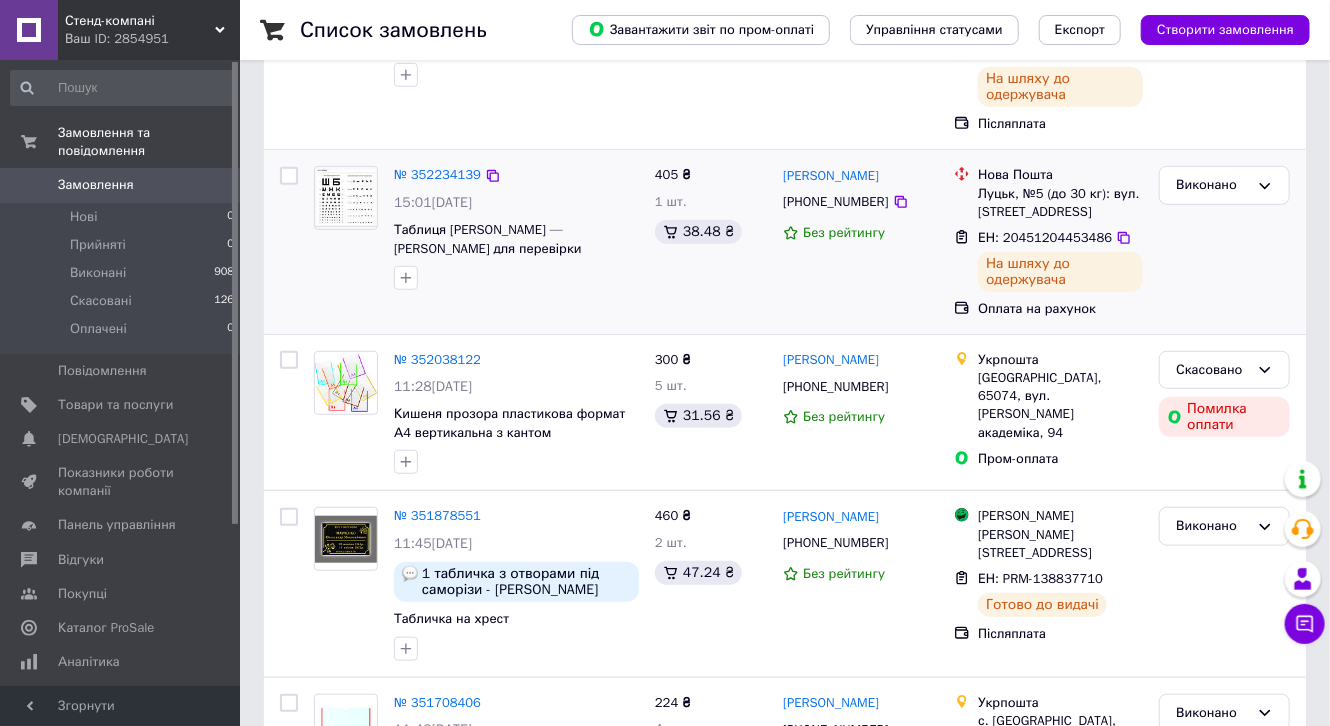 scroll, scrollTop: 480, scrollLeft: 0, axis: vertical 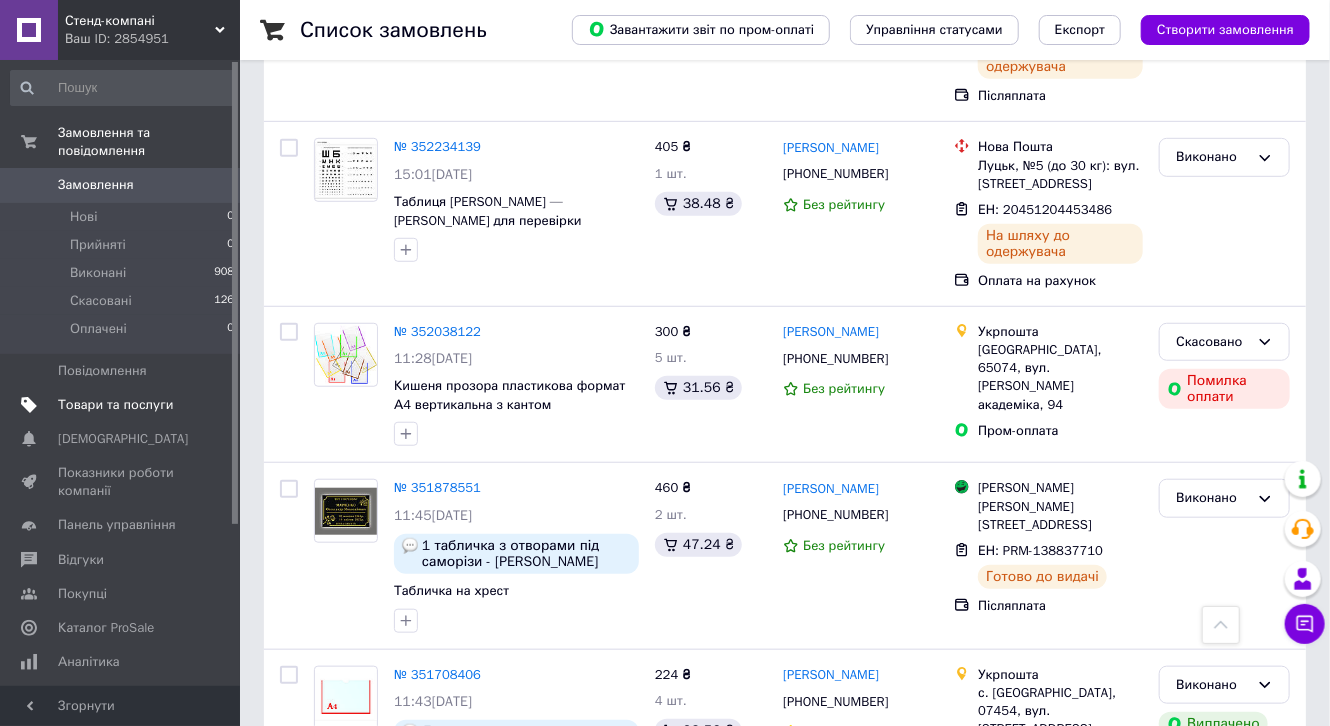 click on "Товари та послуги" at bounding box center (115, 405) 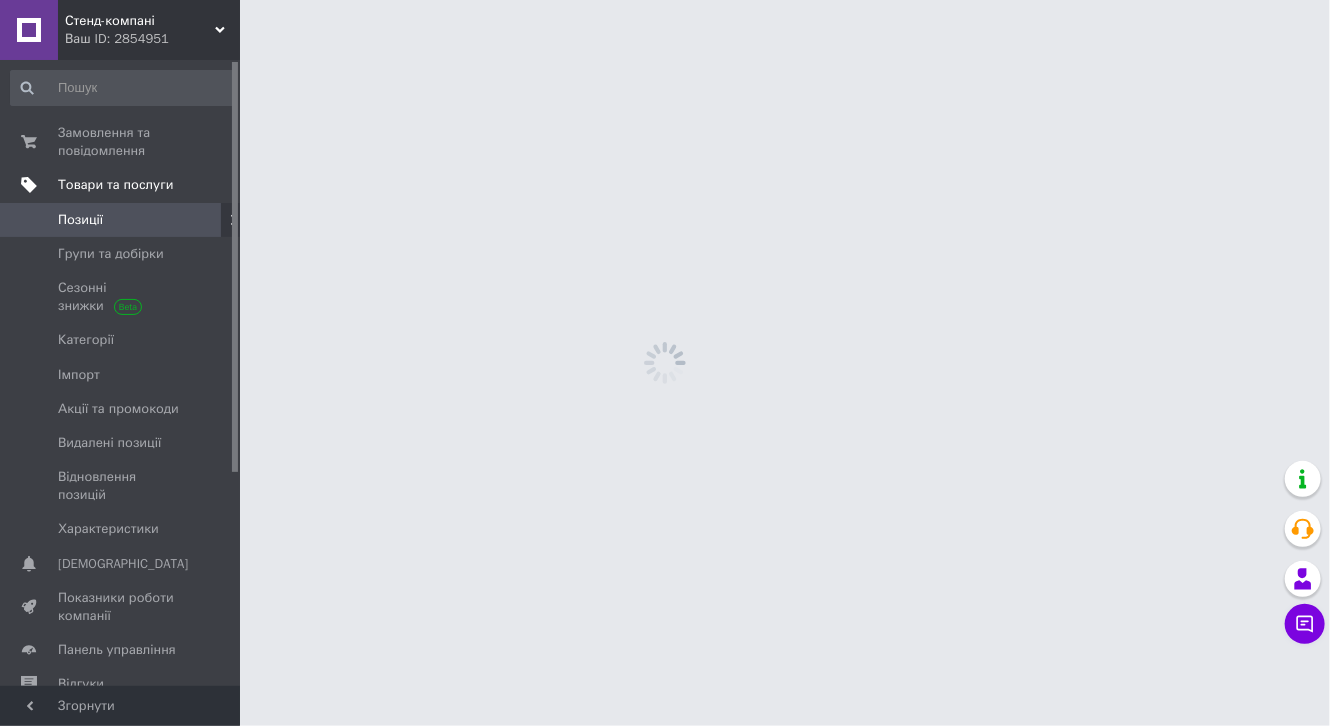 scroll, scrollTop: 0, scrollLeft: 0, axis: both 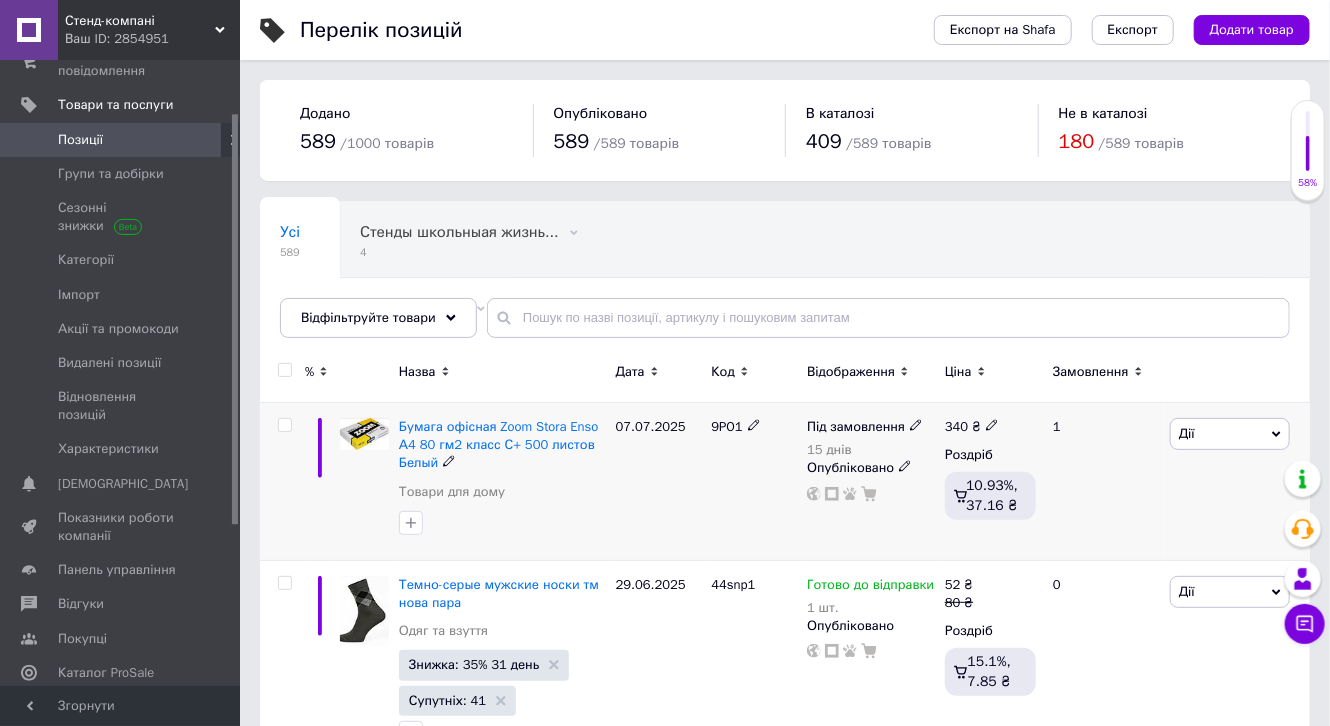click 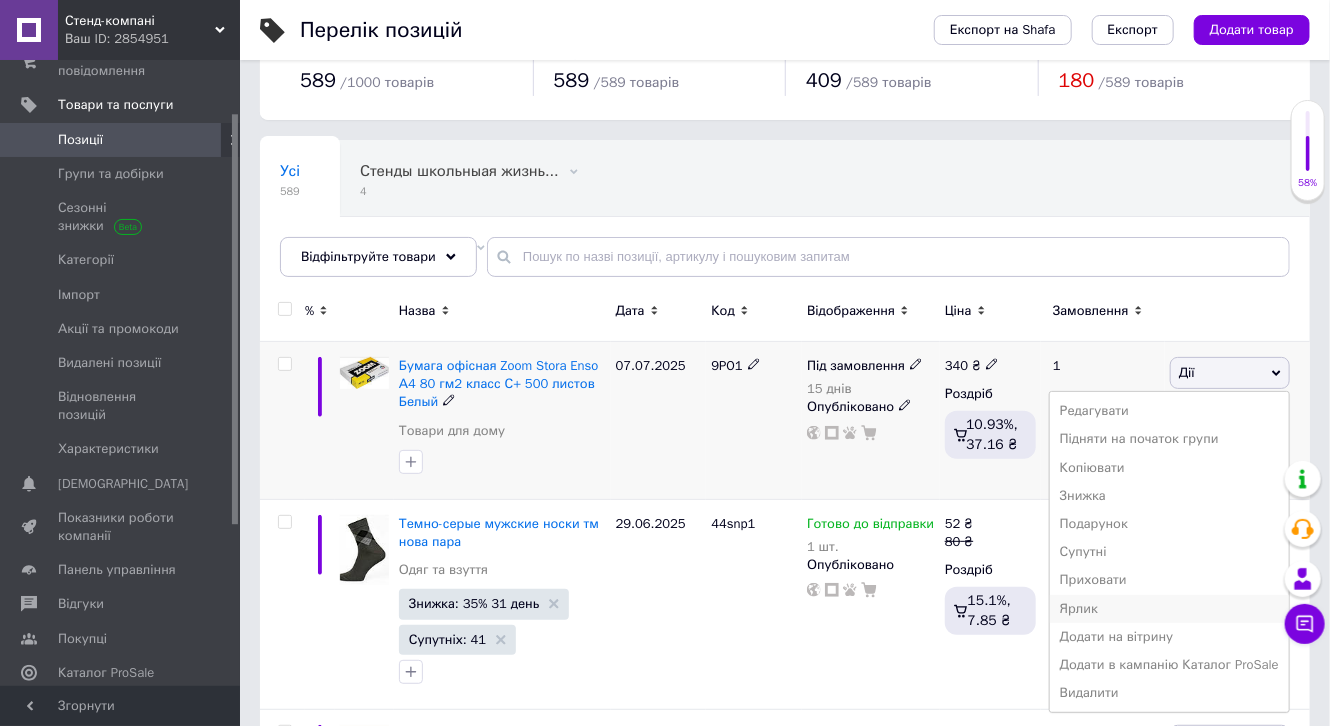 scroll, scrollTop: 240, scrollLeft: 0, axis: vertical 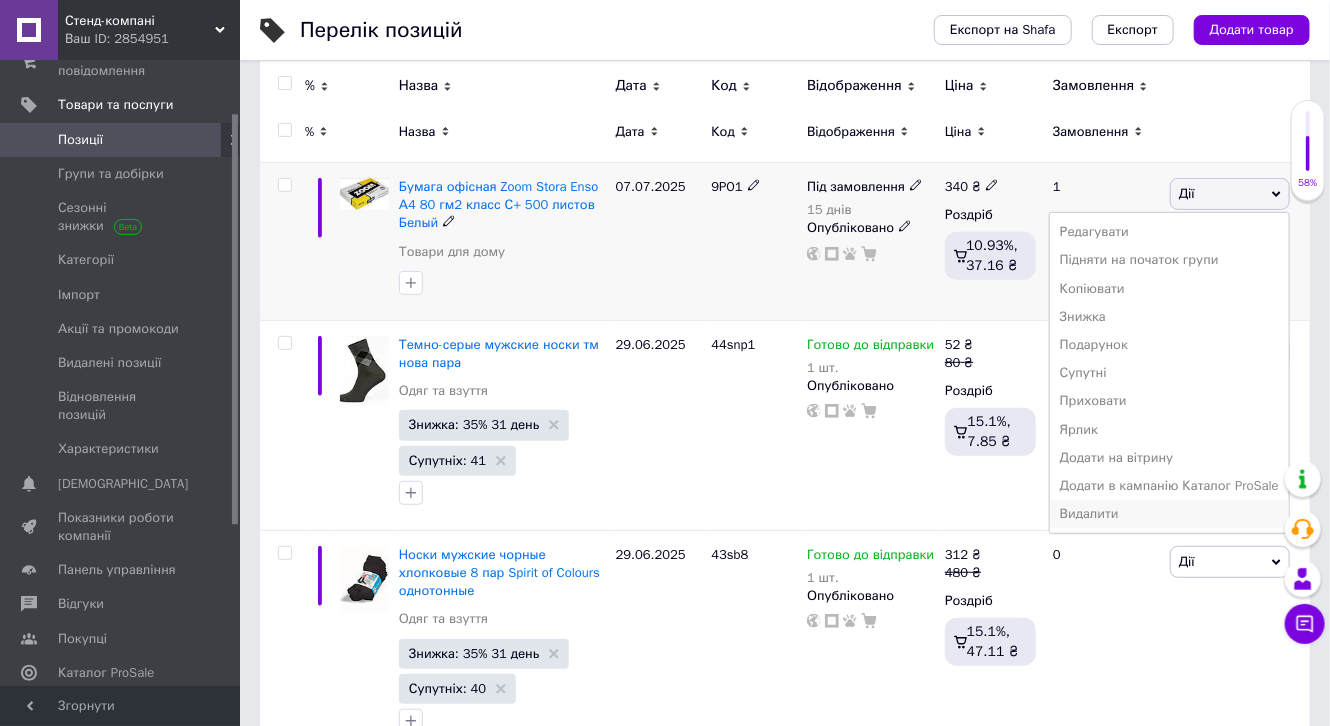 click on "Видалити" at bounding box center [1169, 514] 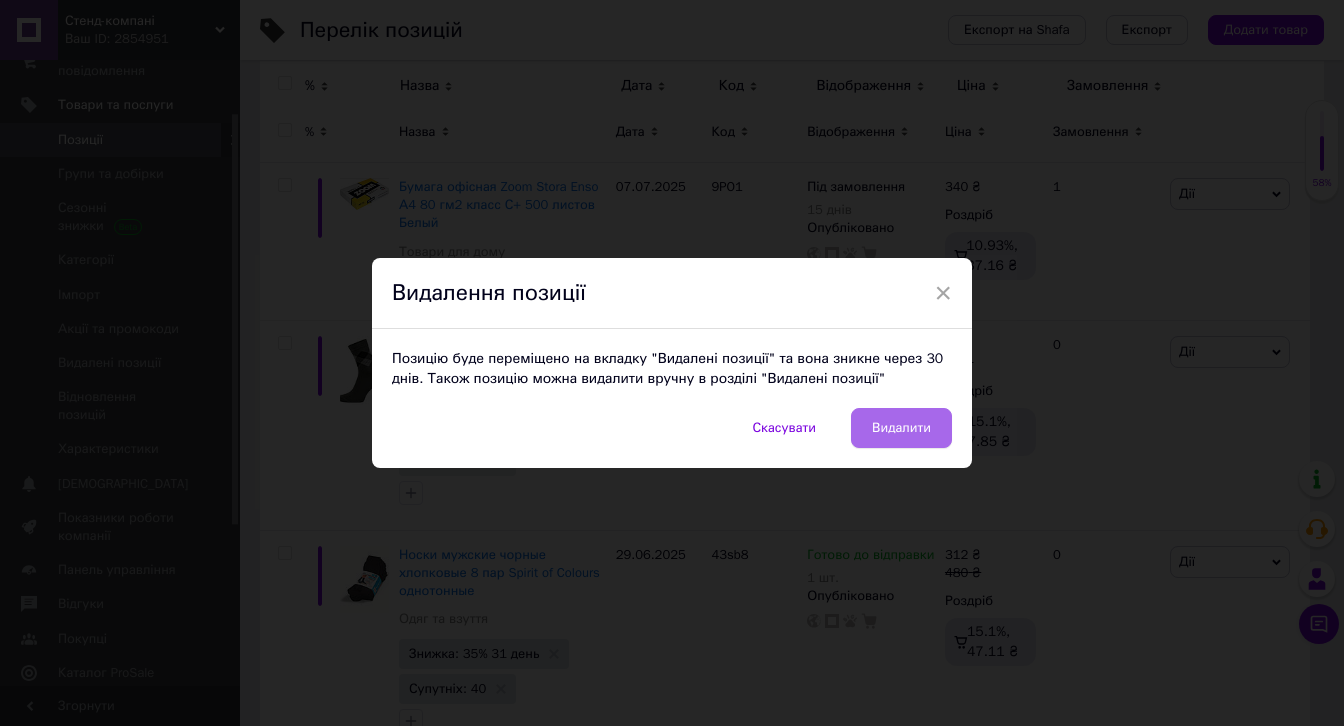 click on "Видалити" at bounding box center [901, 428] 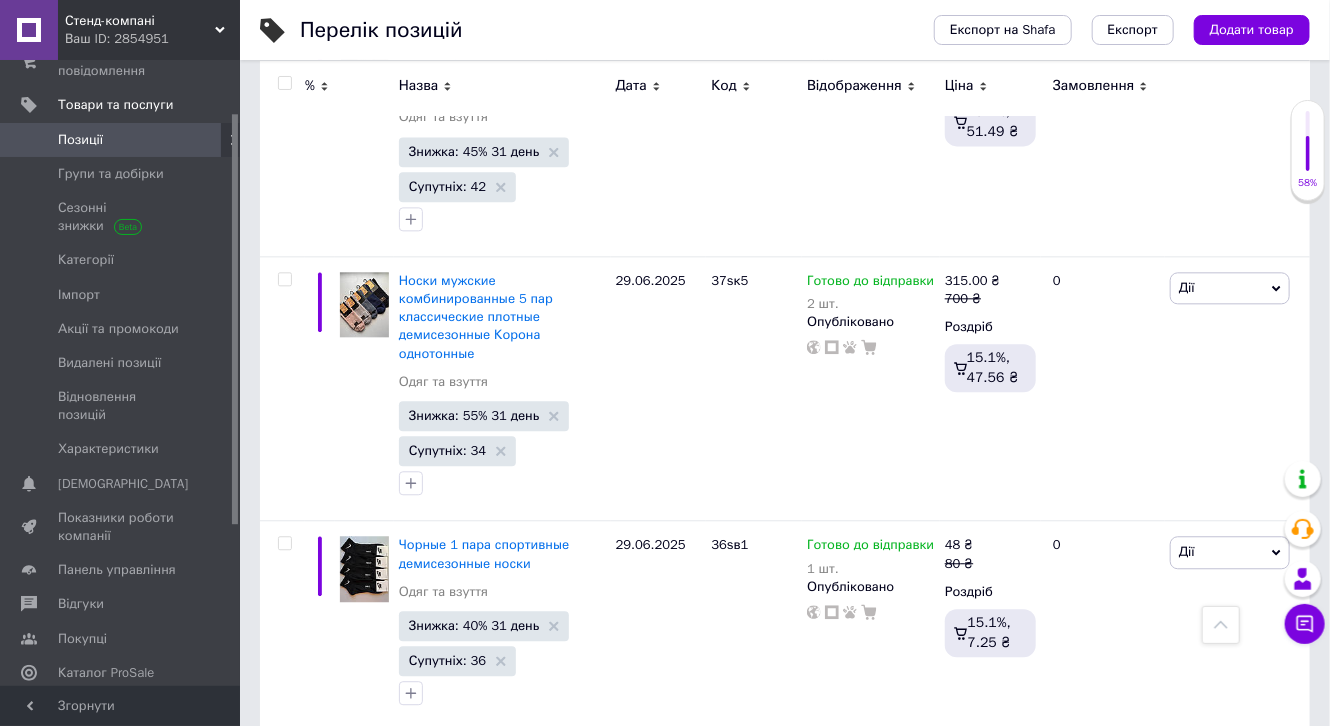scroll, scrollTop: 1920, scrollLeft: 0, axis: vertical 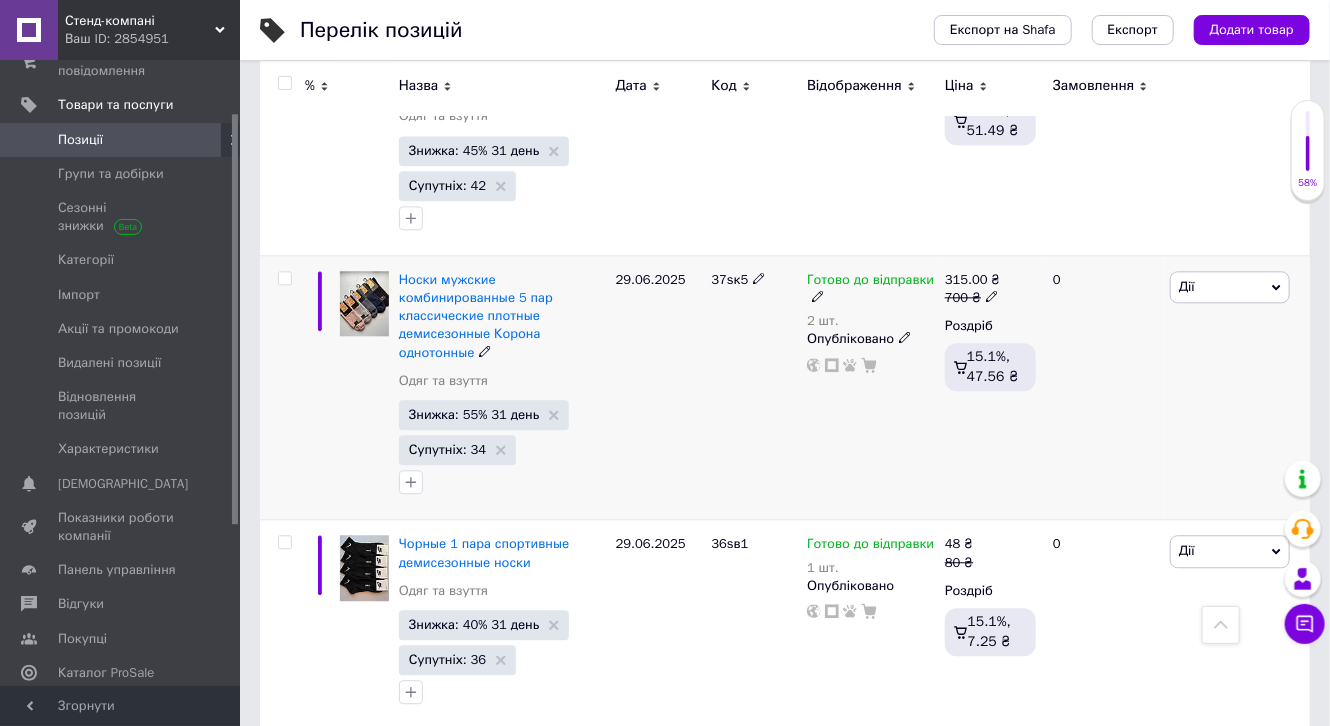 click at bounding box center (364, 303) 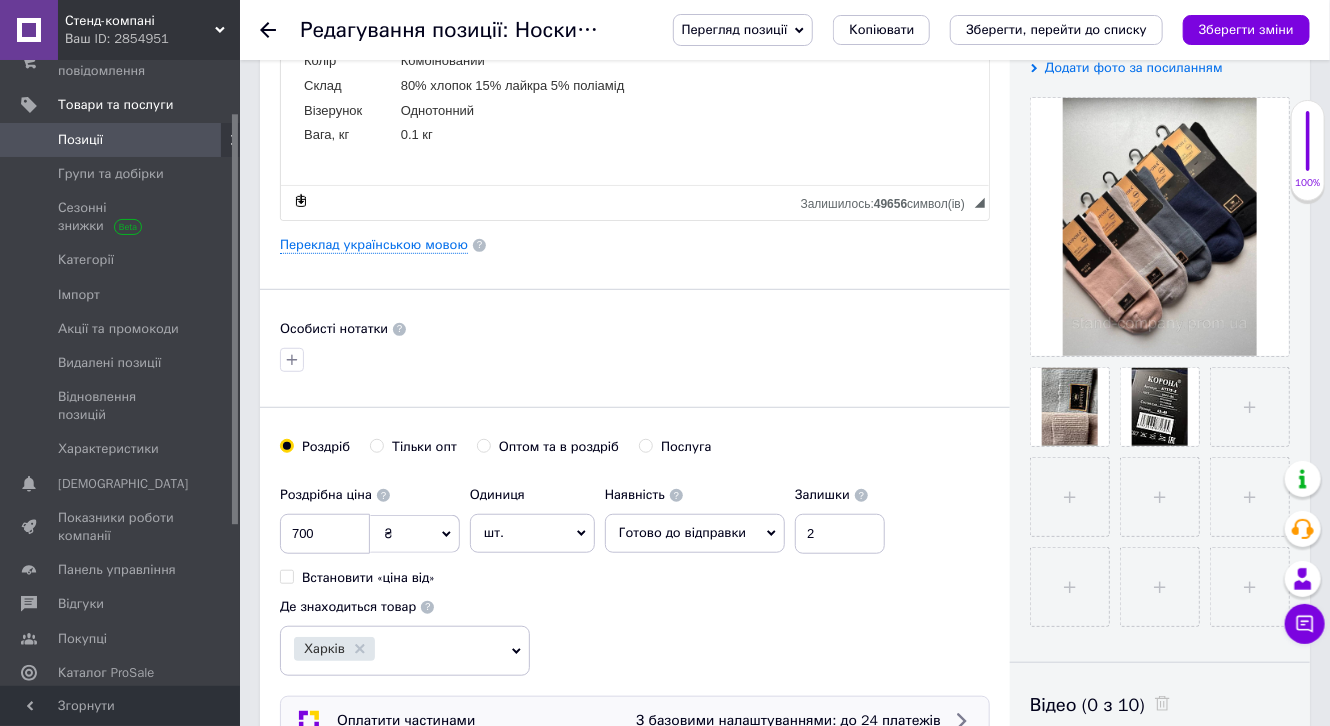scroll, scrollTop: 560, scrollLeft: 0, axis: vertical 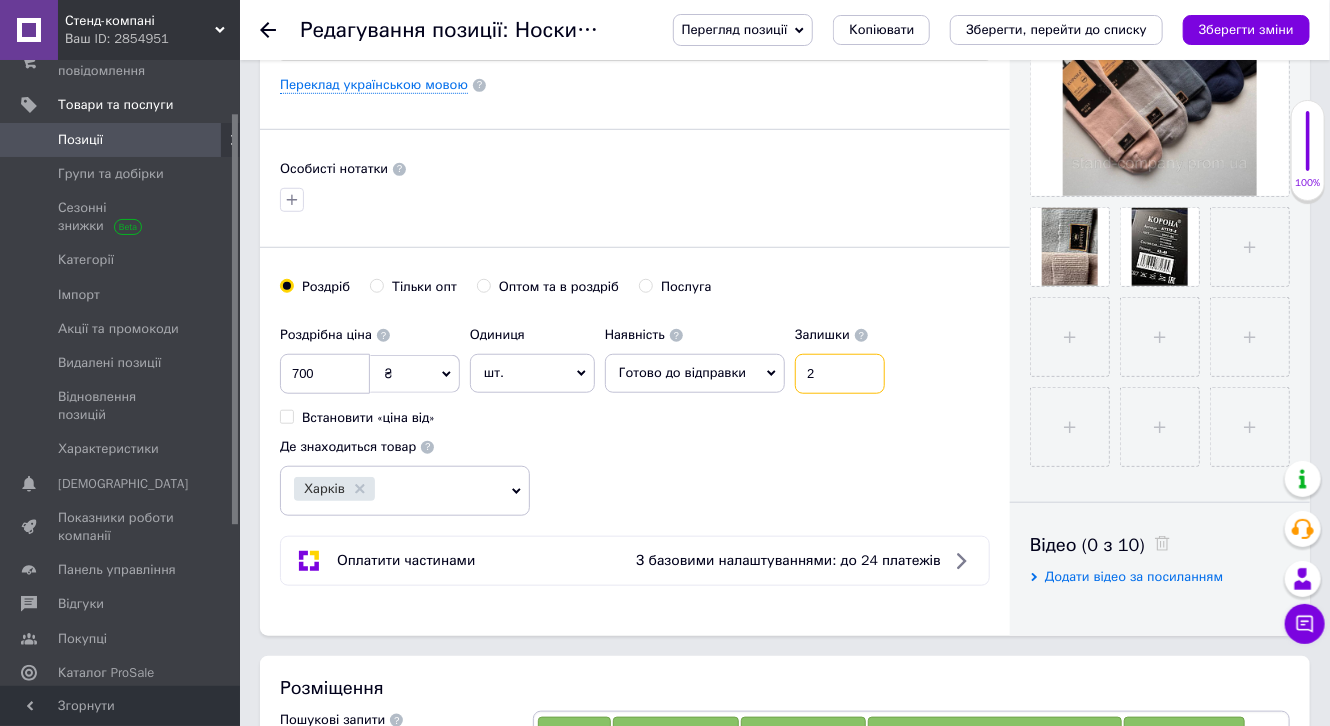 drag, startPoint x: 809, startPoint y: 368, endPoint x: 784, endPoint y: 390, distance: 33.30165 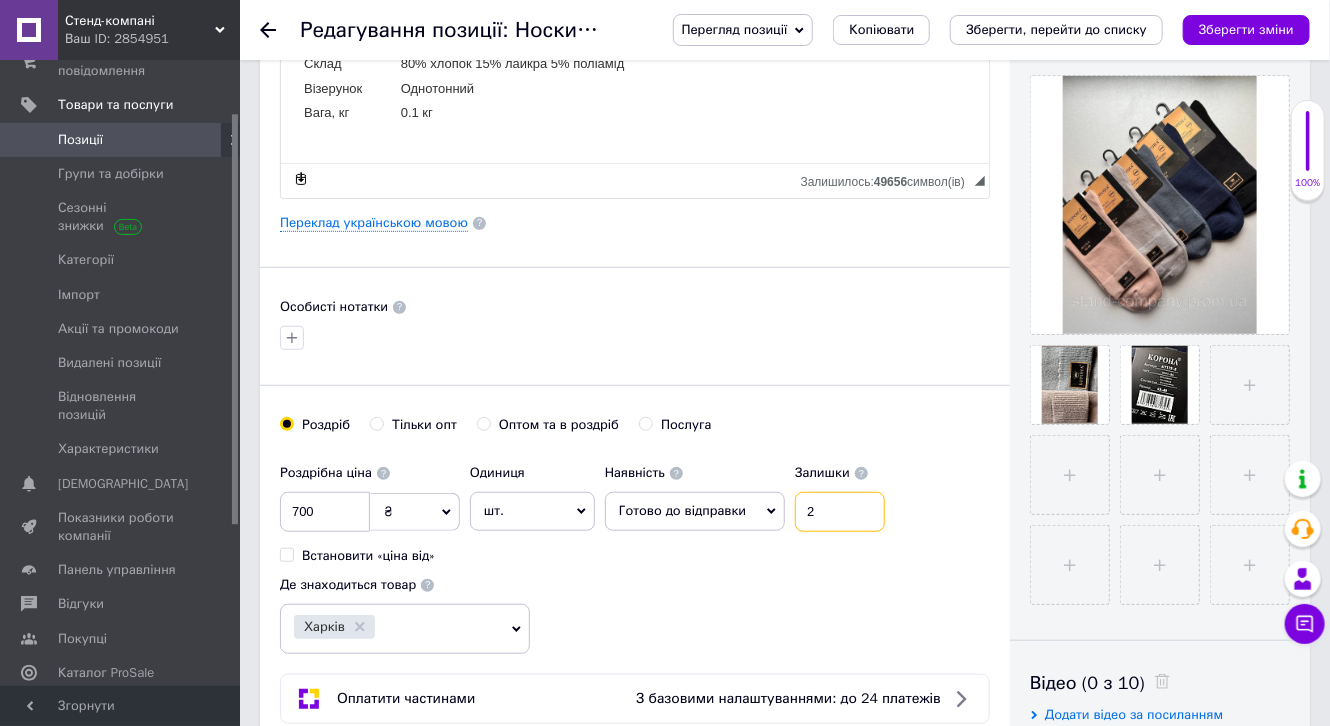 scroll, scrollTop: 400, scrollLeft: 0, axis: vertical 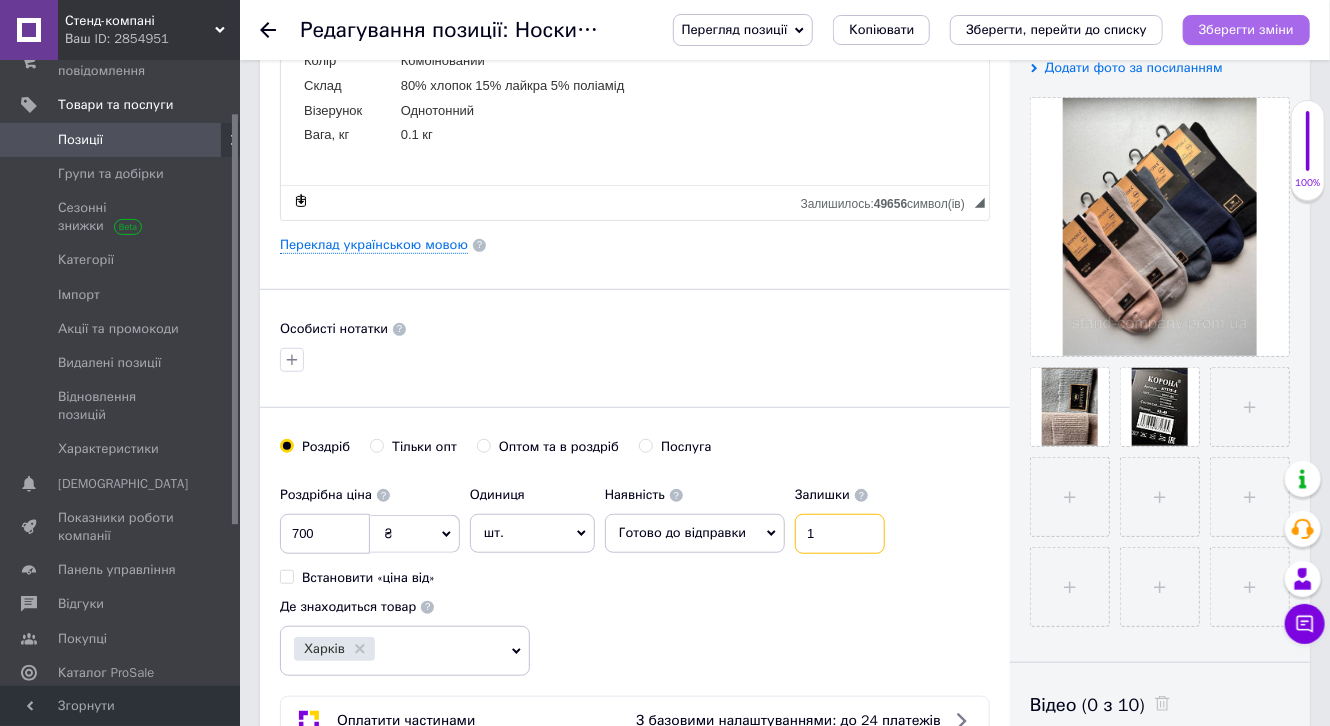 type on "1" 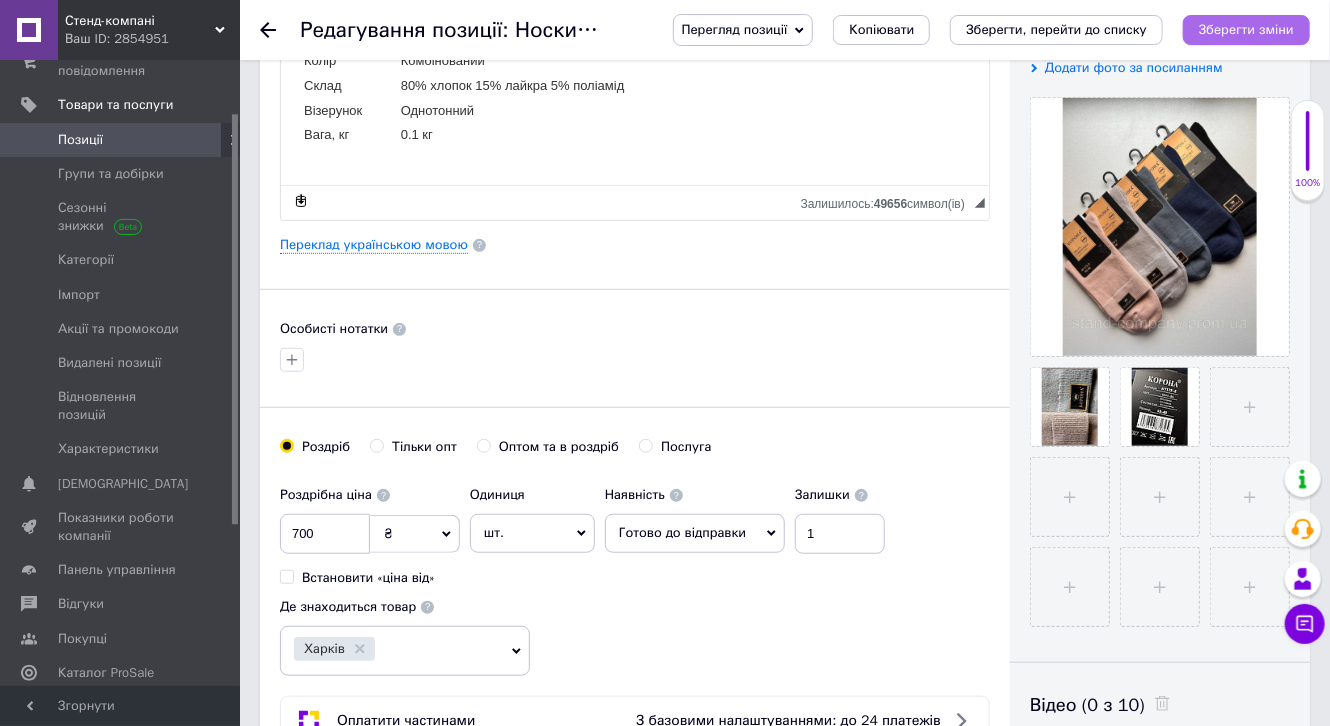 click on "Зберегти зміни" at bounding box center (1246, 29) 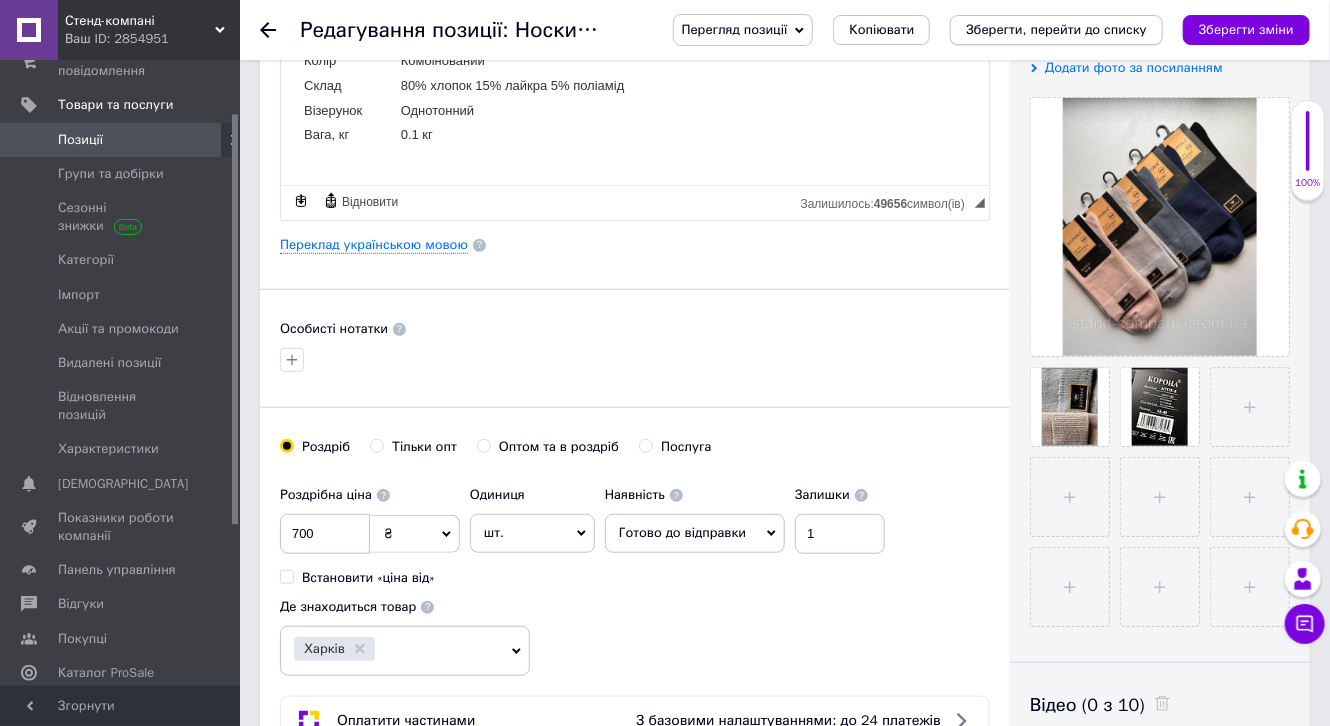 click on "Зберегти, перейти до списку" at bounding box center [1056, 30] 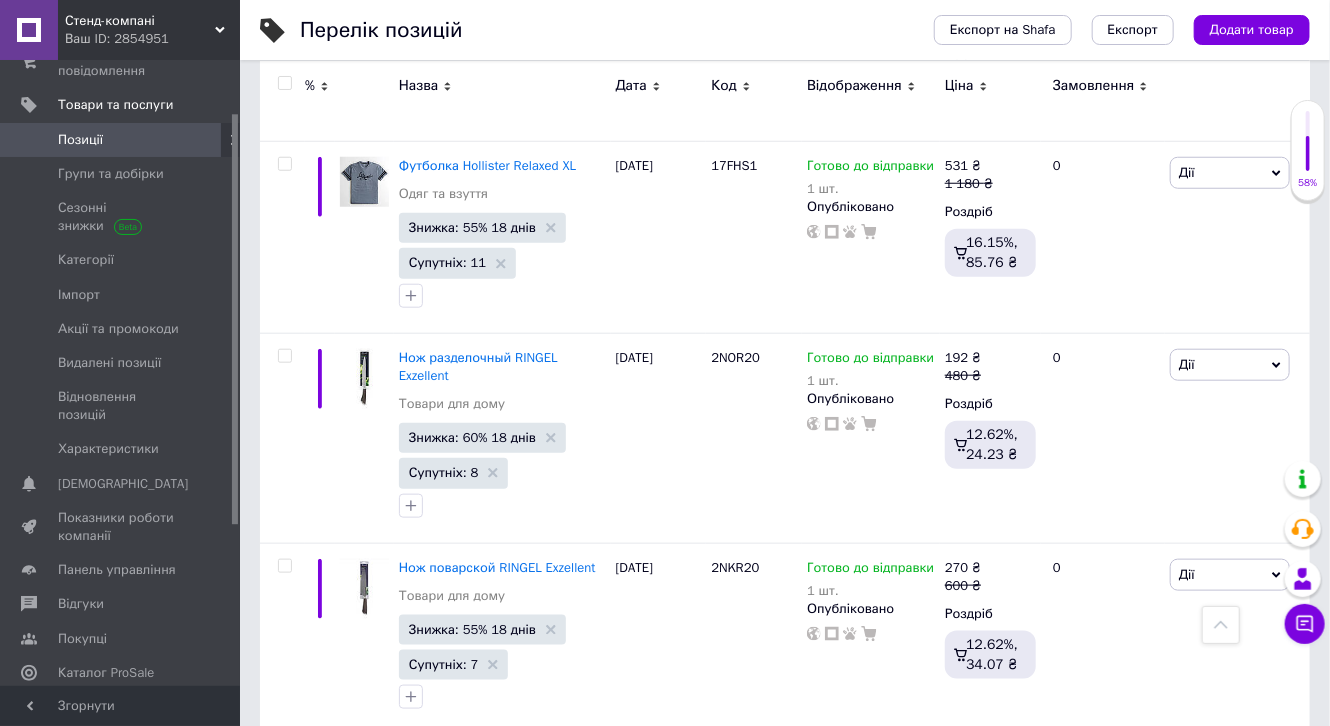 scroll, scrollTop: 4081, scrollLeft: 0, axis: vertical 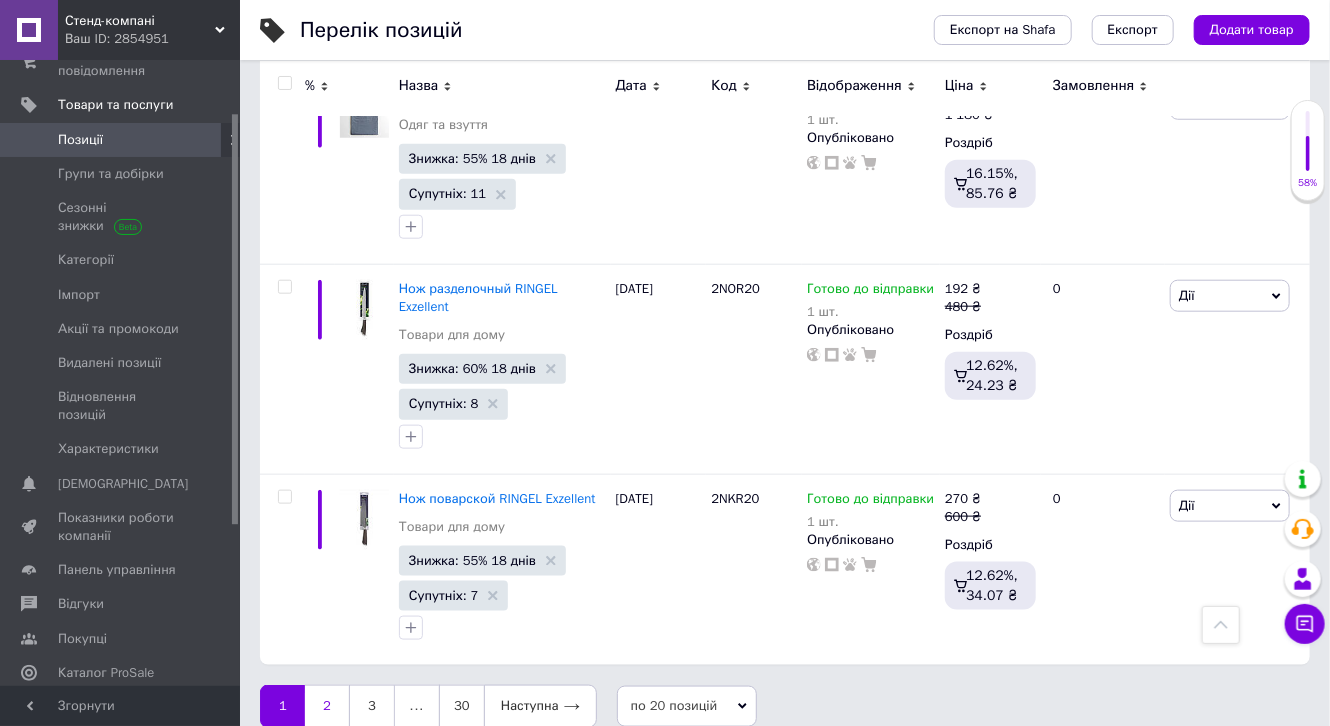 click on "2" at bounding box center (327, 706) 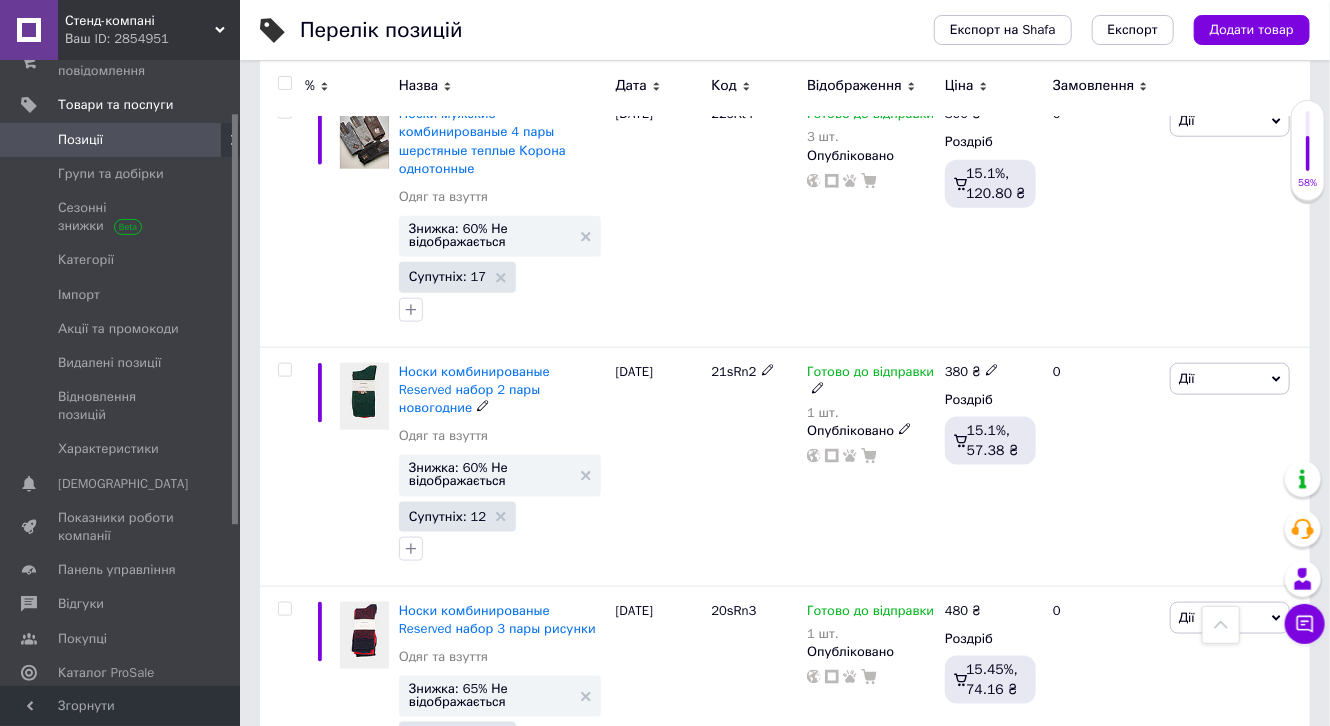 scroll, scrollTop: 4181, scrollLeft: 0, axis: vertical 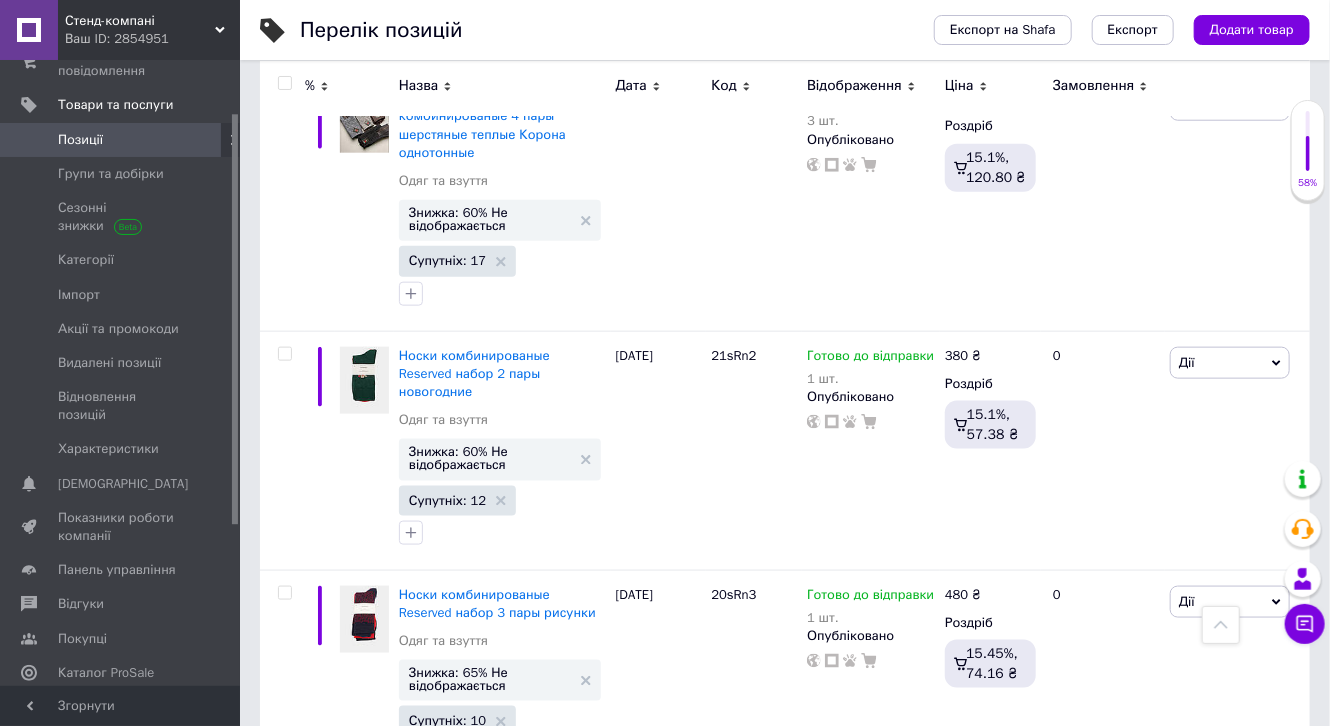 click on "3" at bounding box center (494, 832) 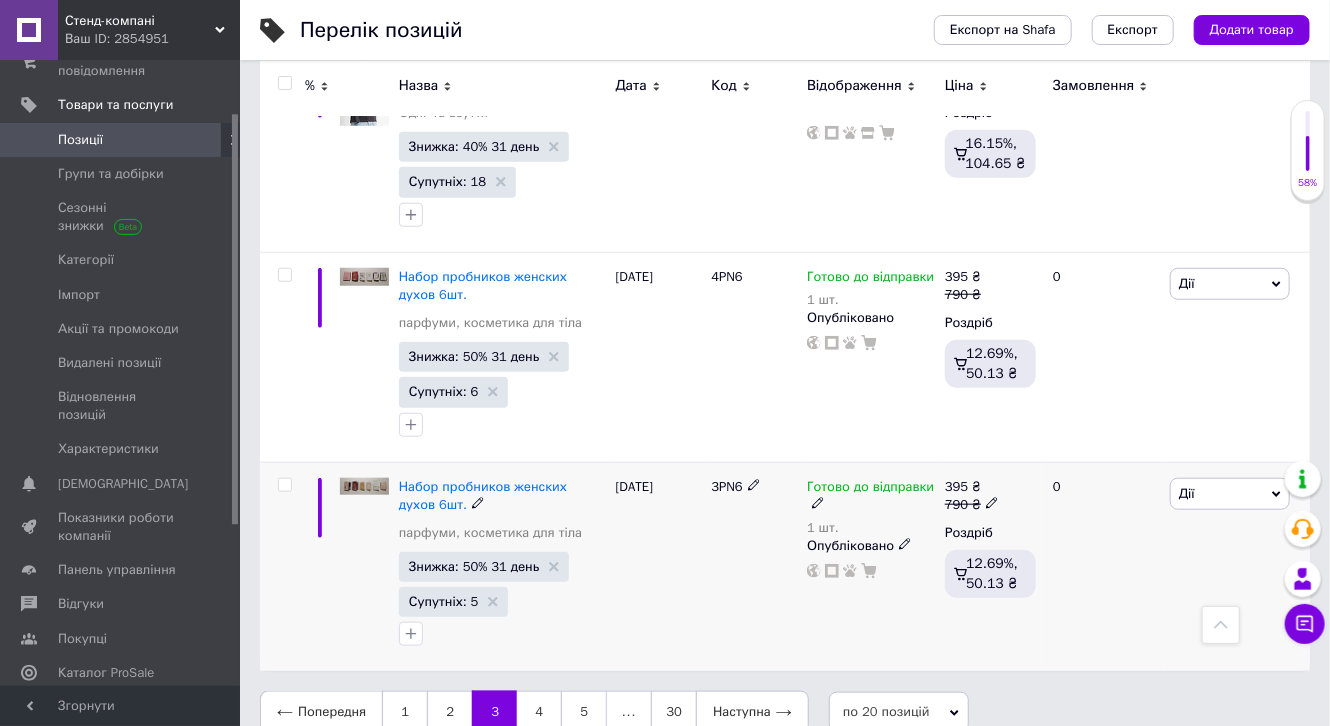 scroll, scrollTop: 3933, scrollLeft: 0, axis: vertical 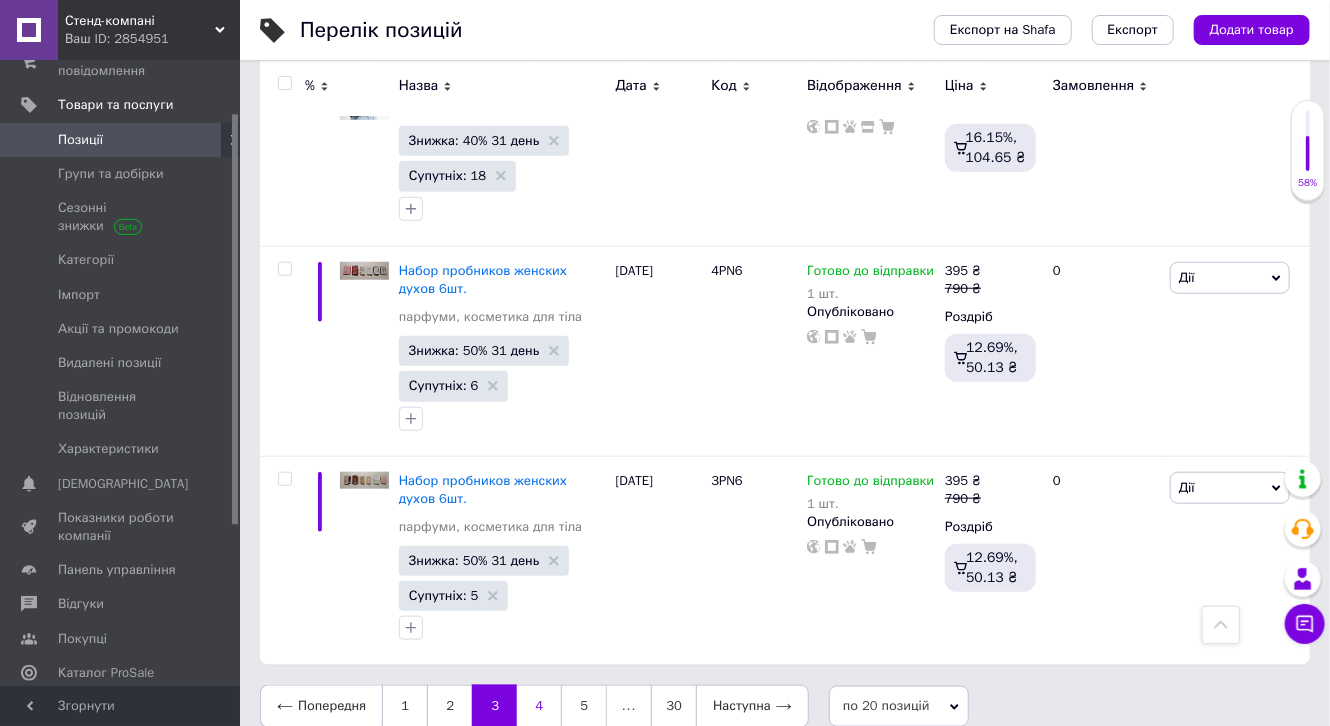 click on "4" at bounding box center (539, 706) 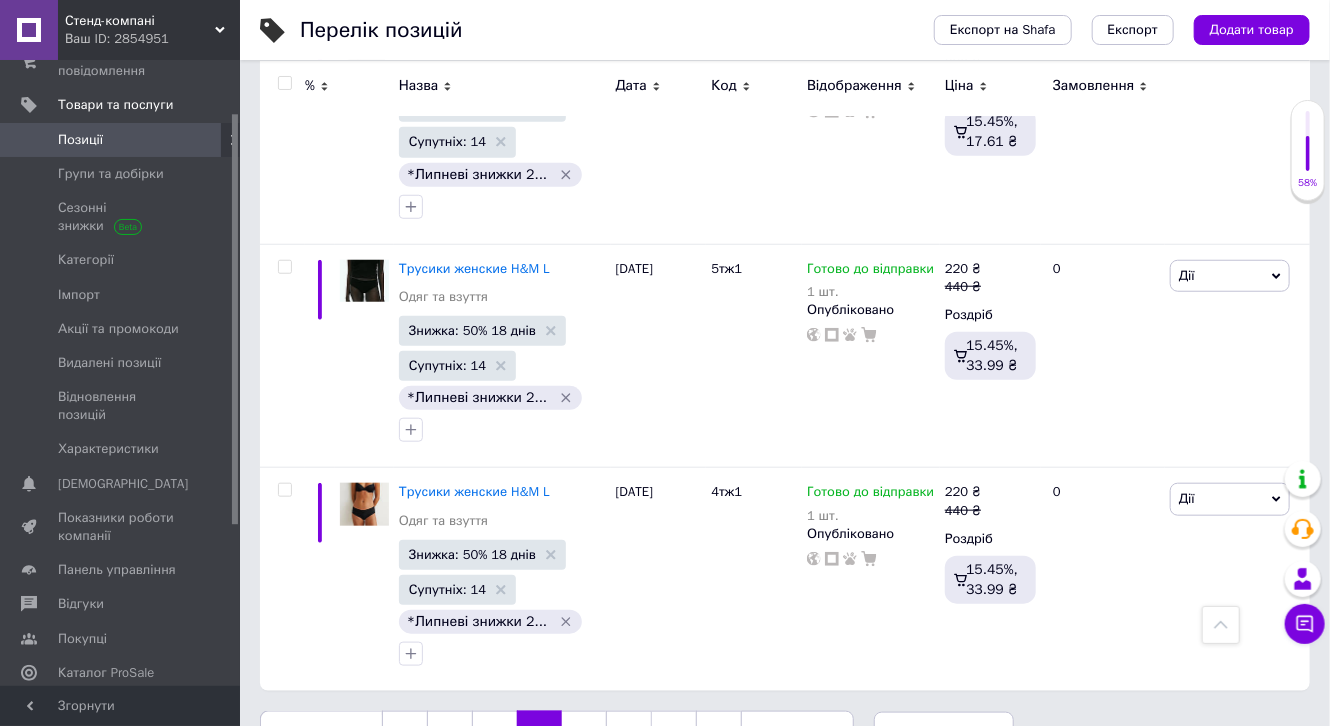 scroll, scrollTop: 3845, scrollLeft: 0, axis: vertical 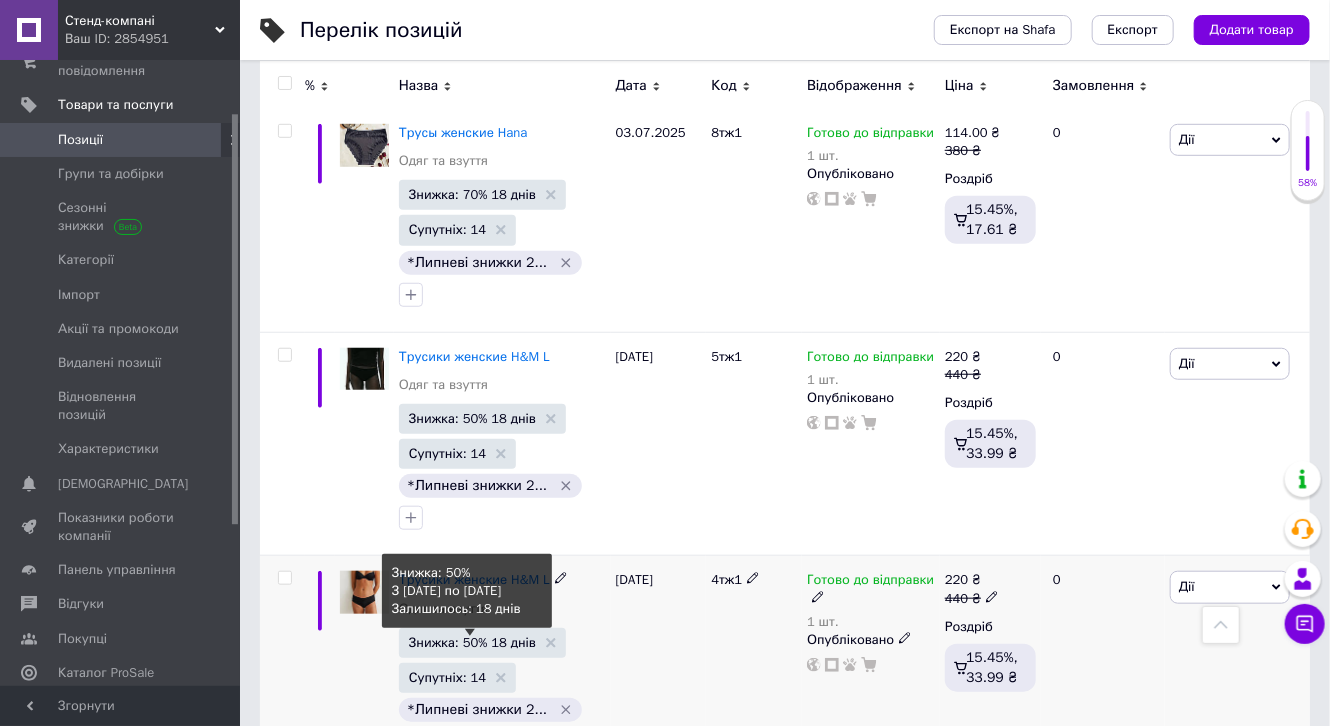 click on "Знижка: 50% 18 днів" at bounding box center [472, 642] 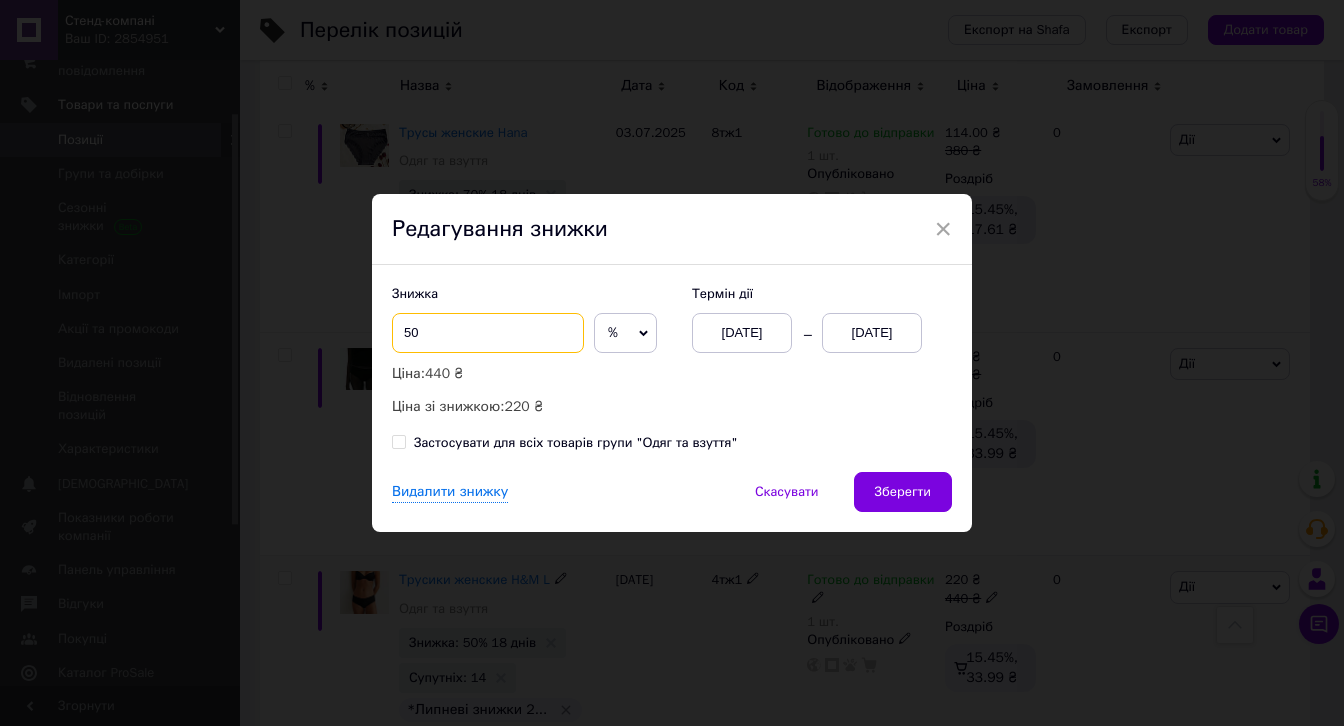 drag, startPoint x: 409, startPoint y: 330, endPoint x: 427, endPoint y: 341, distance: 21.095022 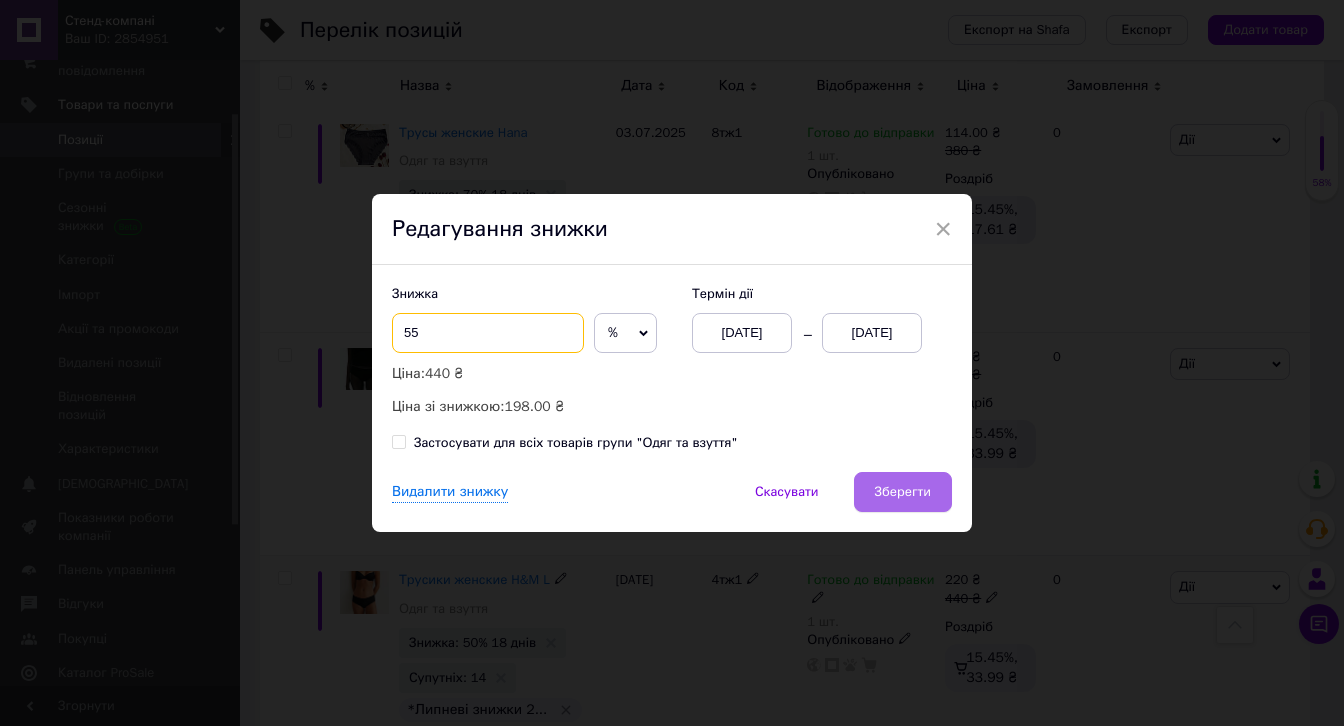 type on "55" 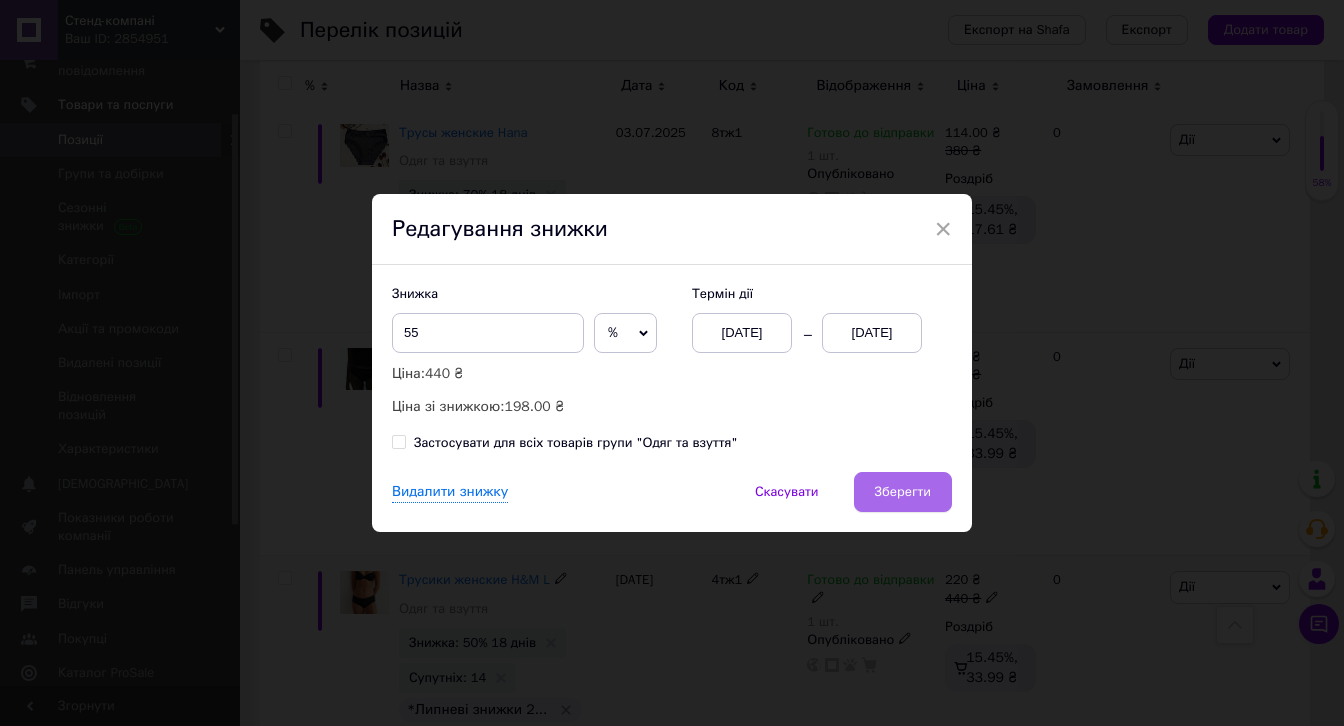 click on "Зберегти" at bounding box center (903, 492) 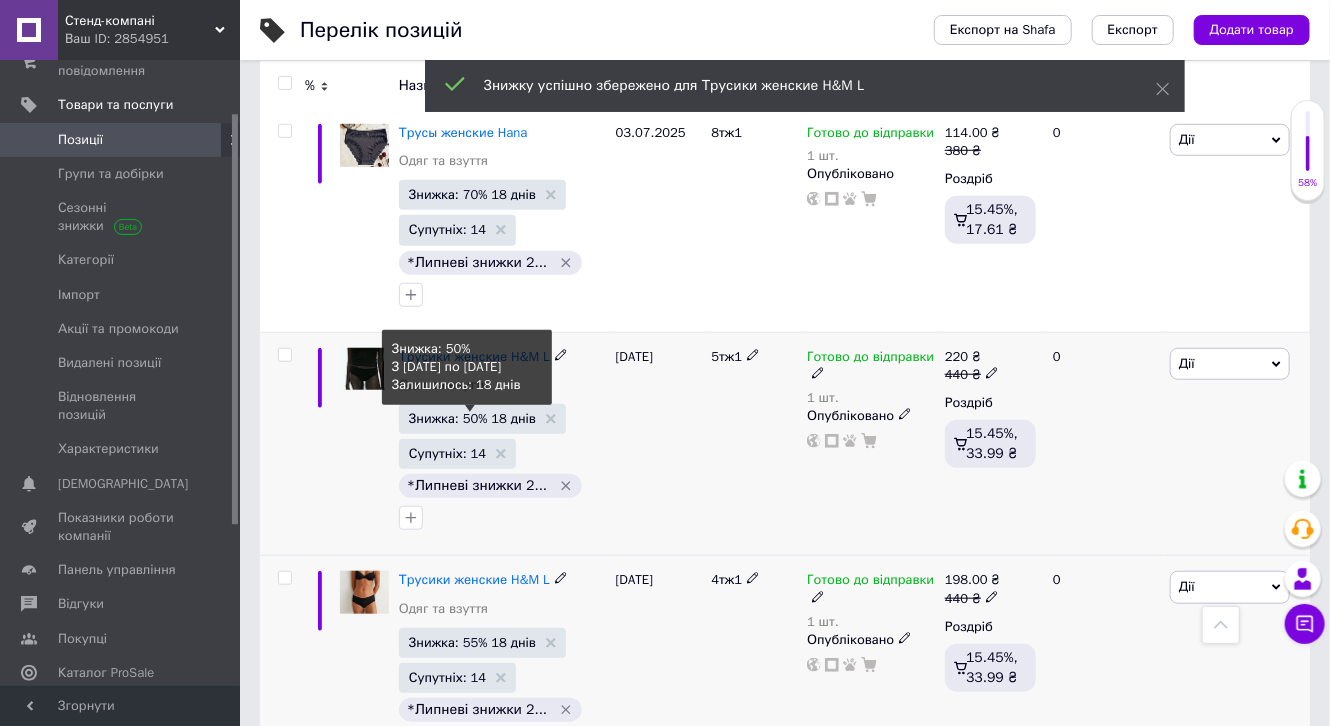 click on "Знижка: 50% 18 днів" at bounding box center [472, 418] 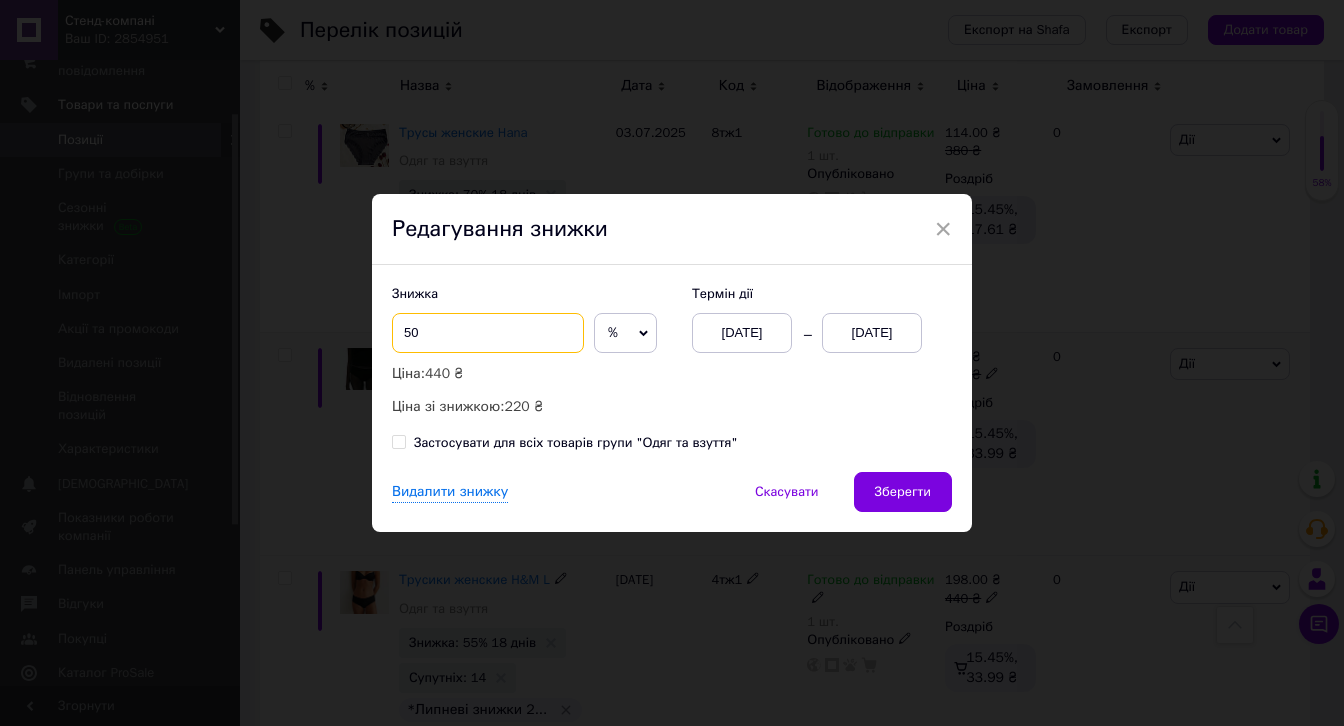 drag, startPoint x: 404, startPoint y: 330, endPoint x: 451, endPoint y: 345, distance: 49.335587 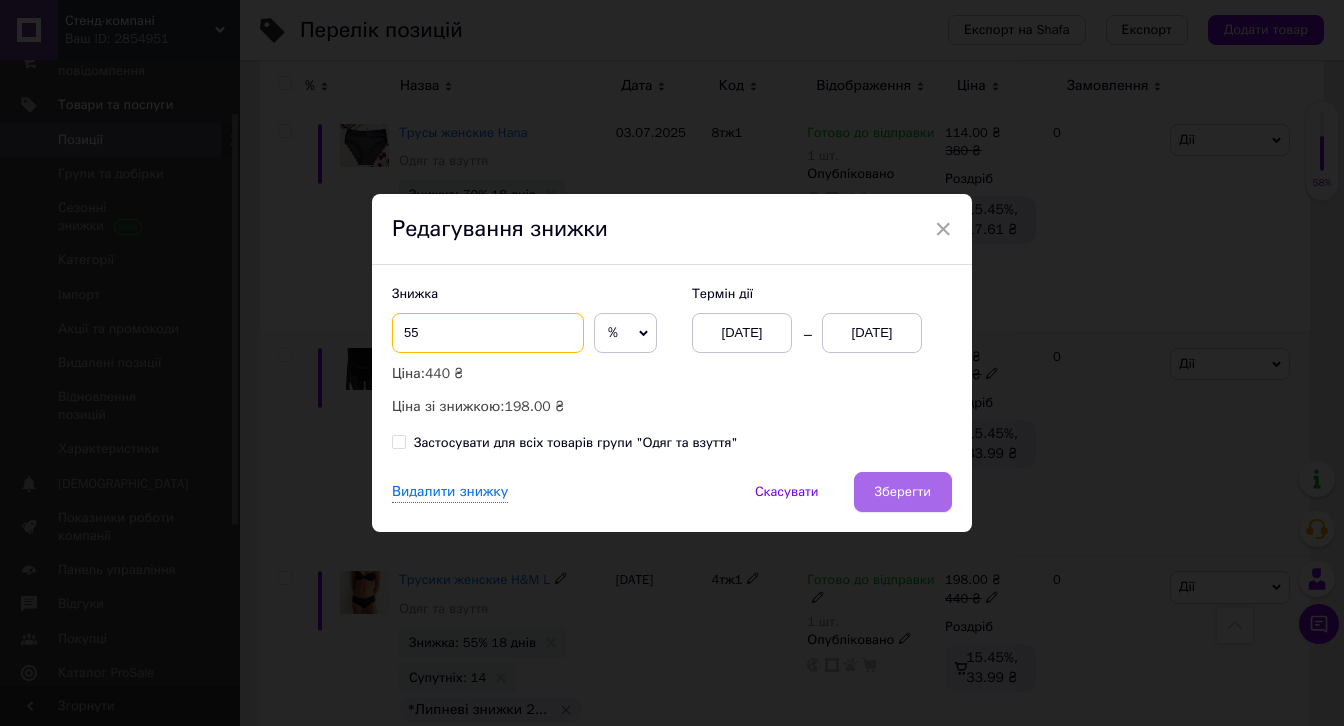 type on "55" 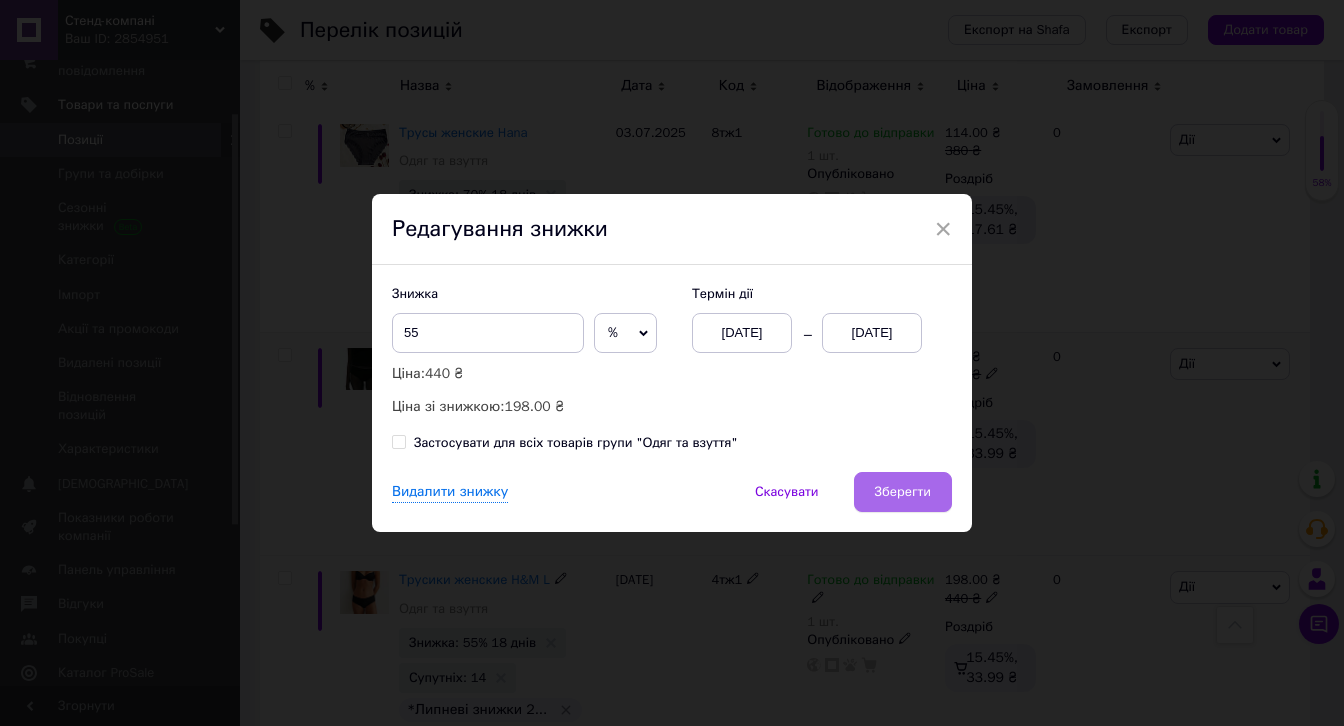 click on "Зберегти" at bounding box center (903, 492) 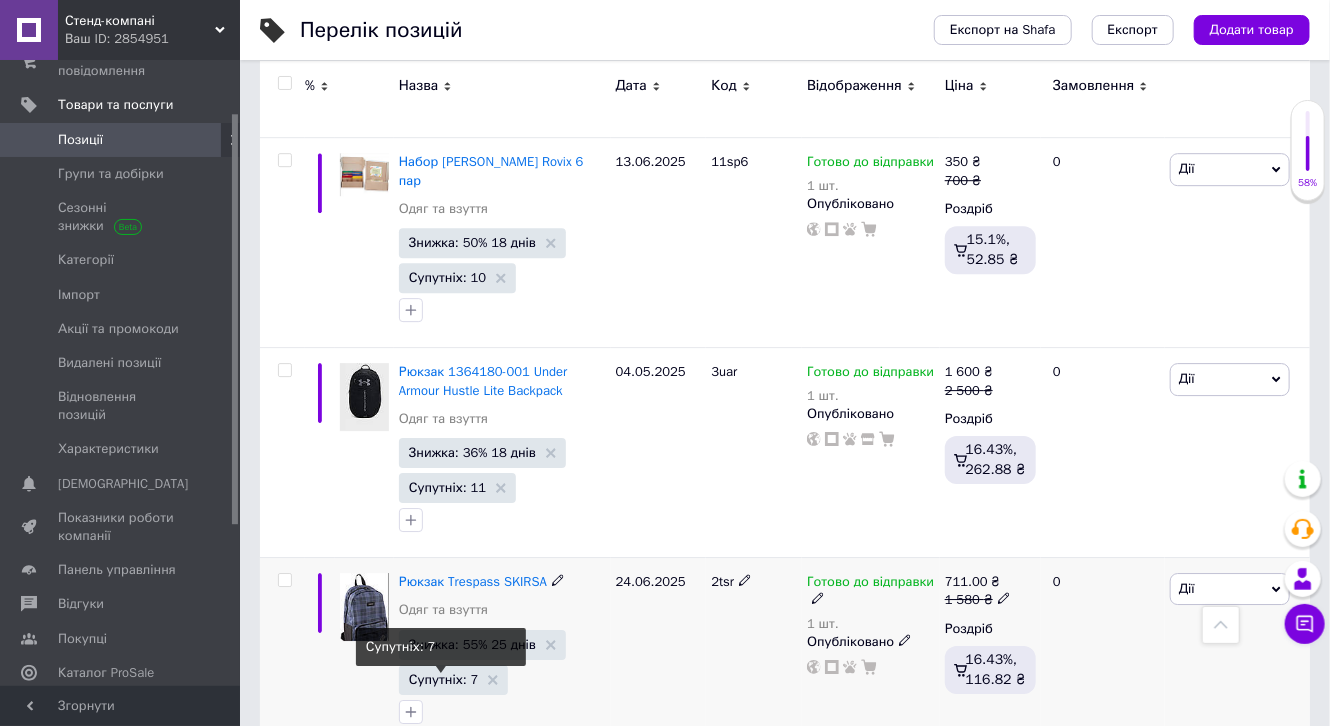 scroll, scrollTop: 2565, scrollLeft: 0, axis: vertical 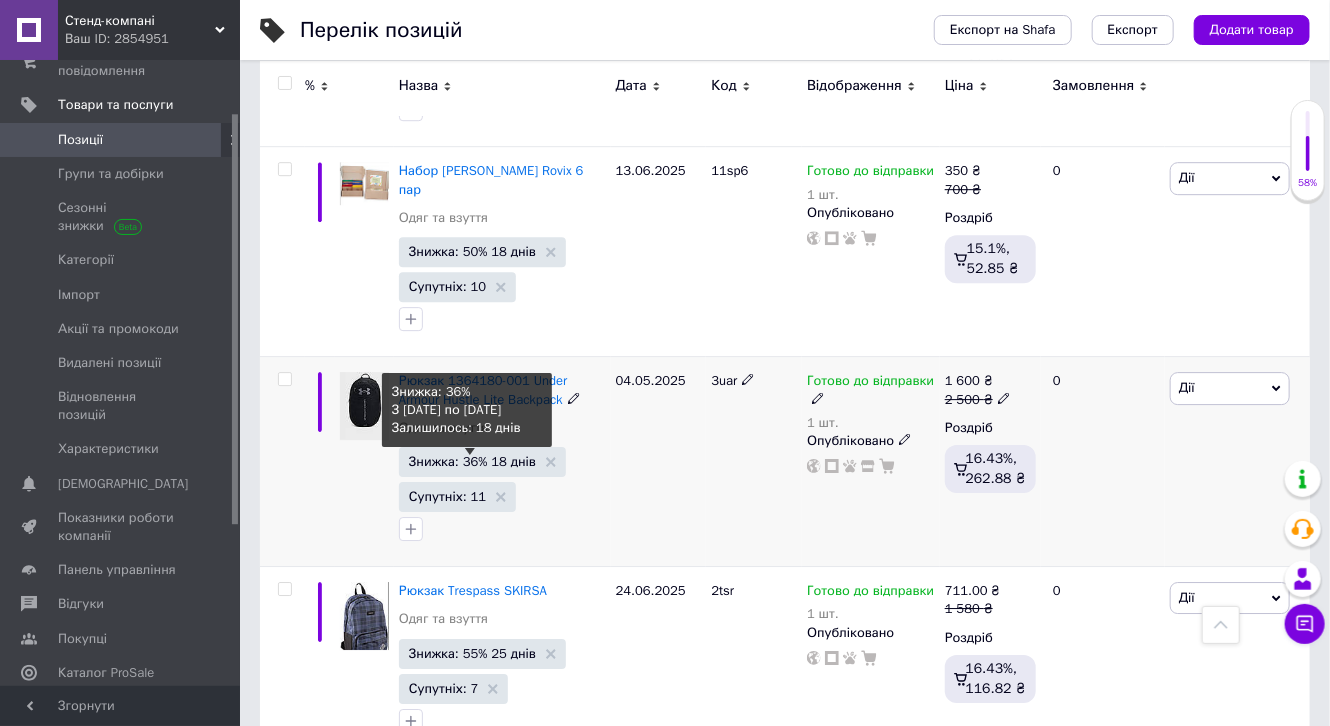 click on "Знижка: 36% 18 днів" at bounding box center [472, 461] 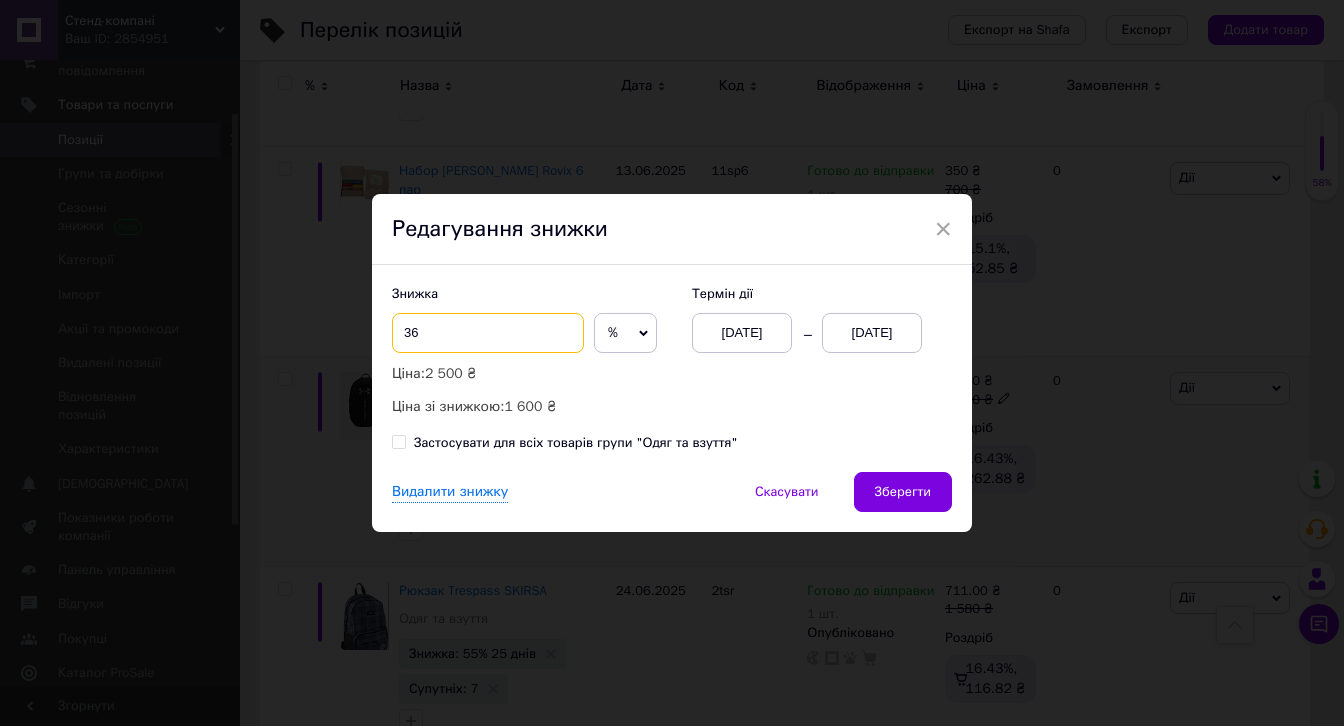 drag, startPoint x: 410, startPoint y: 331, endPoint x: 421, endPoint y: 338, distance: 13.038404 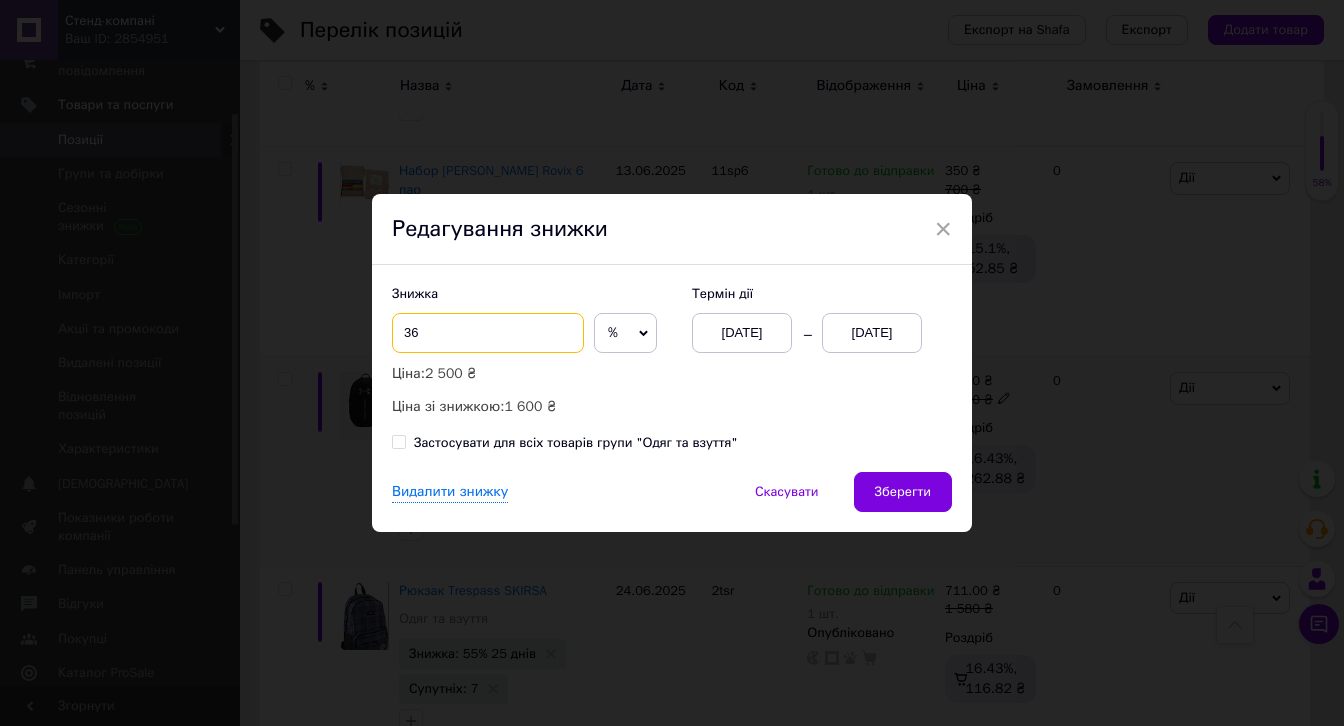 click on "36" at bounding box center (488, 333) 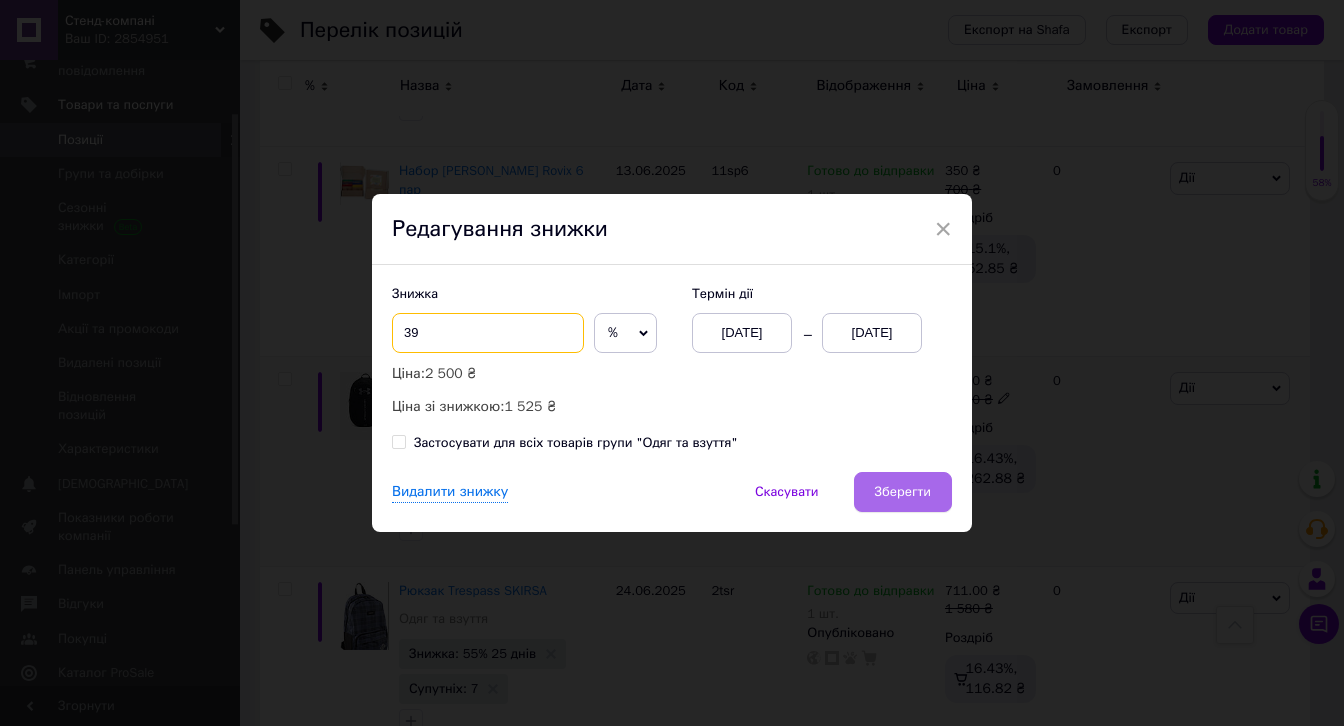 type on "39" 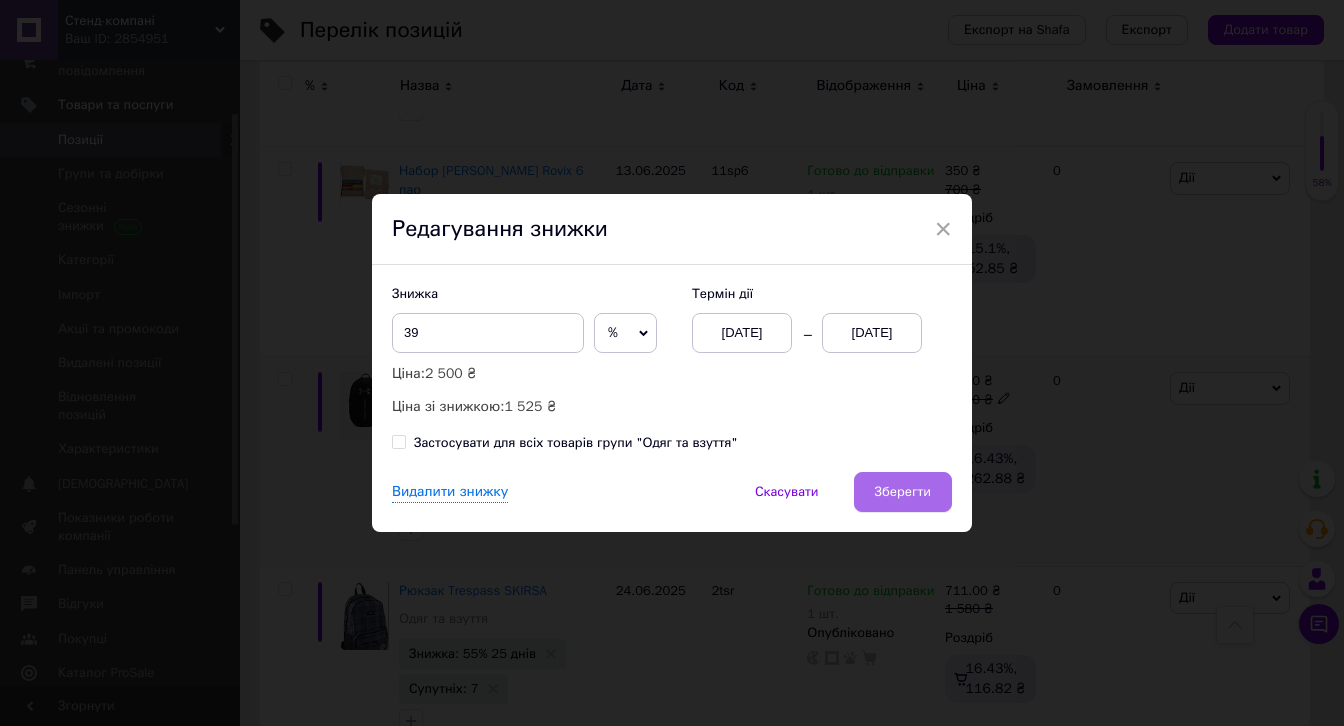 click on "Зберегти" at bounding box center [903, 492] 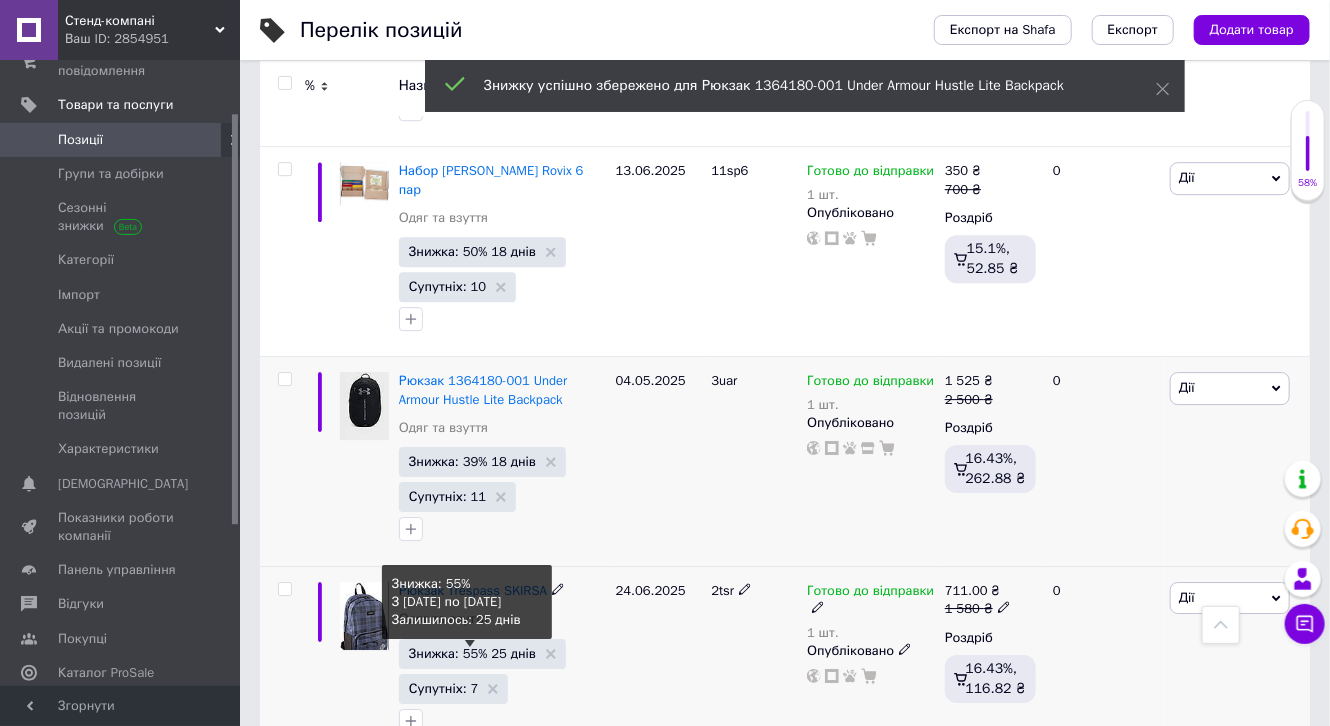click on "Знижка: 55% 25 днів" at bounding box center [472, 653] 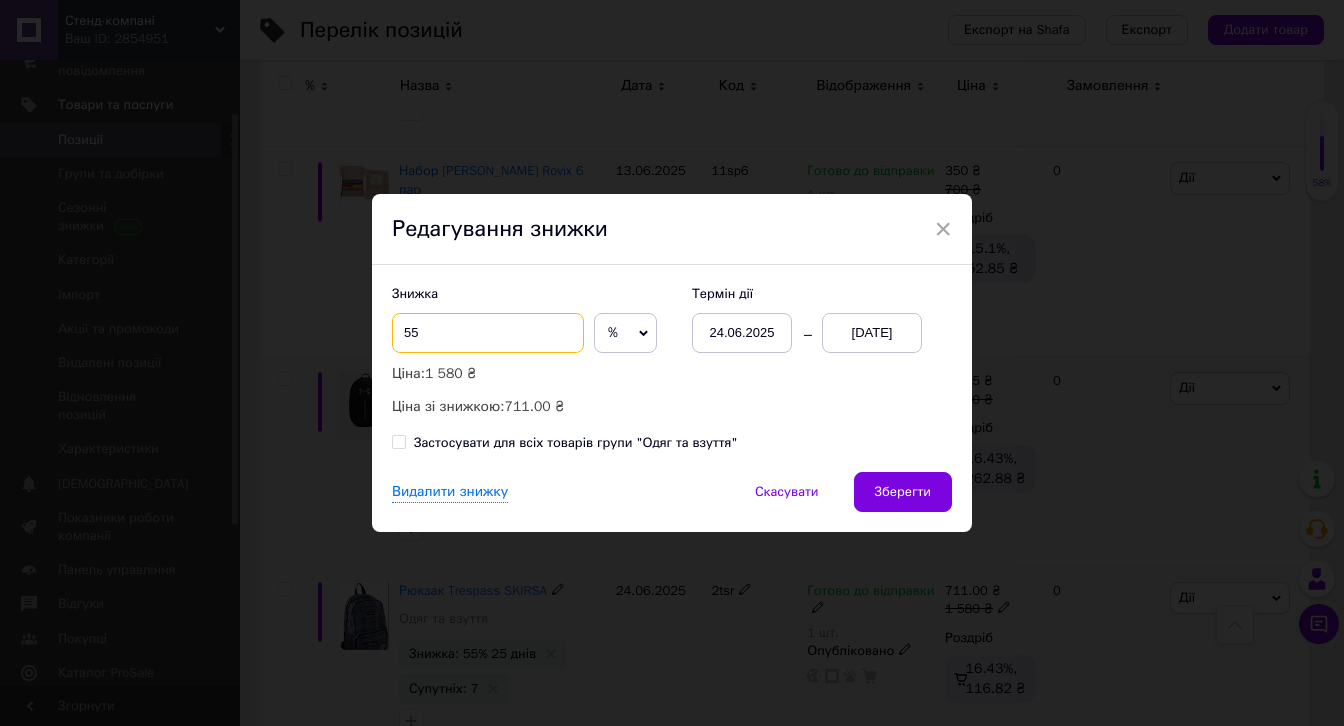 drag, startPoint x: 406, startPoint y: 332, endPoint x: 438, endPoint y: 351, distance: 37.215588 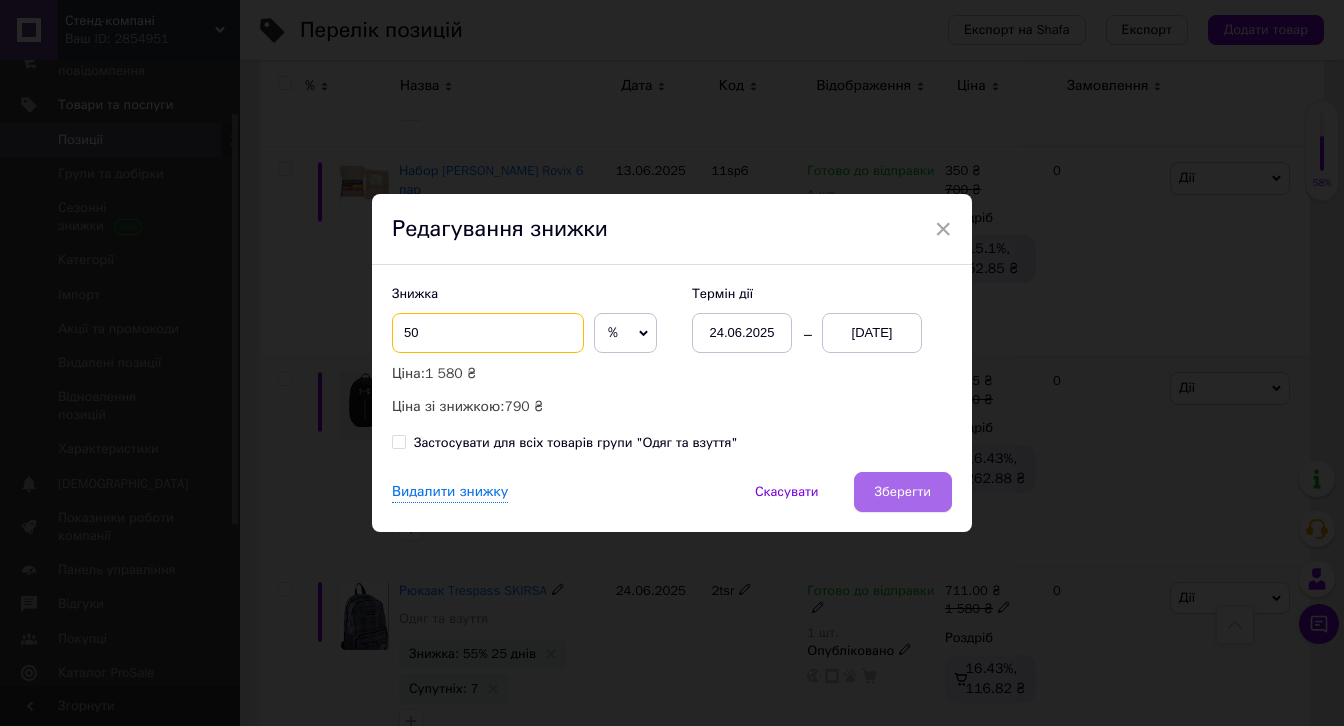 type on "50" 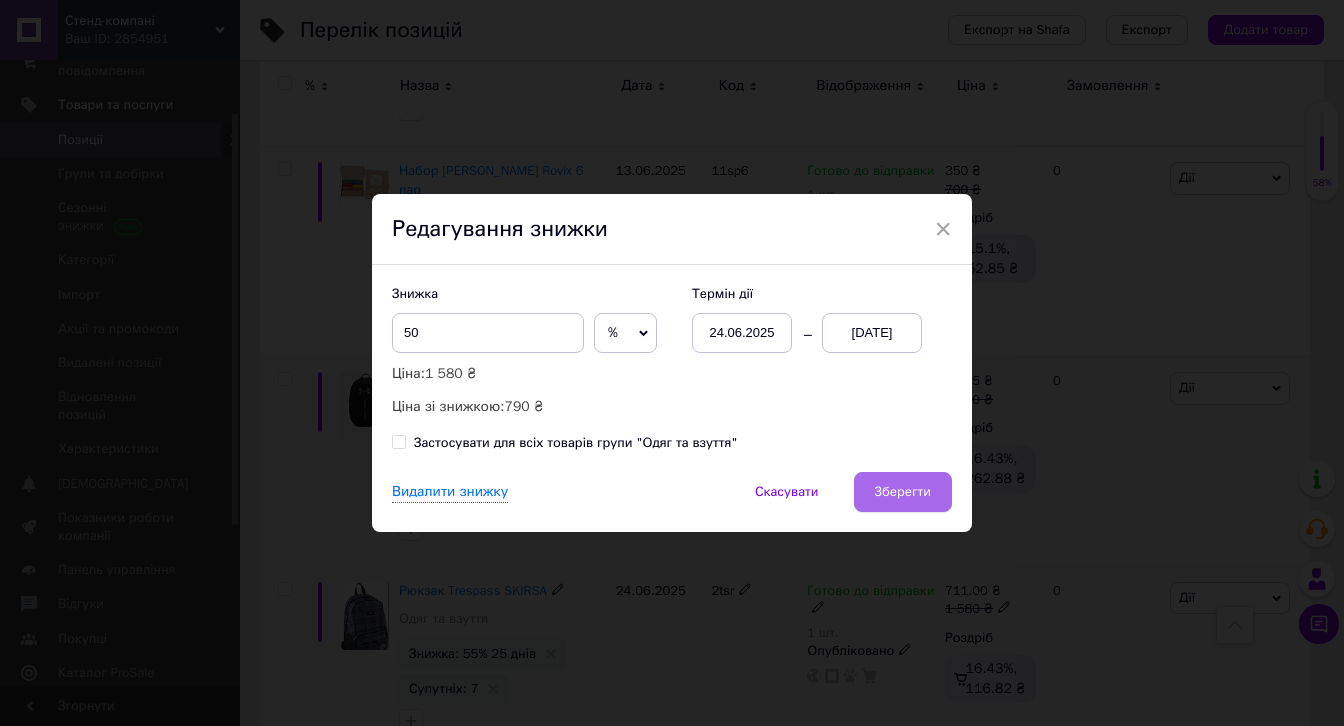 click on "Зберегти" at bounding box center (903, 492) 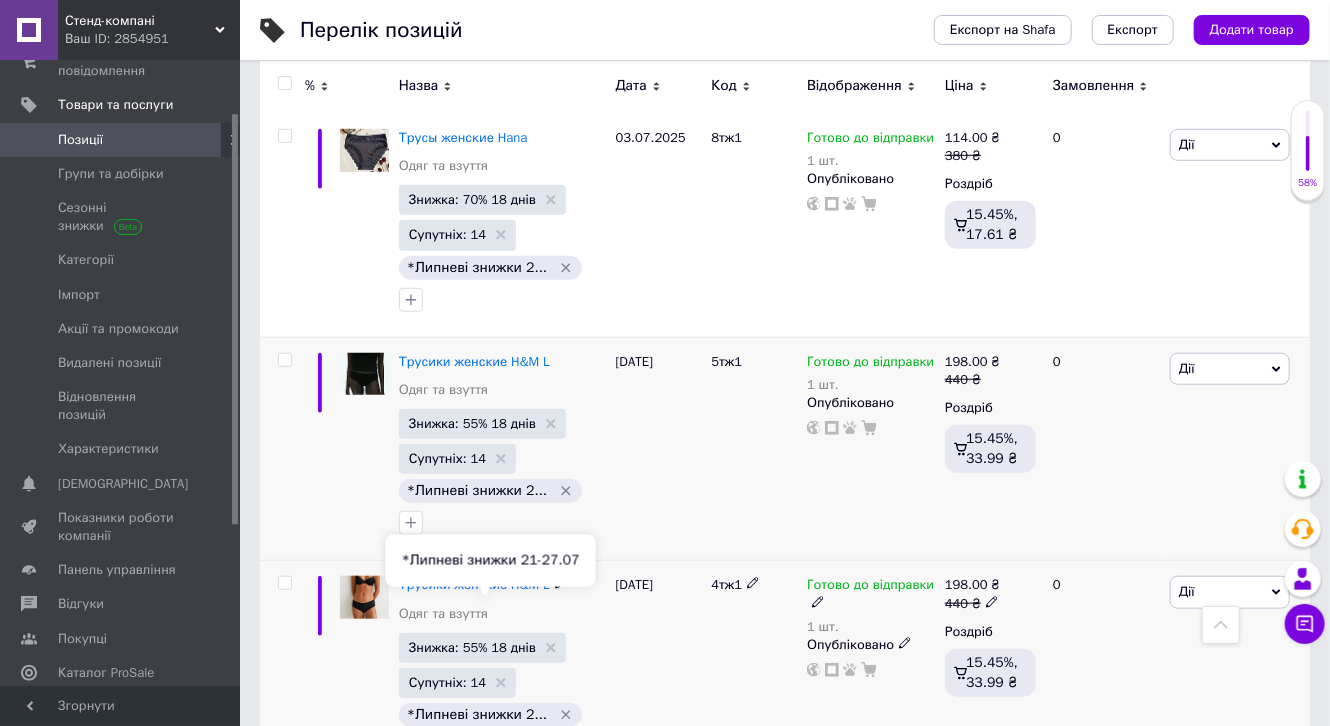 scroll, scrollTop: 3845, scrollLeft: 0, axis: vertical 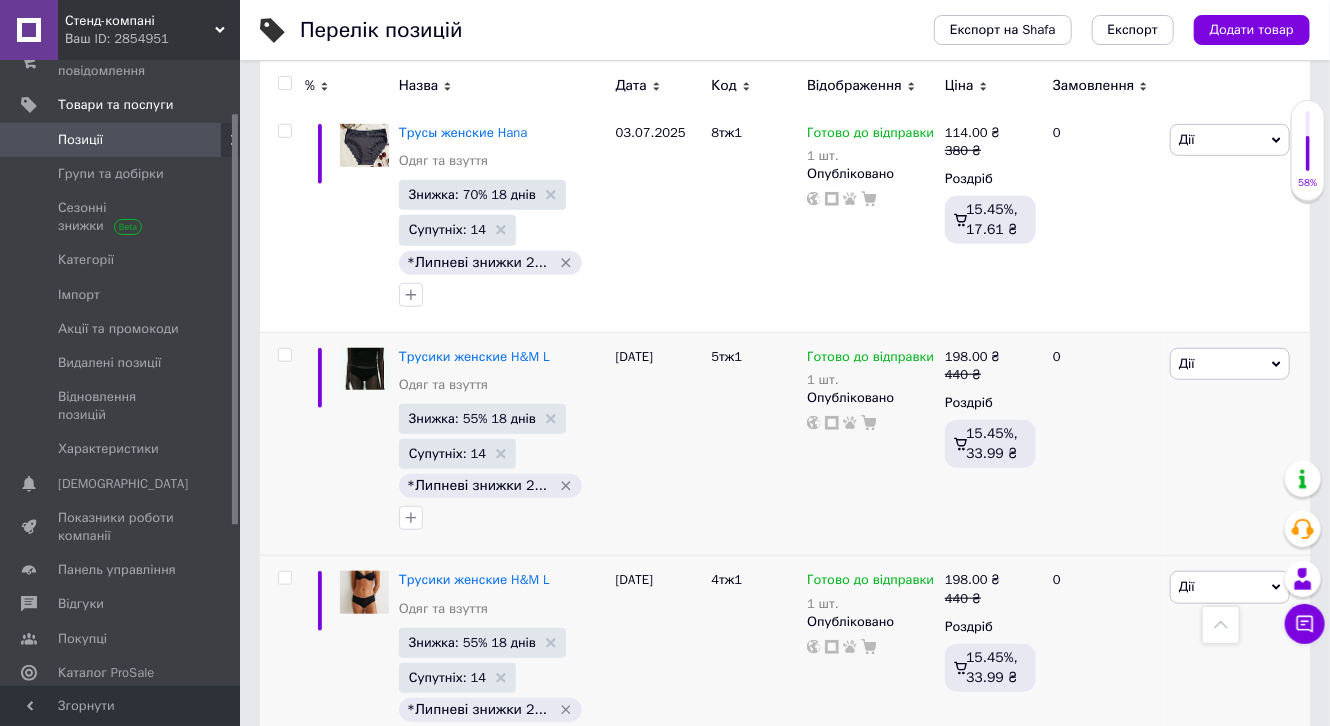 click on "5" at bounding box center (584, 820) 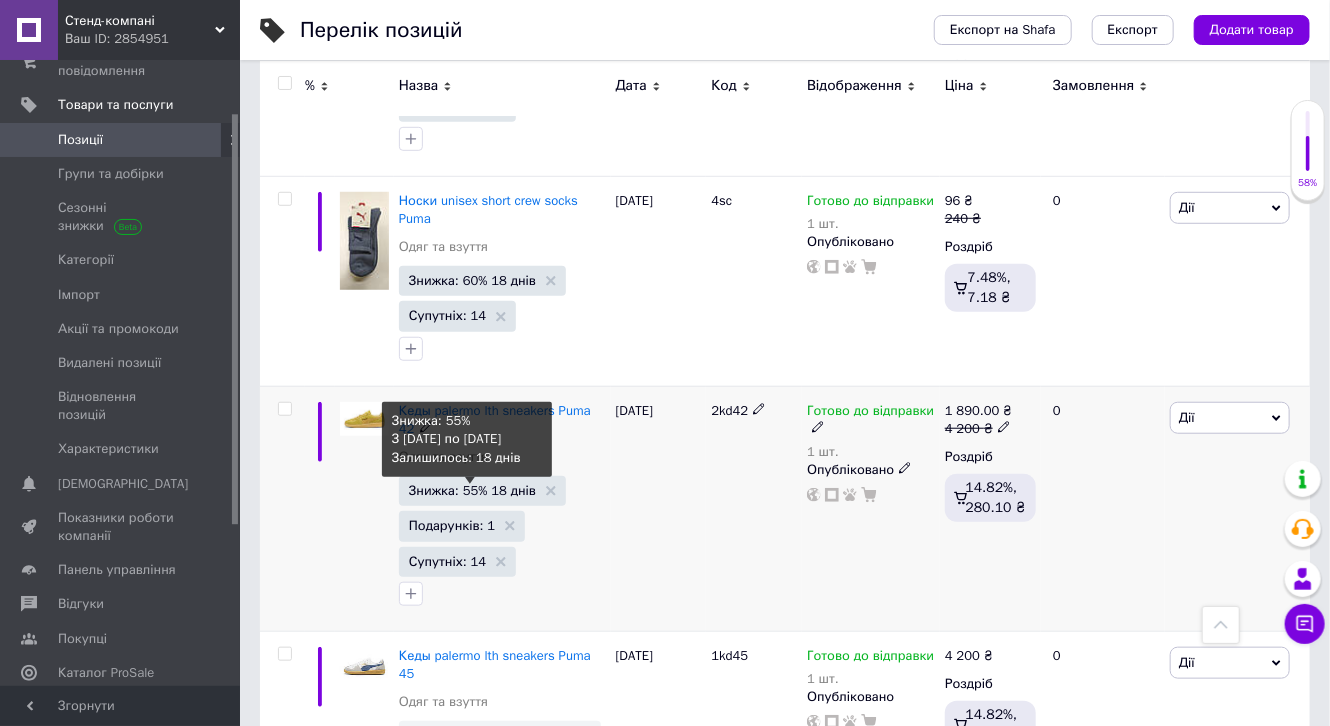 click on "Знижка: 55% 18 днів" at bounding box center [472, 490] 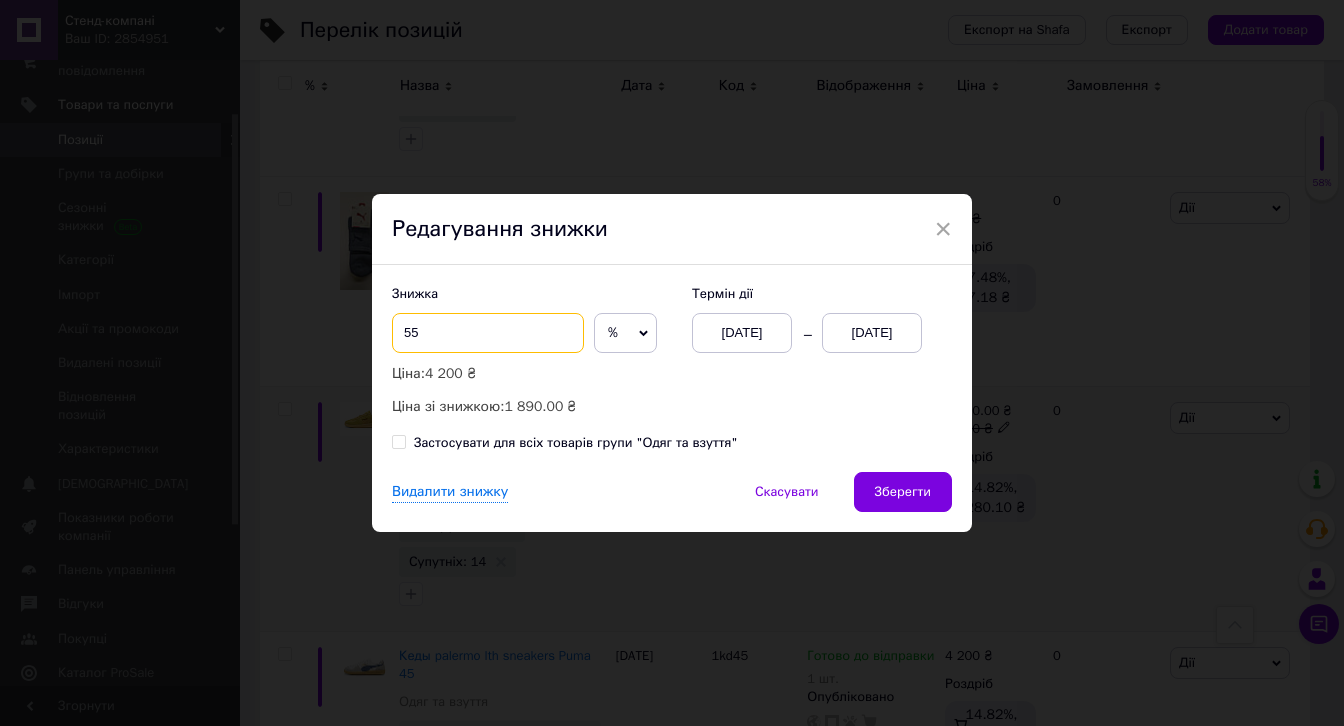 click on "55" at bounding box center (488, 333) 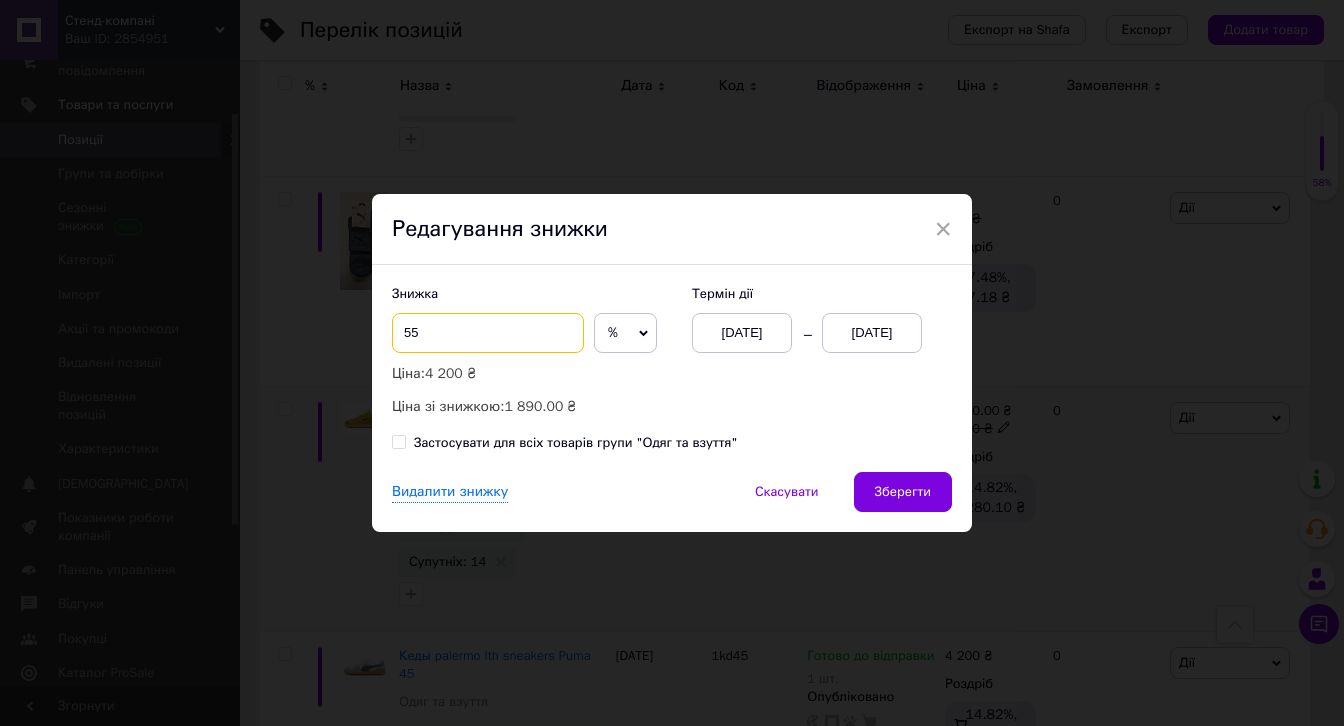 click on "55" at bounding box center (488, 333) 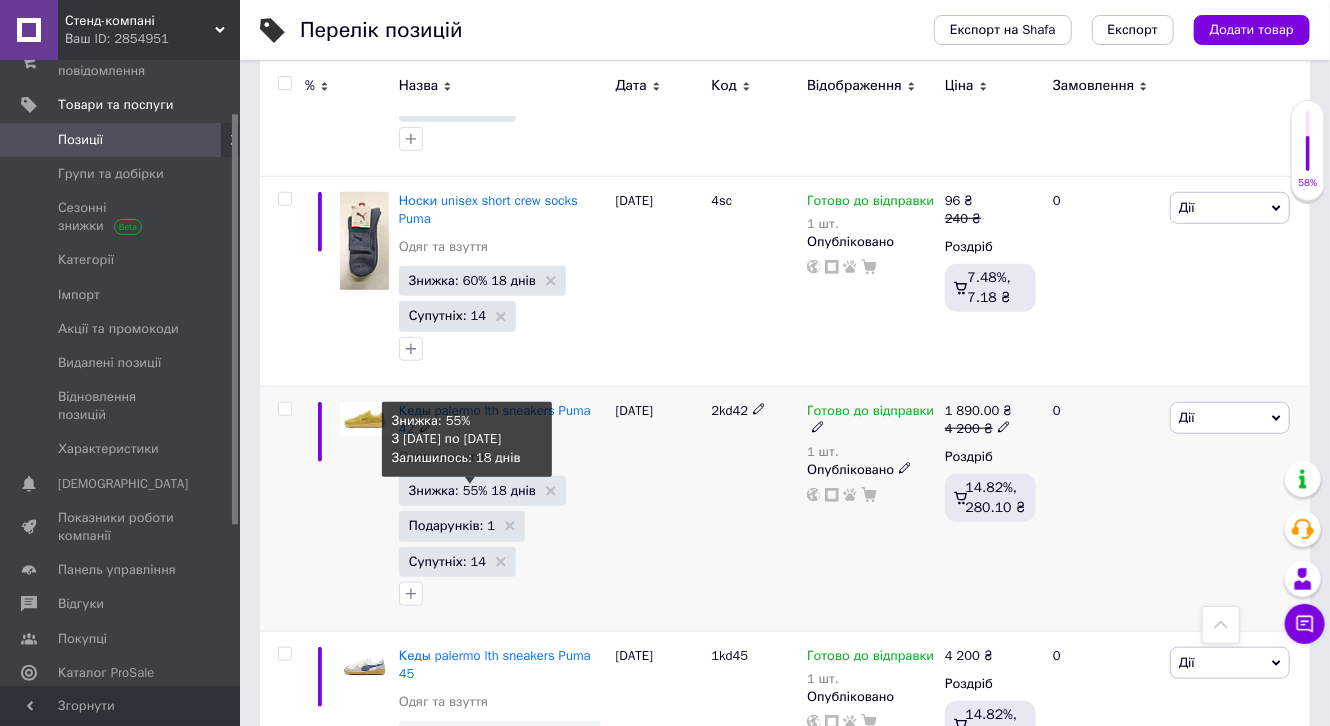 click on "Знижка: 55% 18 днів" at bounding box center (472, 490) 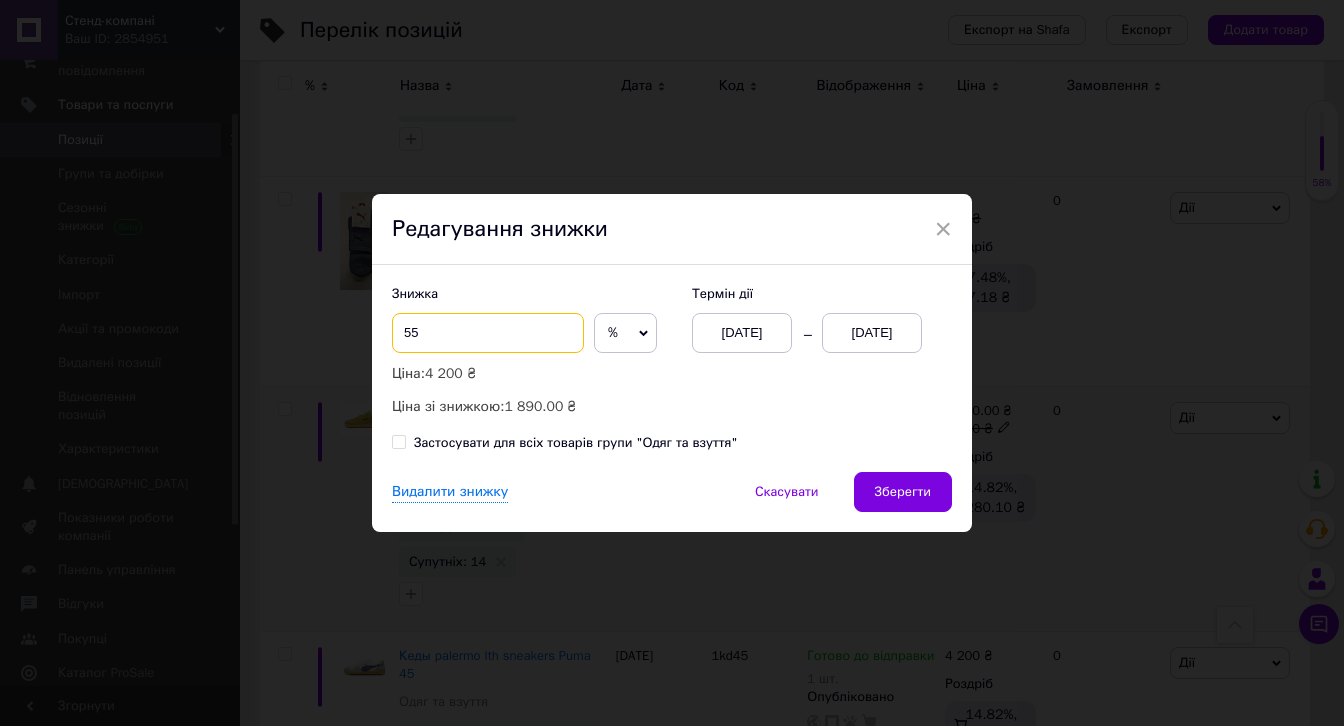 click on "55" at bounding box center [488, 333] 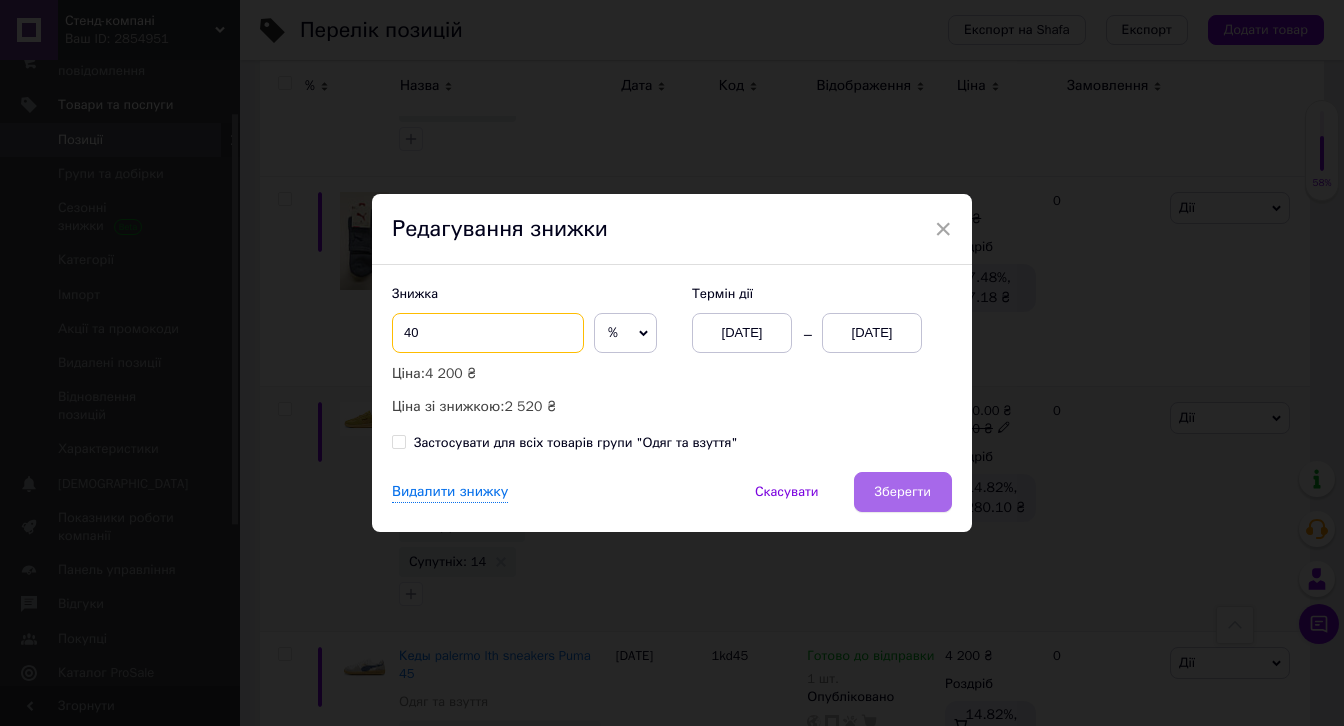 type on "40" 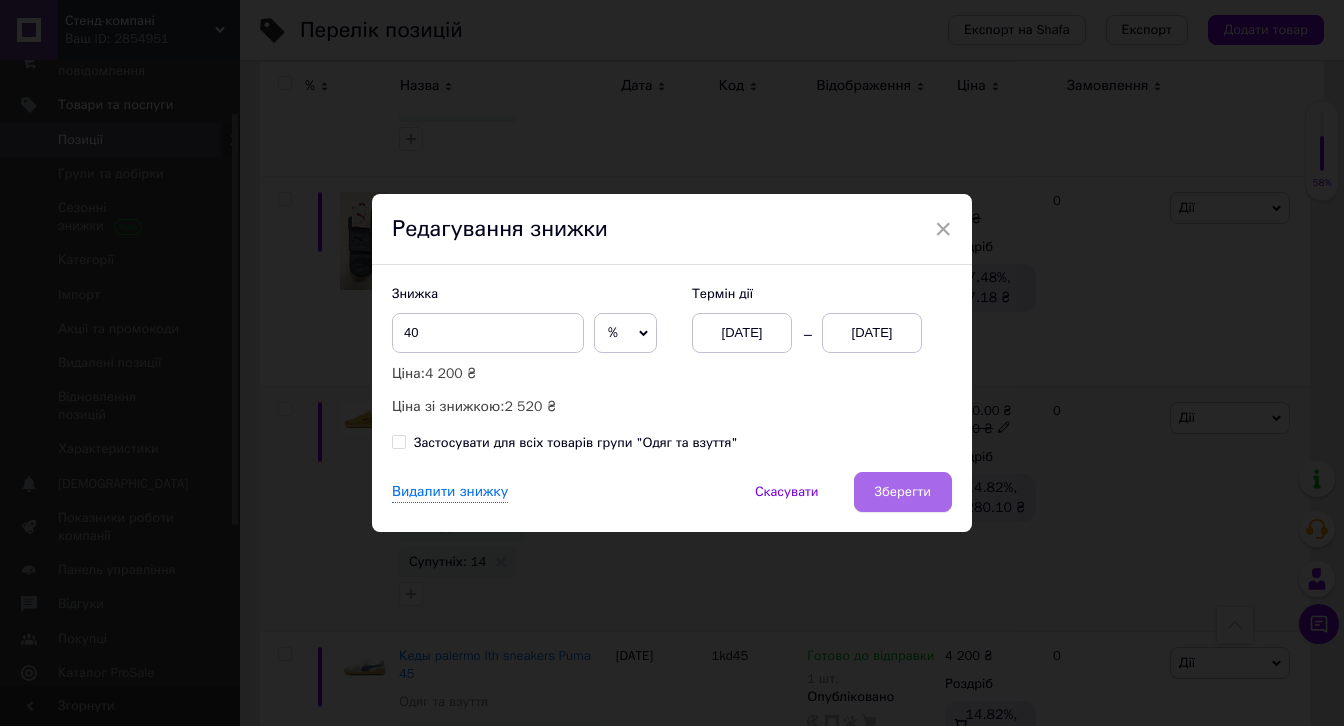 click on "Зберегти" at bounding box center [903, 492] 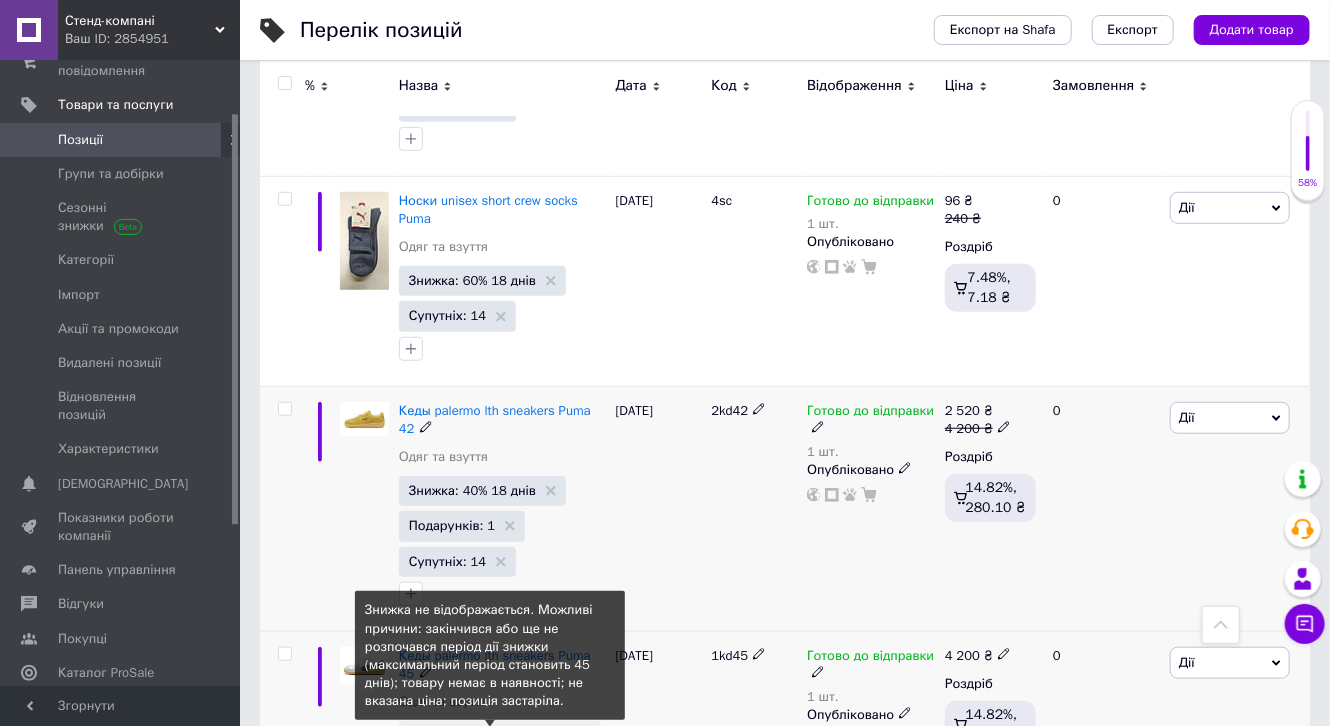 click on "Знижка: 53% Не відображається" at bounding box center (490, 740) 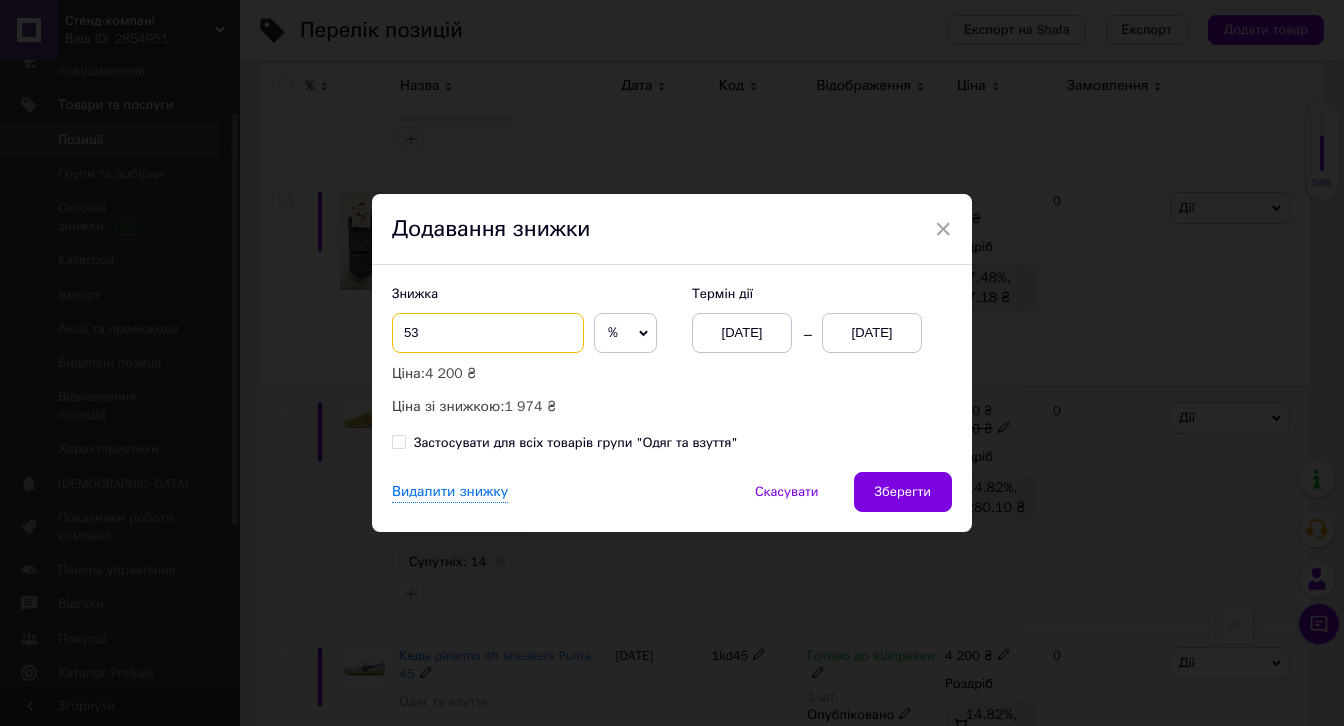 drag, startPoint x: 419, startPoint y: 319, endPoint x: 391, endPoint y: 347, distance: 39.59798 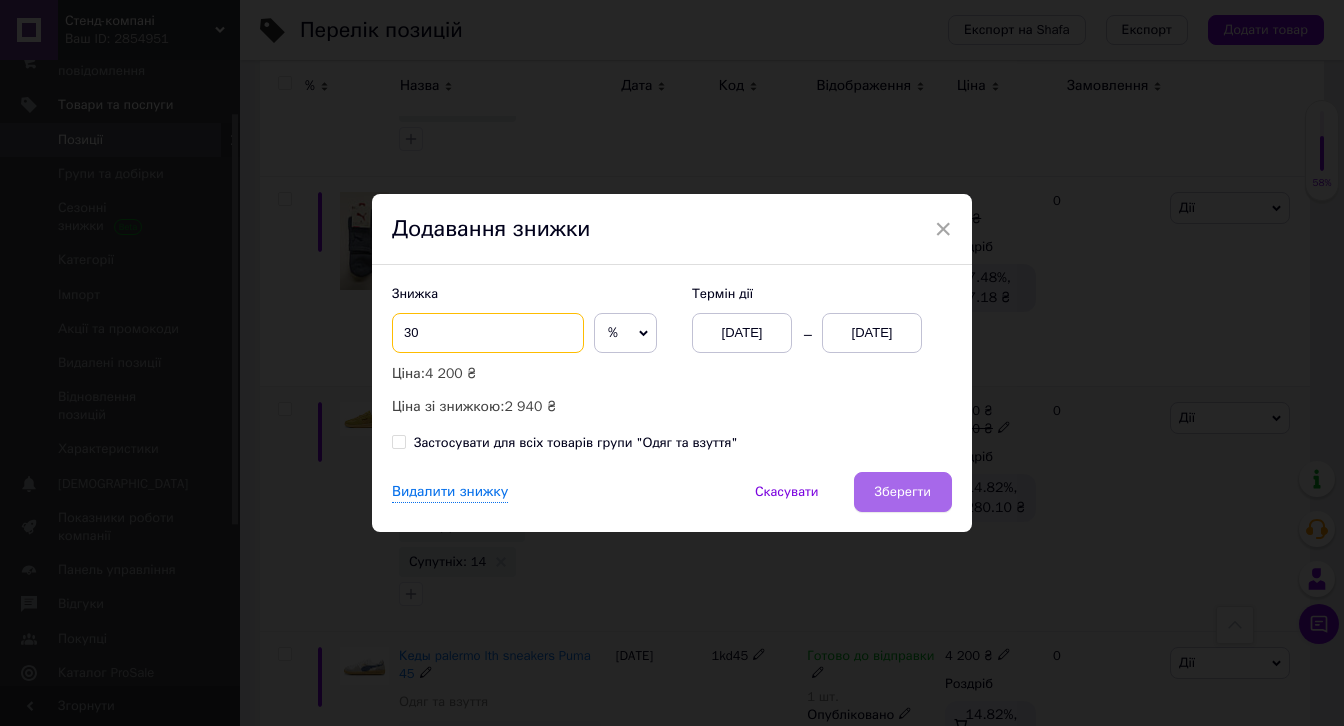 type on "30" 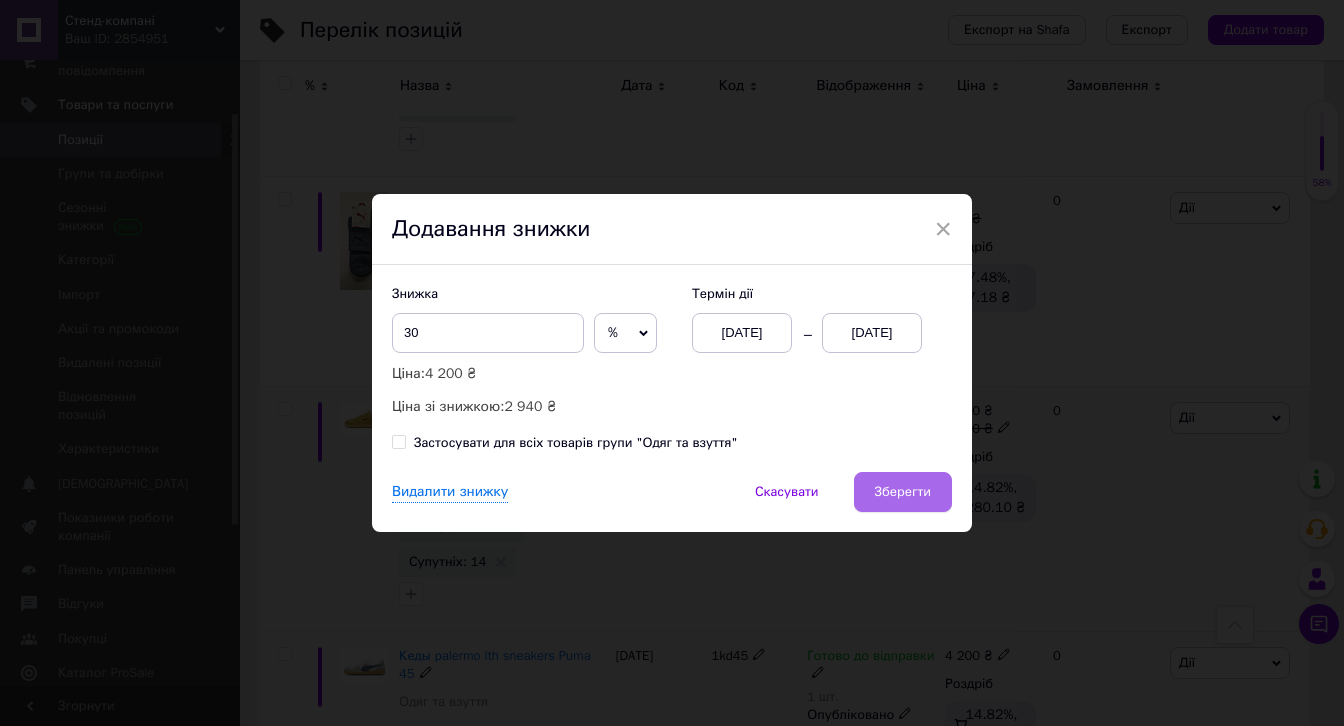 click on "Зберегти" at bounding box center [903, 492] 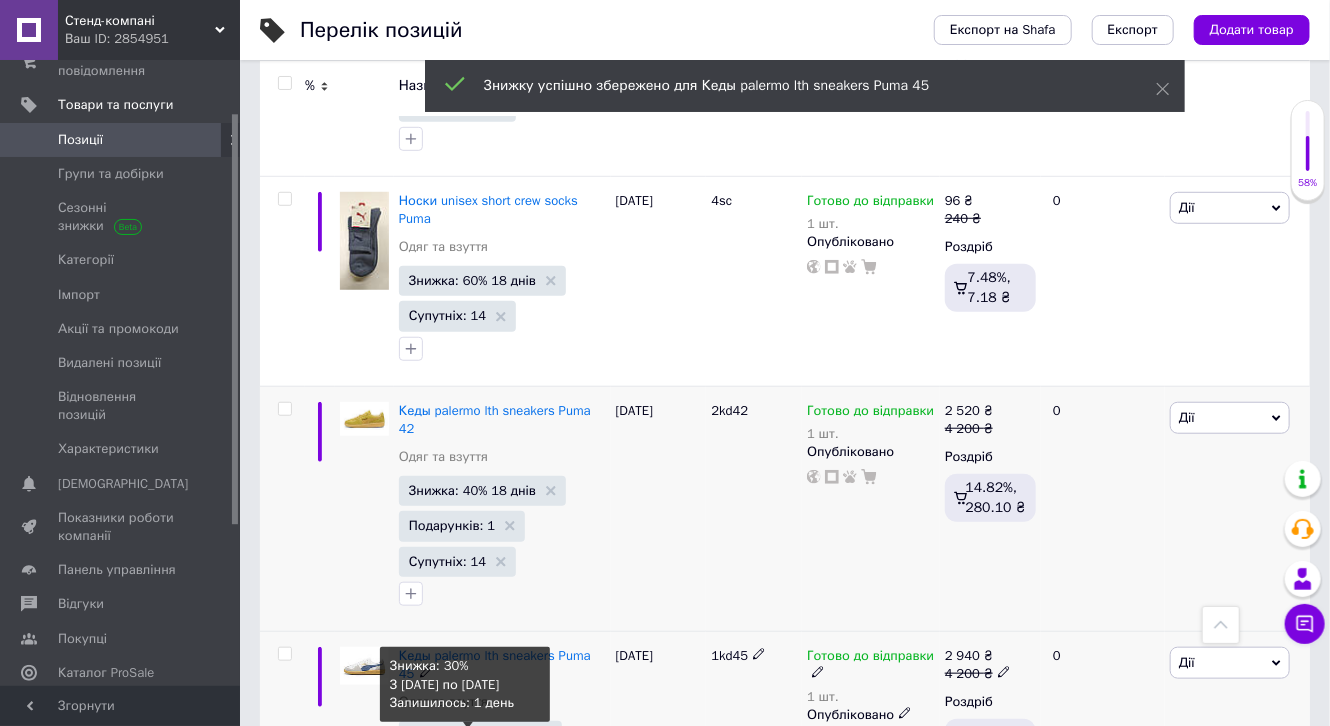 click on "Знижка: 30% 1 день" at bounding box center [470, 735] 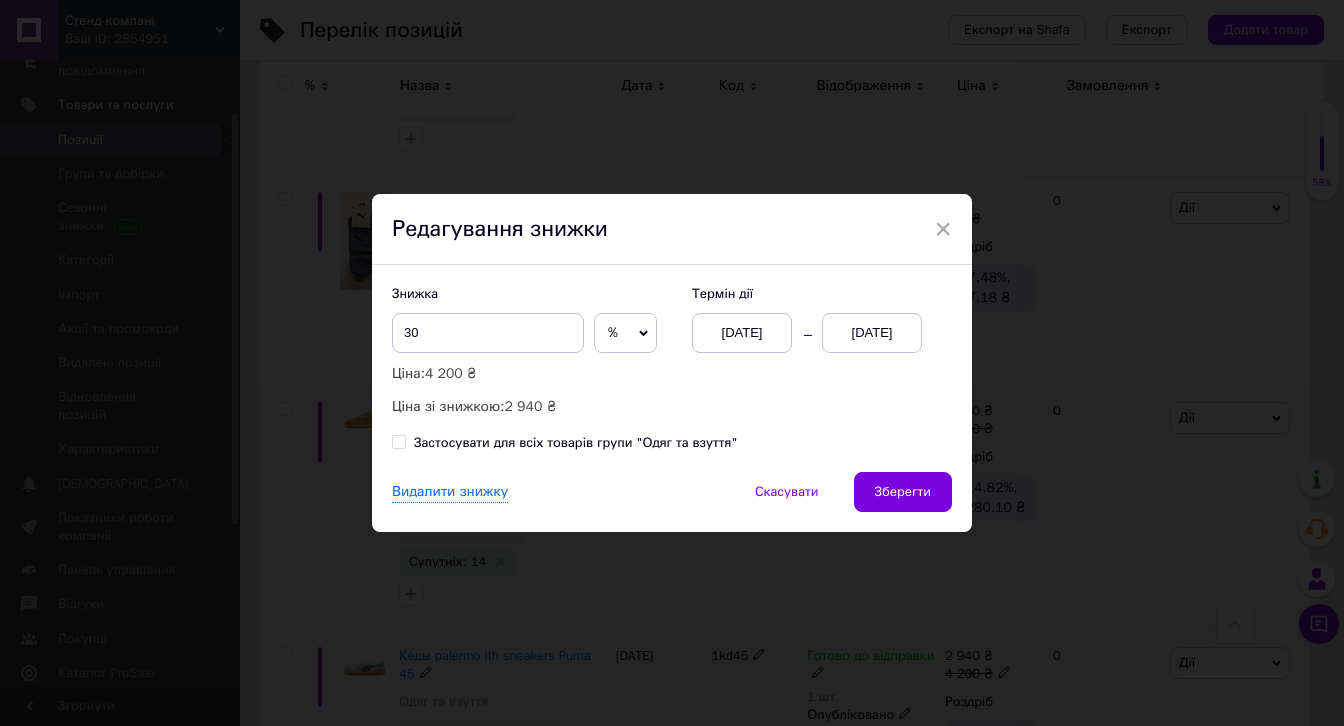 click on "[DATE]" at bounding box center (872, 333) 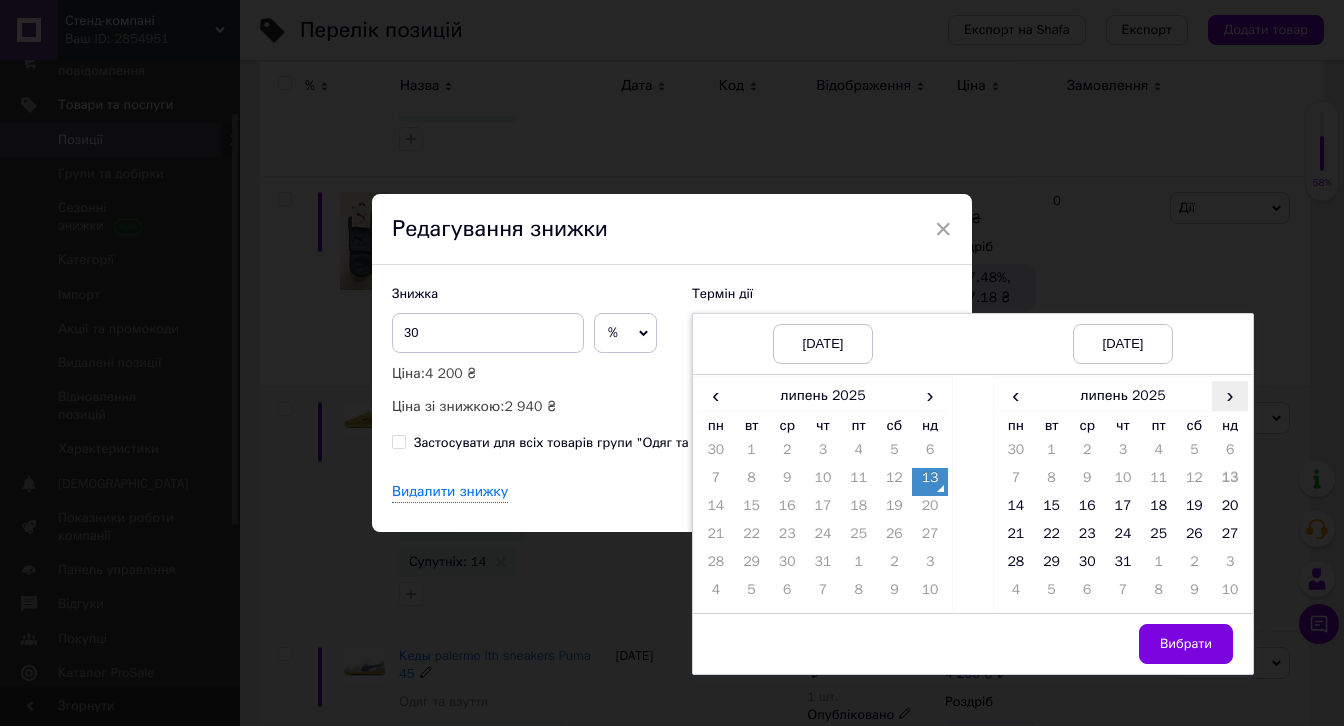 click on "›" at bounding box center [1230, 395] 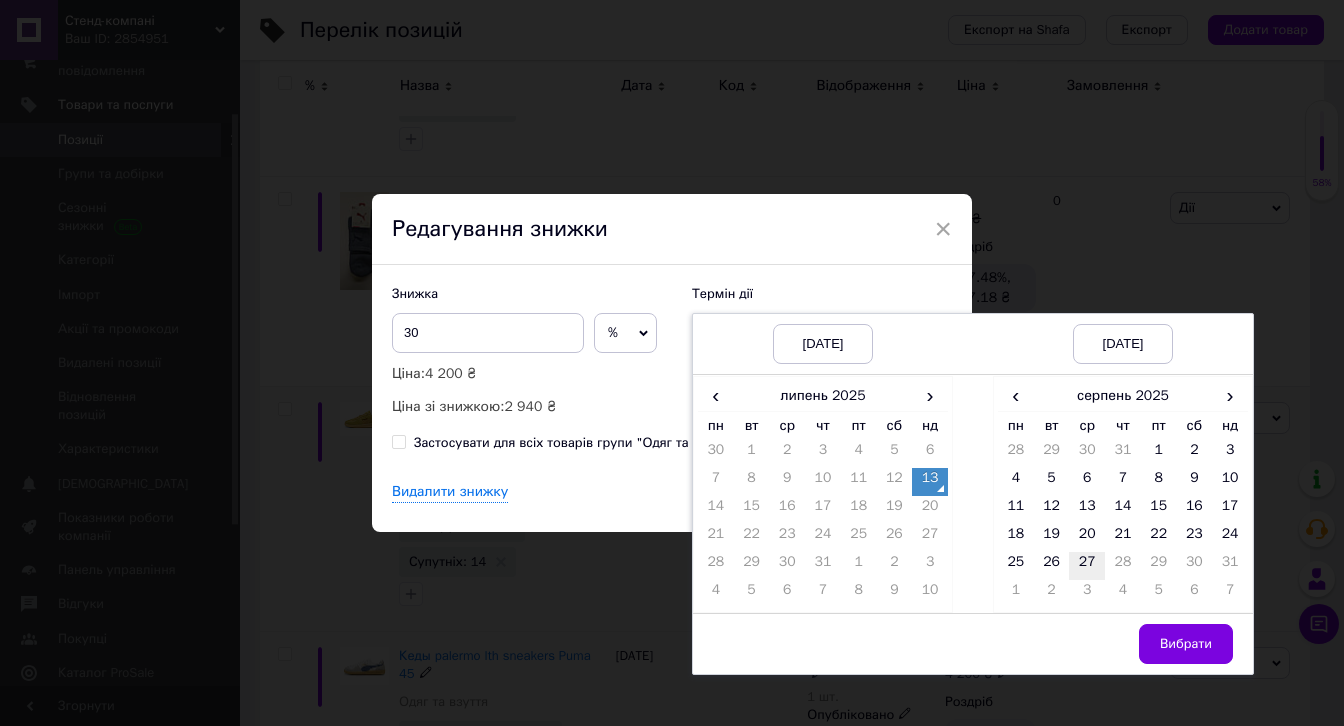 click on "27" at bounding box center [1087, 566] 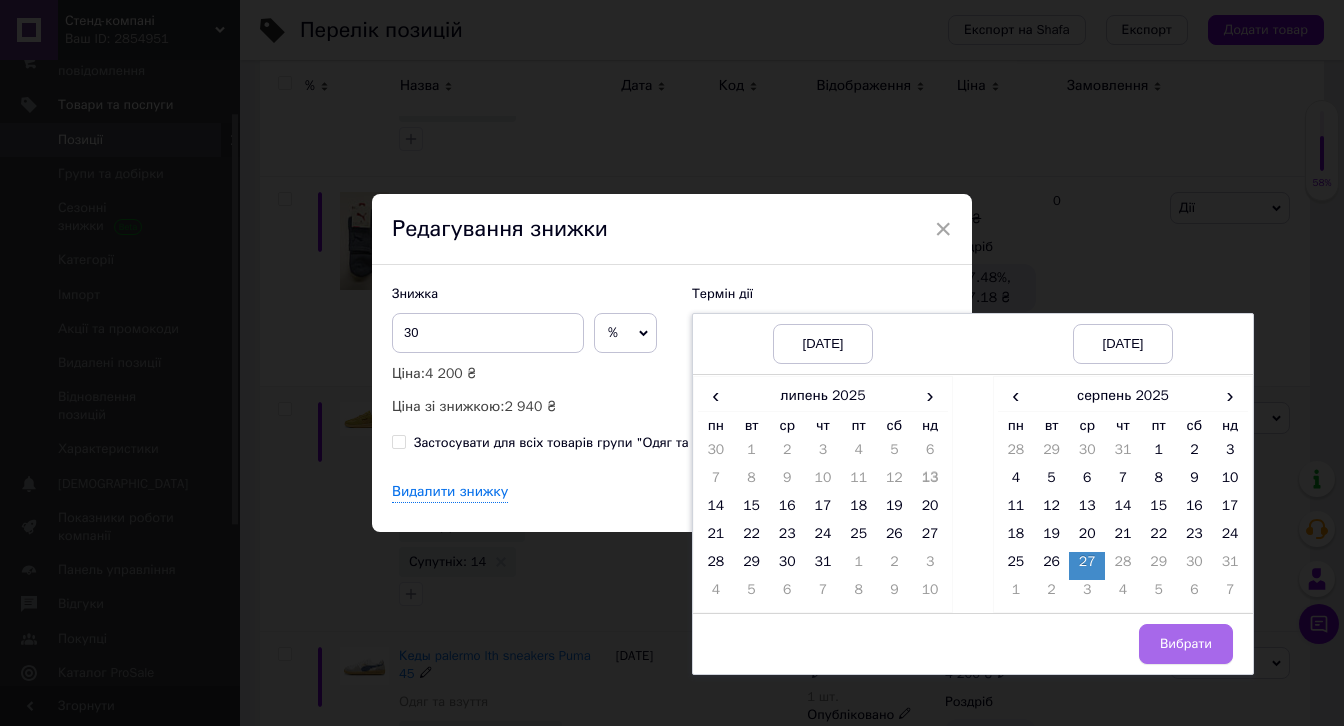 click on "Вибрати" at bounding box center [1186, 644] 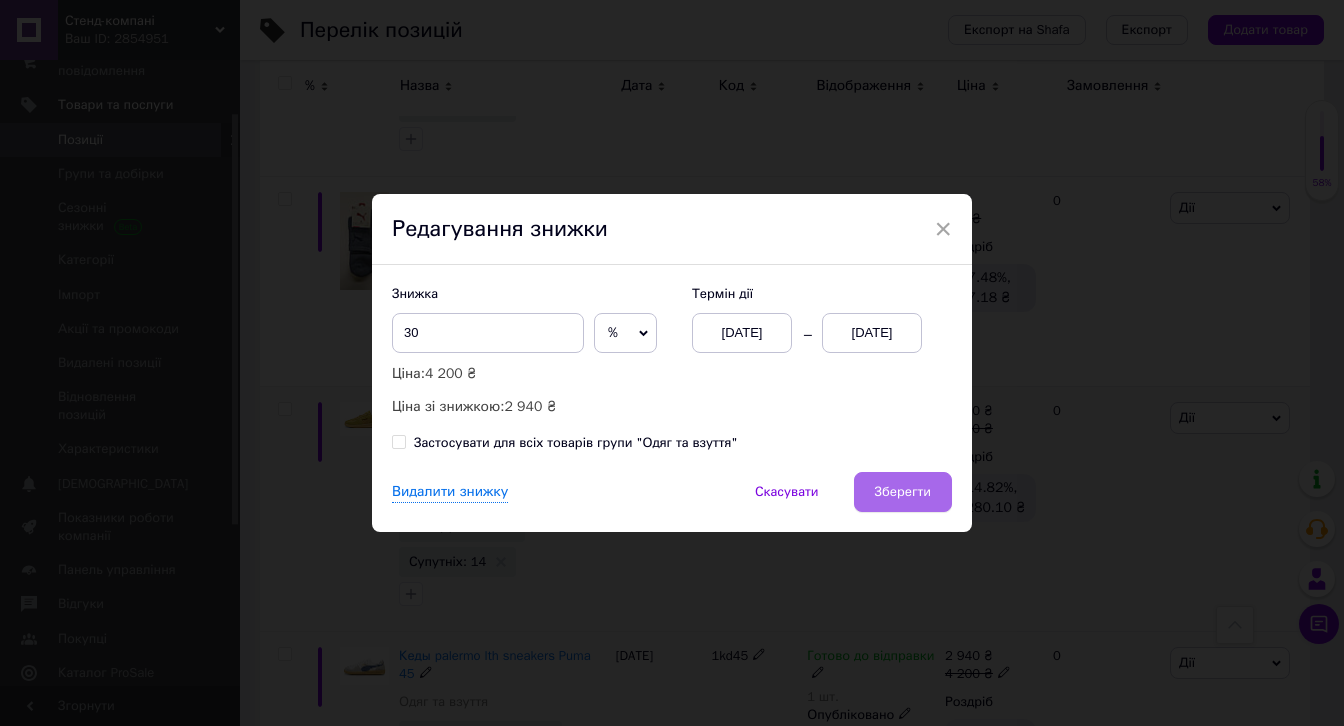 click on "Зберегти" at bounding box center [903, 492] 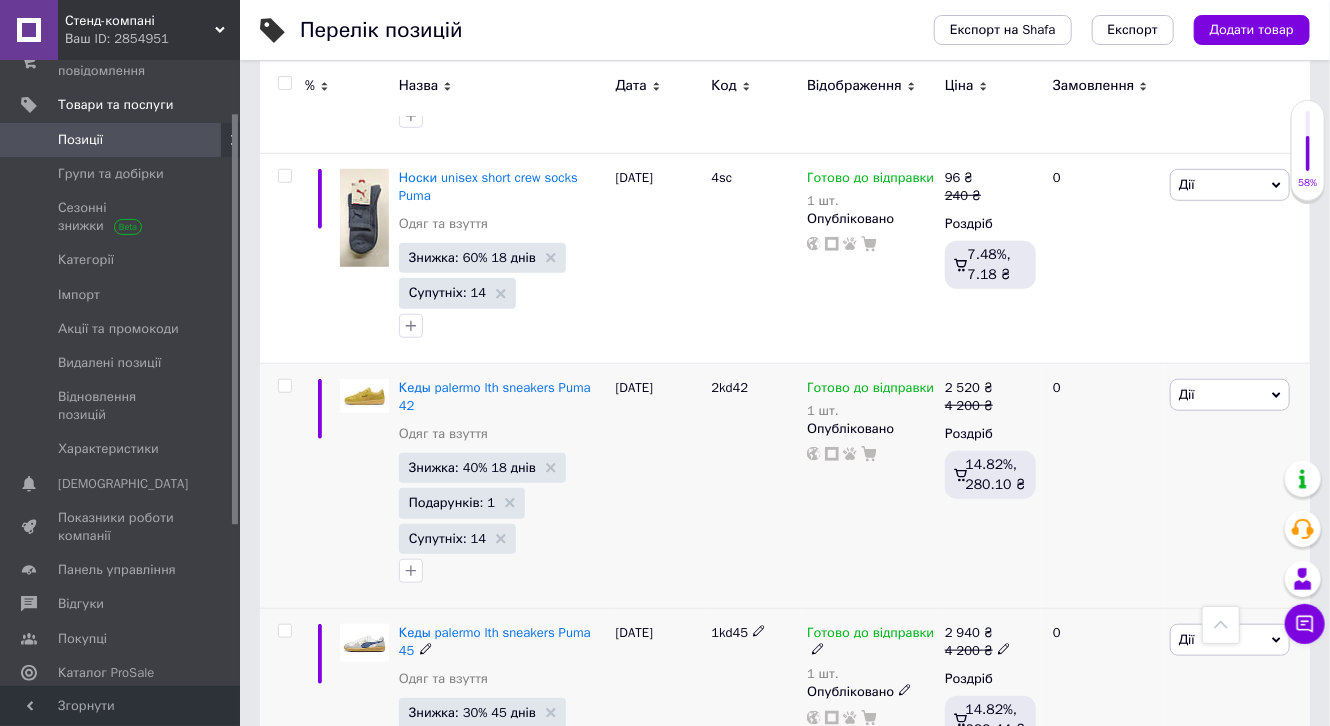 scroll, scrollTop: 3889, scrollLeft: 0, axis: vertical 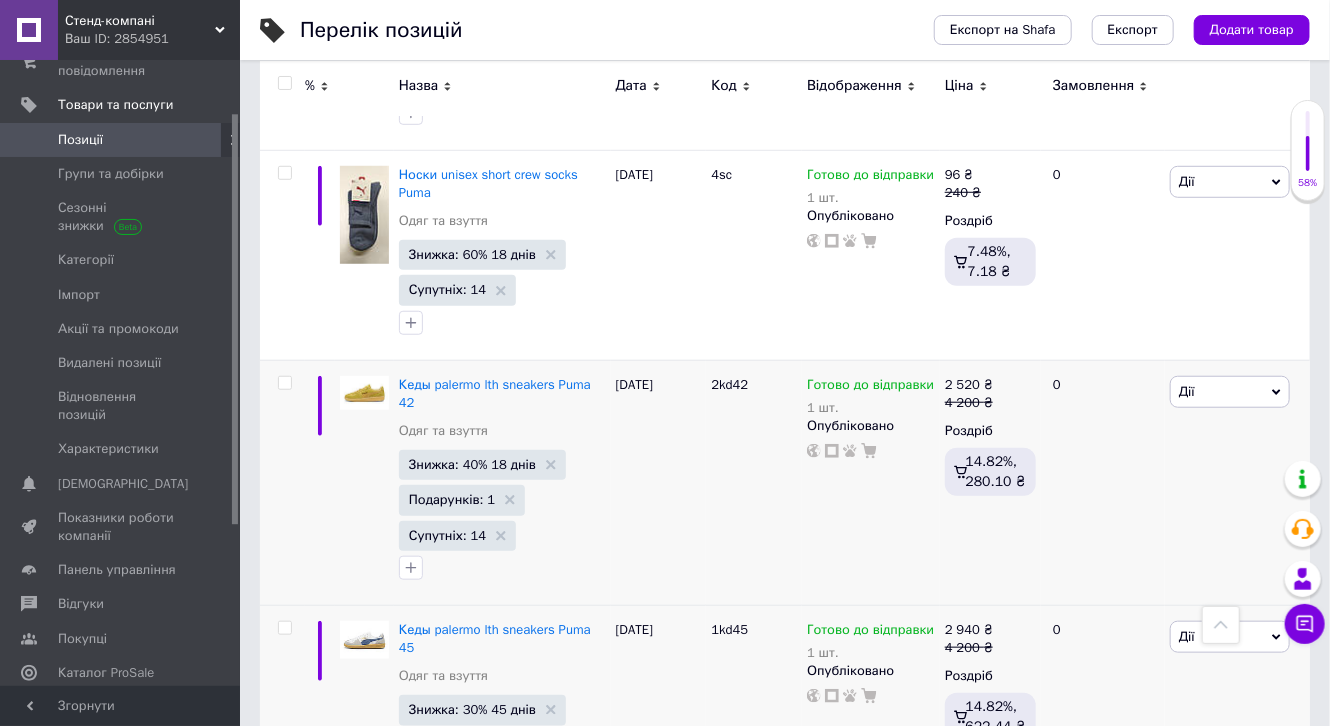 click on "6" at bounding box center [629, 891] 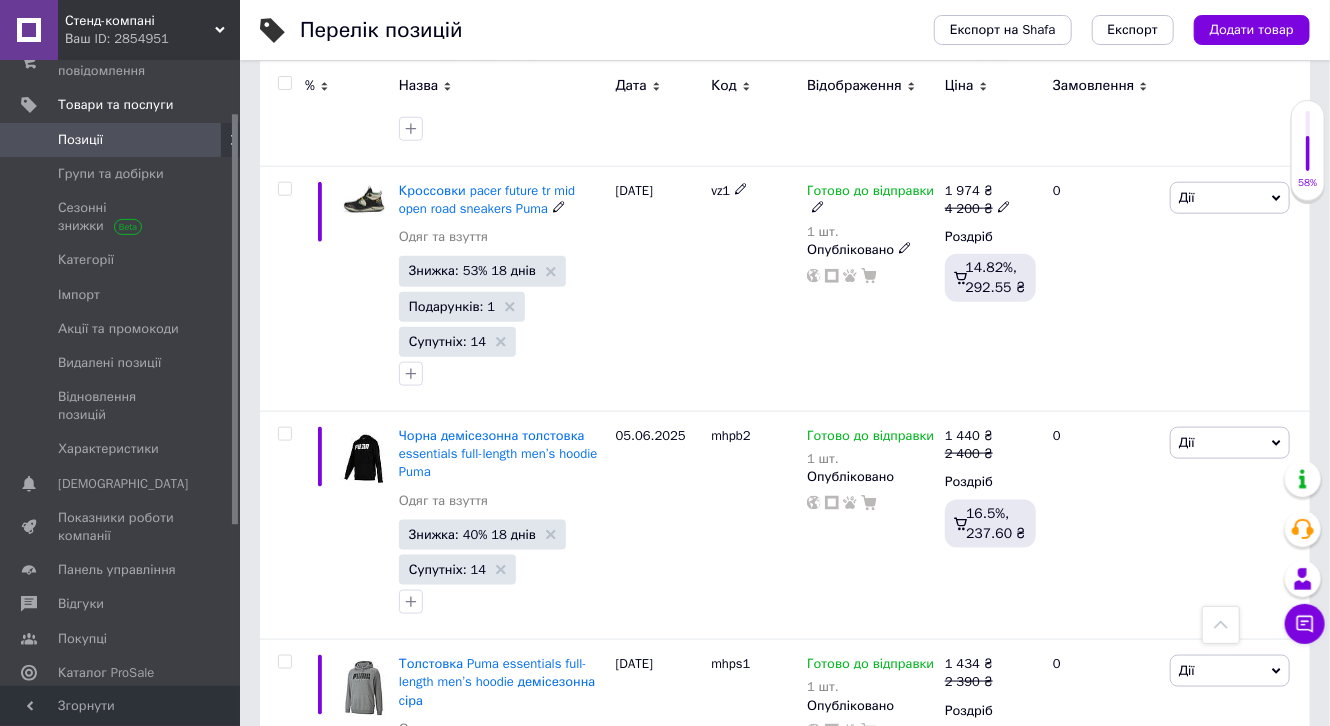scroll, scrollTop: 880, scrollLeft: 0, axis: vertical 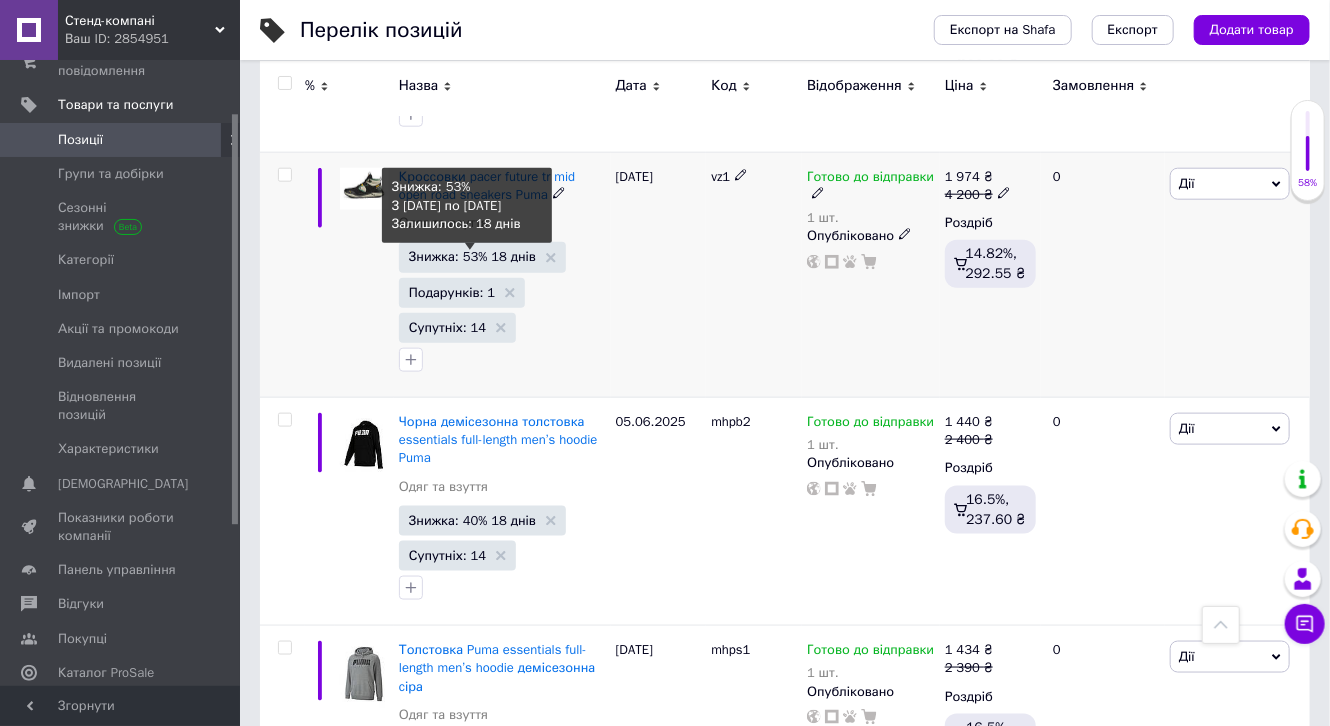 click on "Знижка: 53% 18 днів" at bounding box center [472, 256] 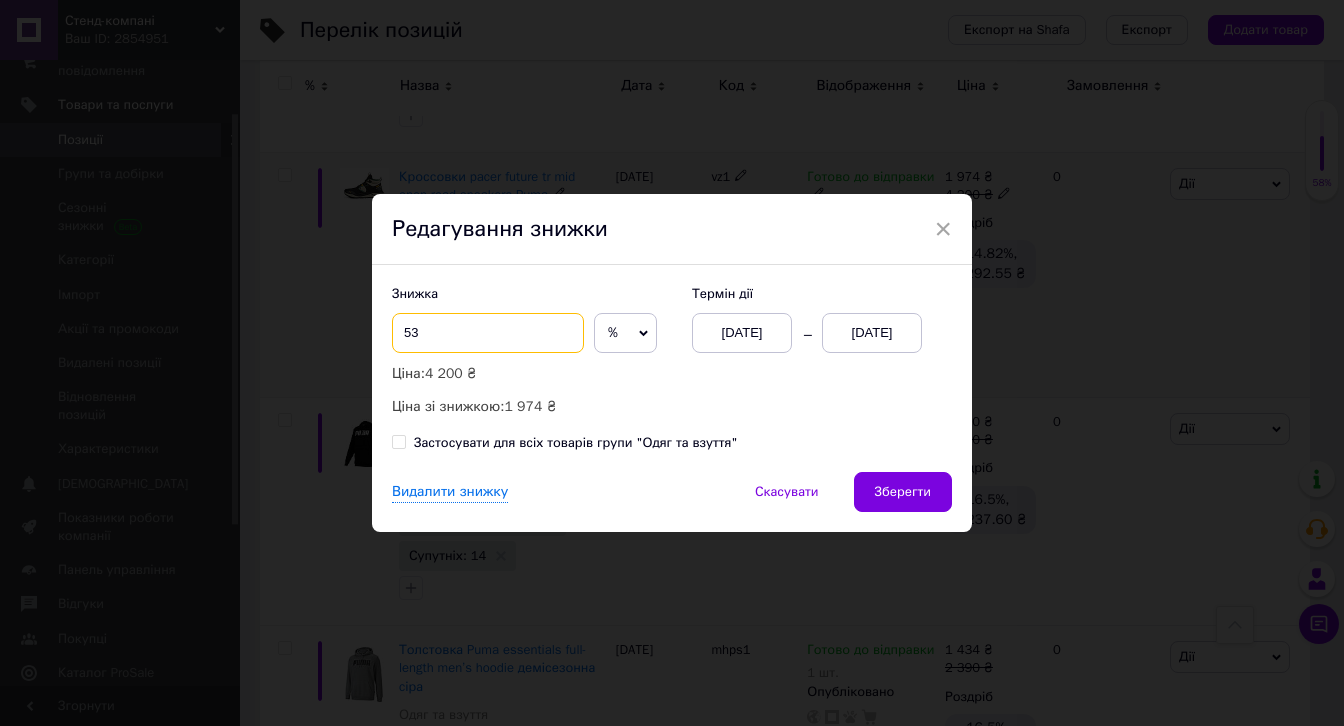 drag, startPoint x: 412, startPoint y: 329, endPoint x: 384, endPoint y: 336, distance: 28.86174 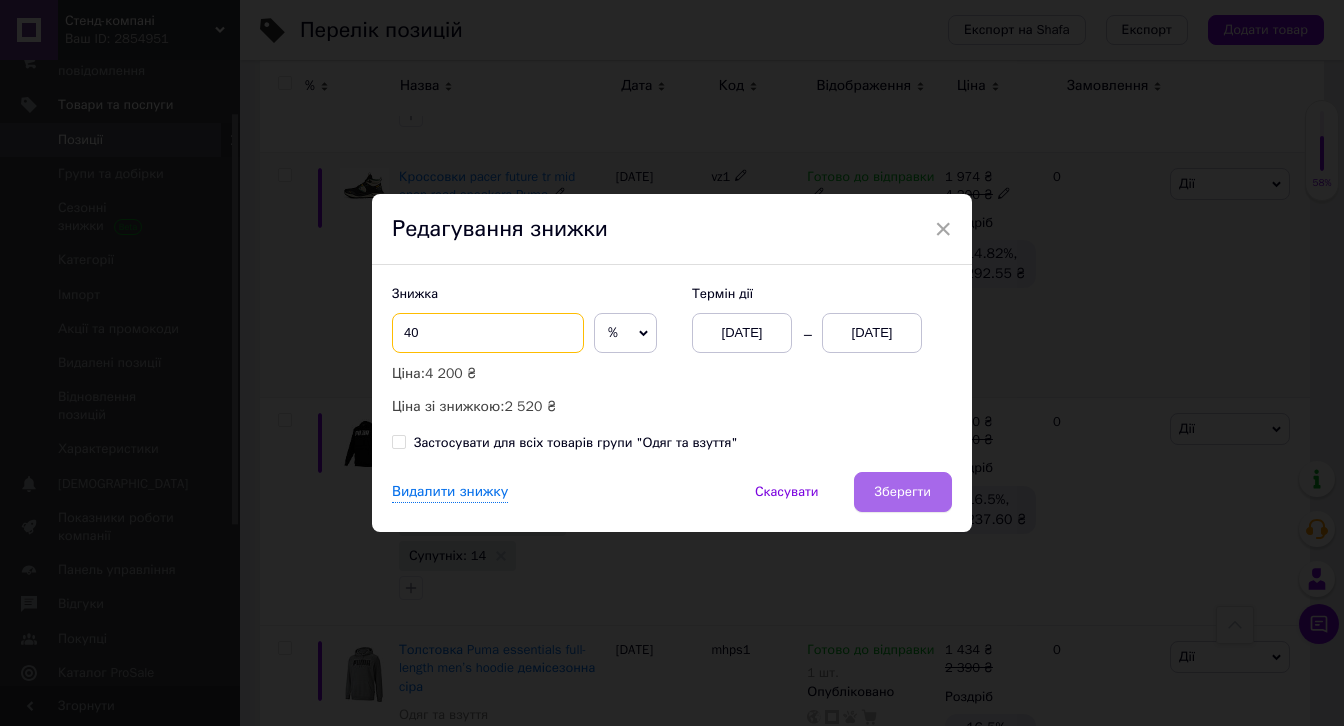 type on "40" 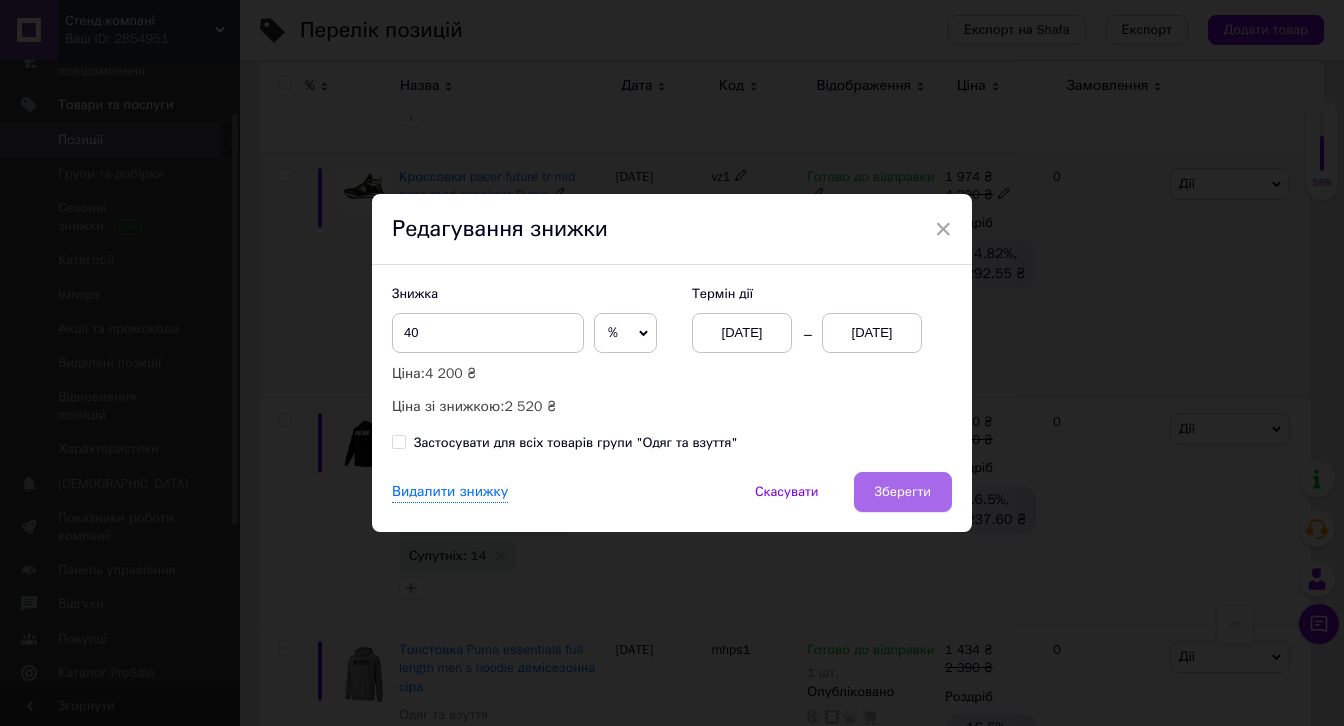 click on "Зберегти" at bounding box center (903, 492) 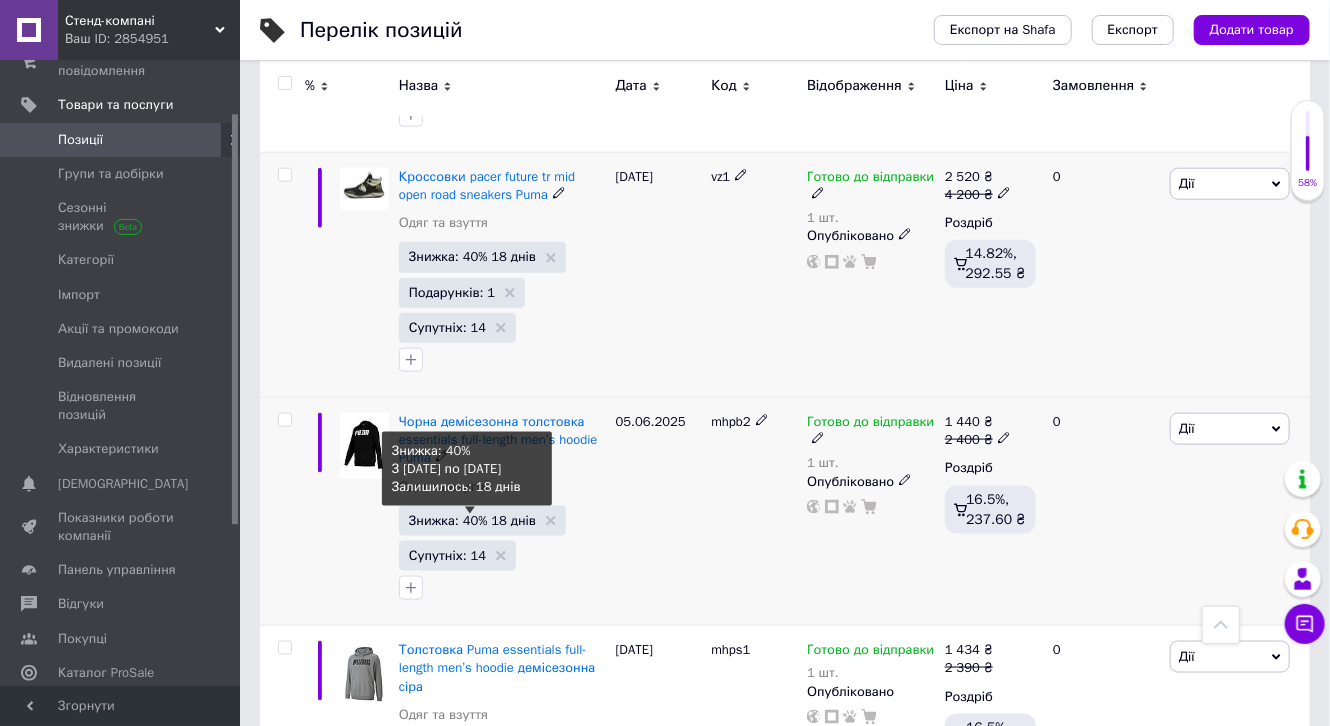 click on "Знижка: 40% 18 днів" at bounding box center (472, 520) 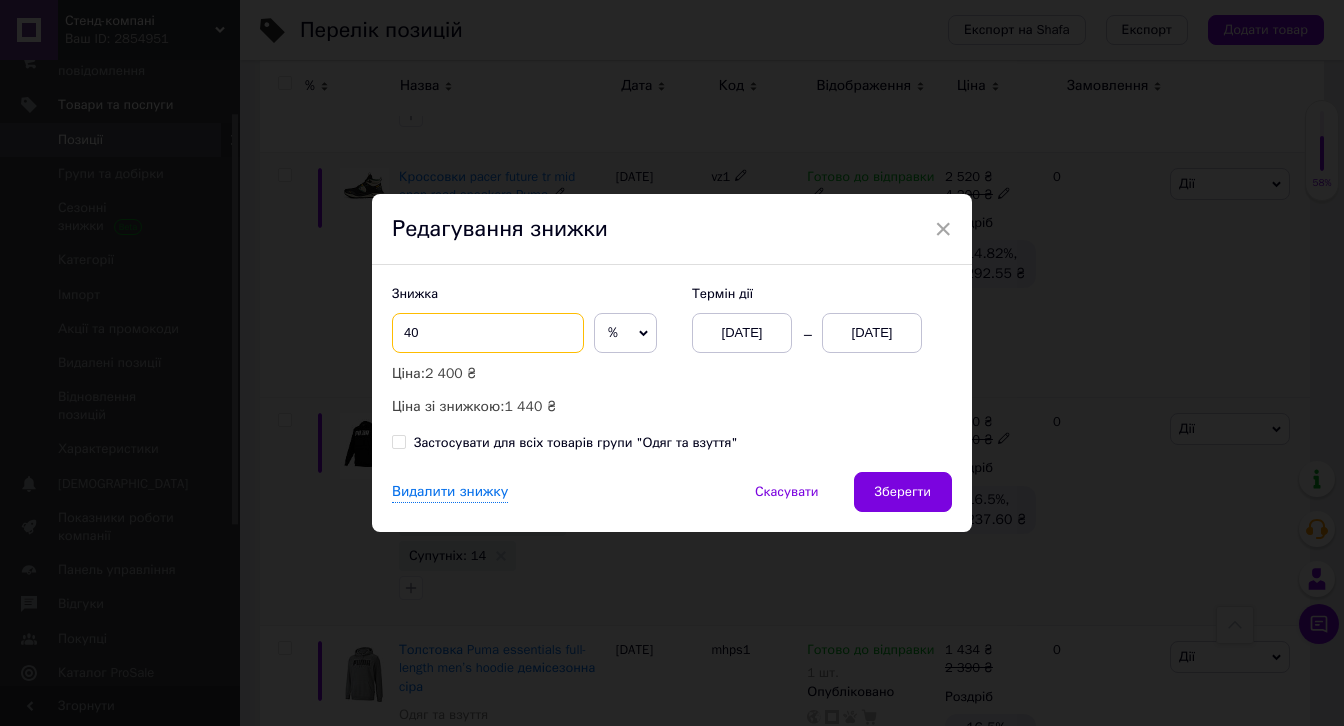 drag, startPoint x: 407, startPoint y: 336, endPoint x: 382, endPoint y: 350, distance: 28.653097 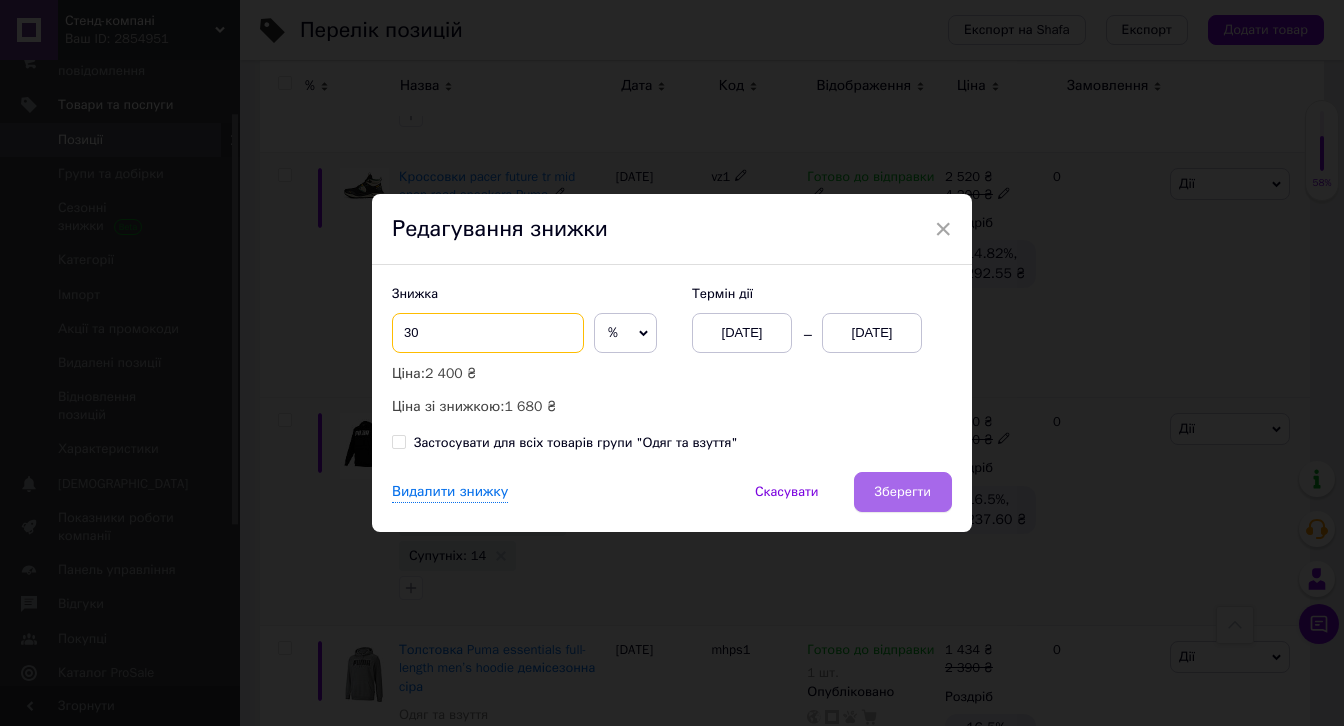type on "30" 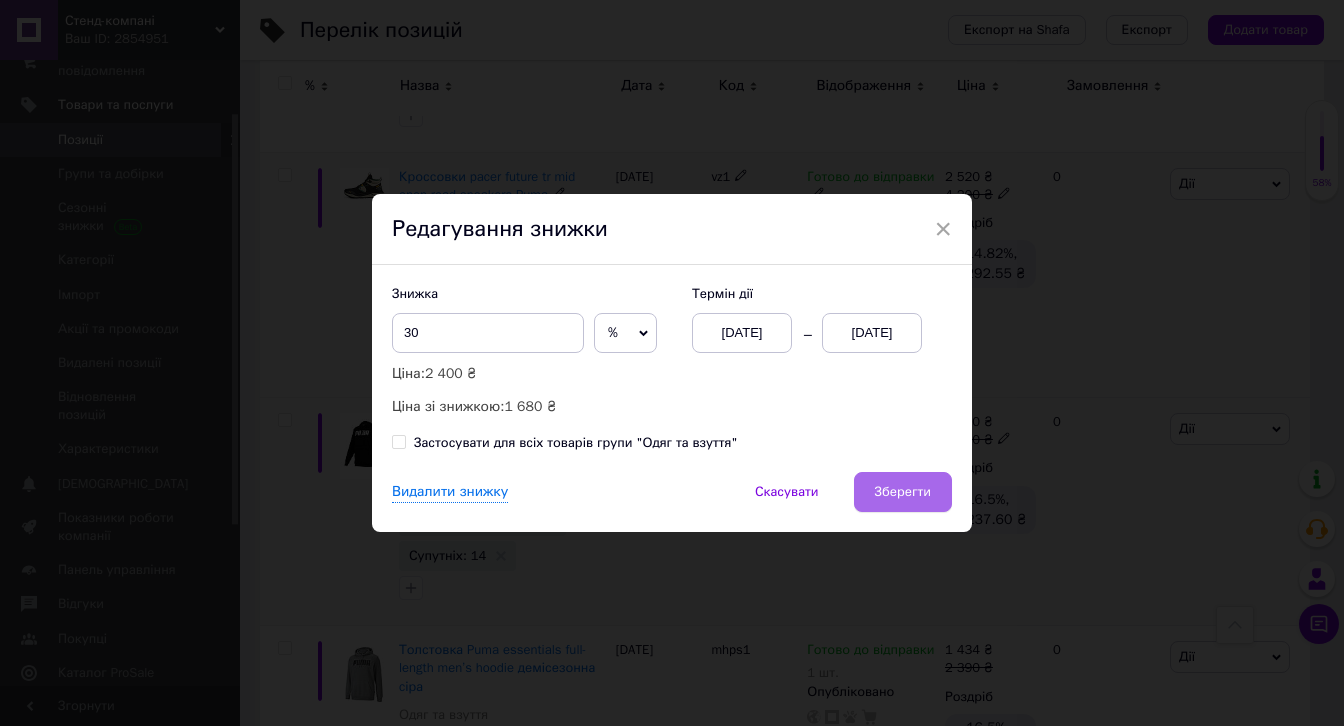 click on "Зберегти" at bounding box center (903, 492) 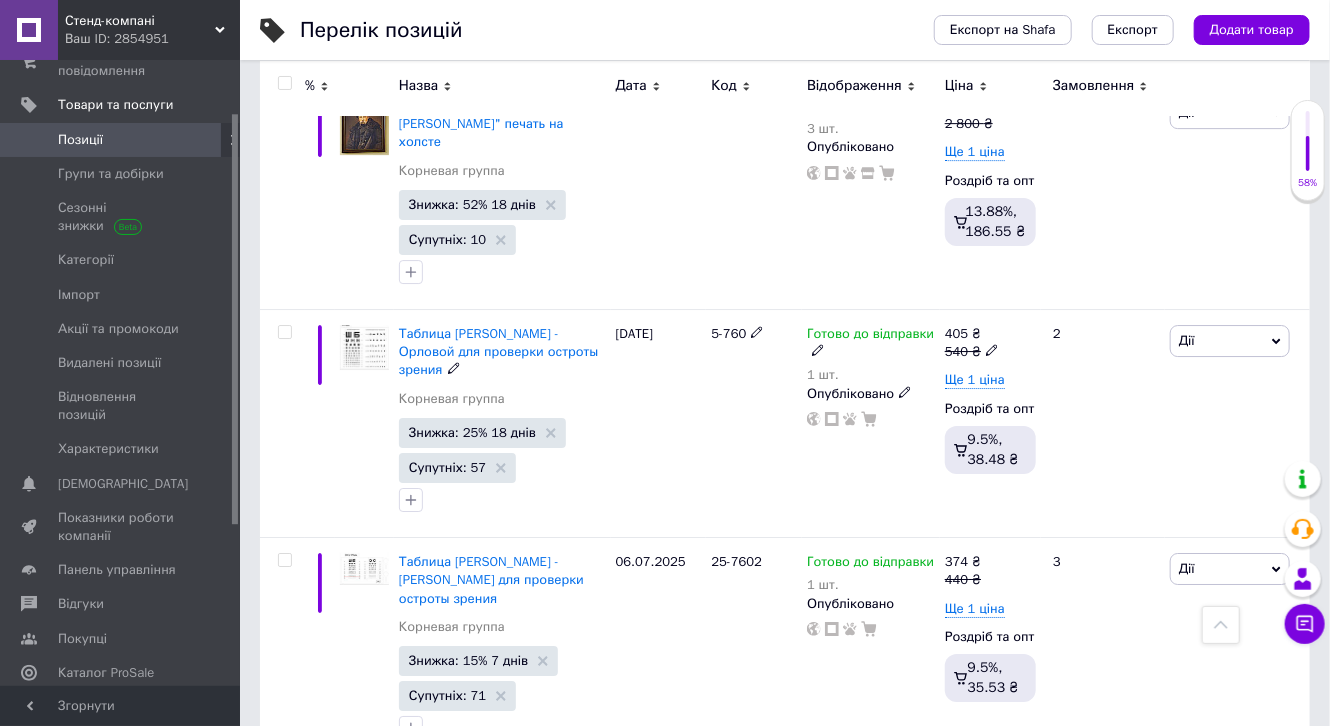 scroll, scrollTop: 2800, scrollLeft: 0, axis: vertical 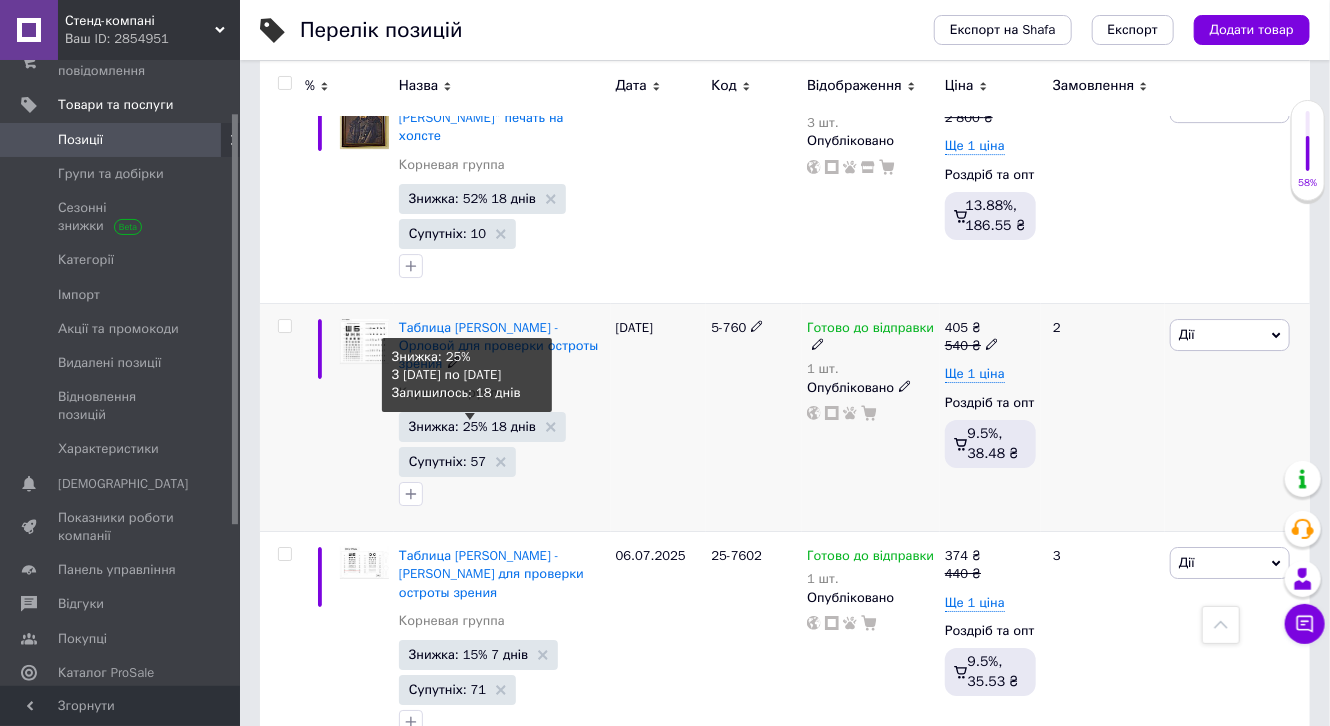 click on "Знижка: 25% 18 днів" at bounding box center (472, 426) 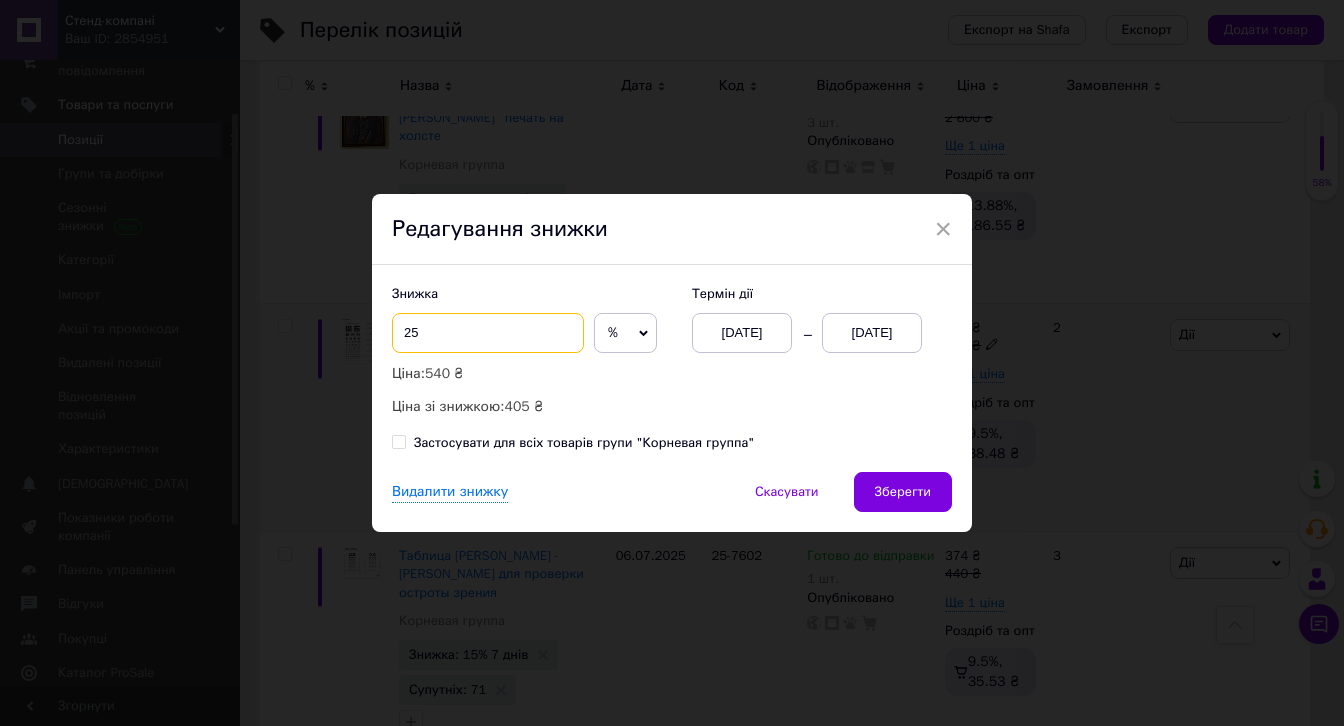 click on "25" at bounding box center (488, 333) 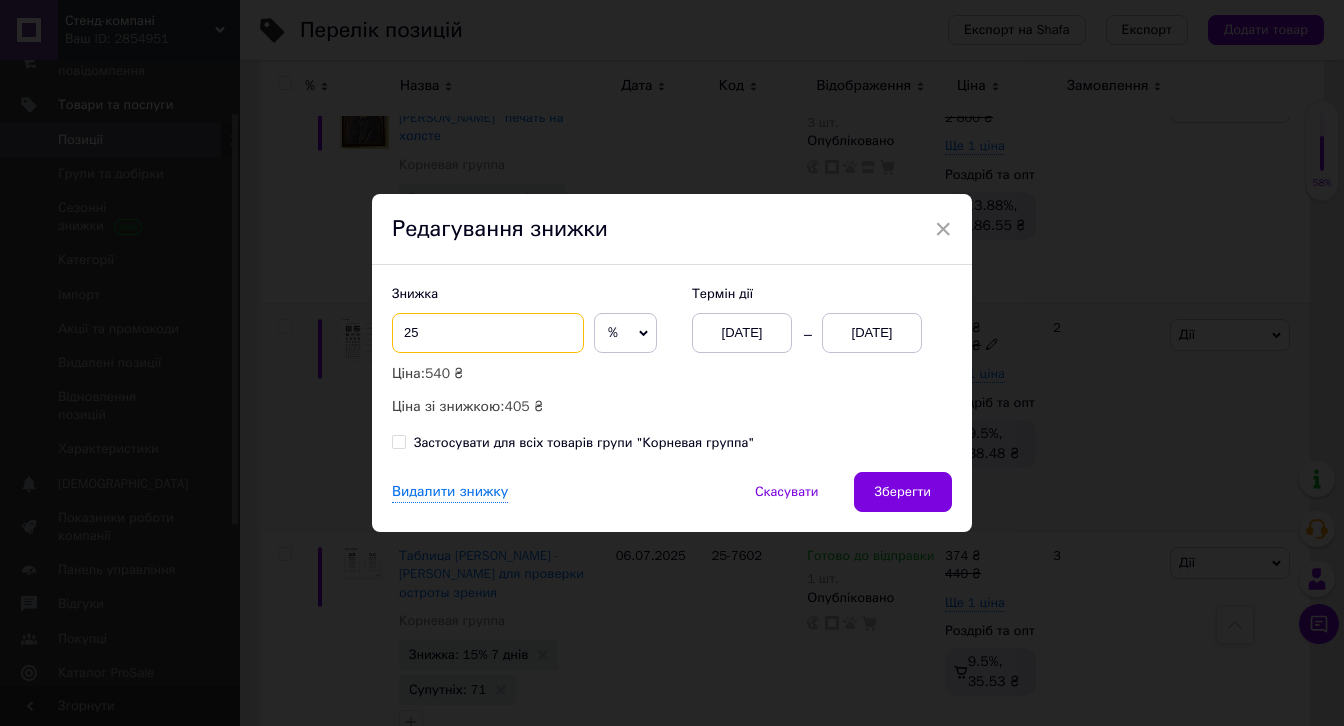 click on "25" at bounding box center (488, 333) 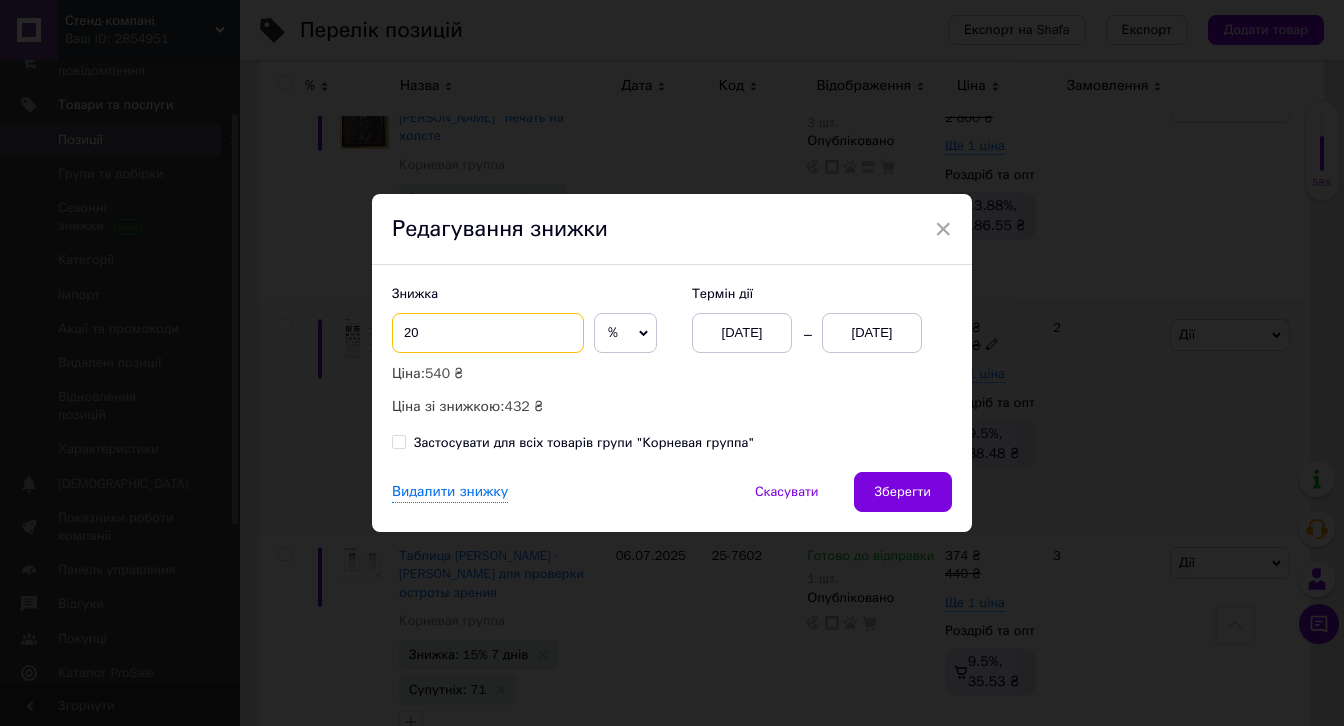 drag, startPoint x: 414, startPoint y: 333, endPoint x: 360, endPoint y: 348, distance: 56.044624 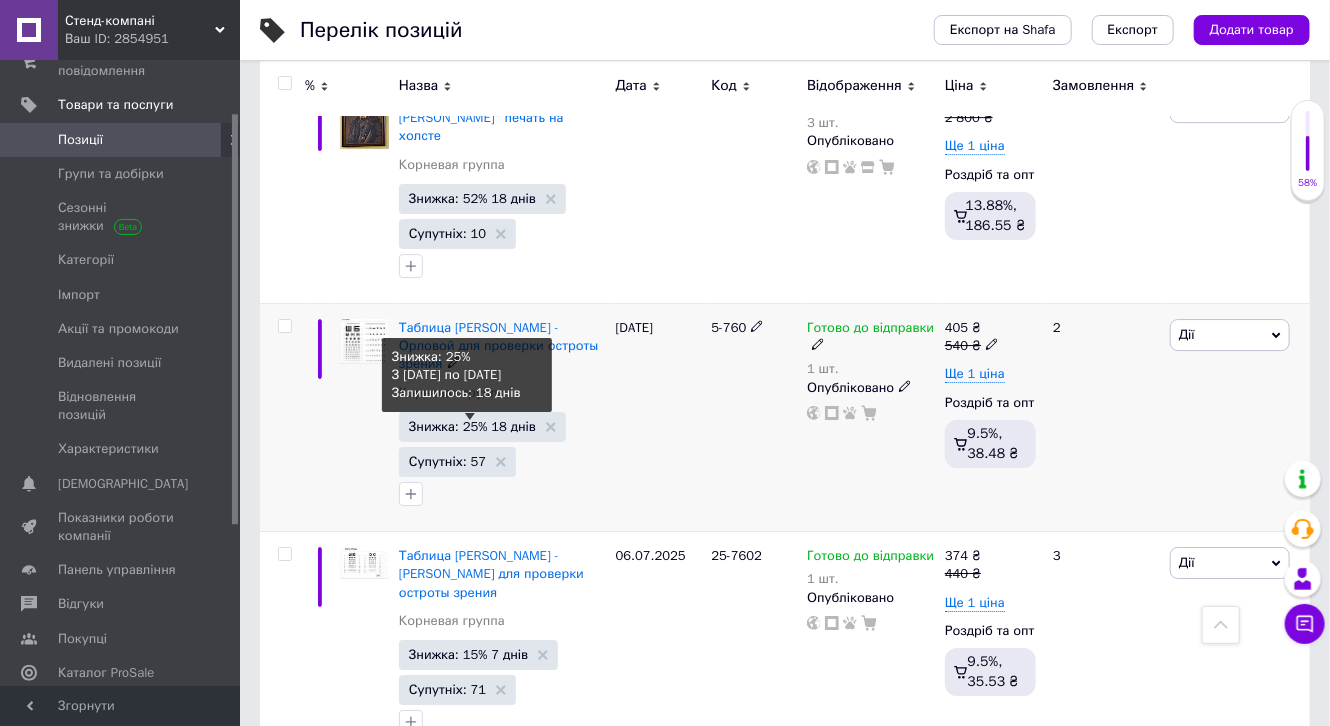 click on "Знижка: 25% 18 днів" at bounding box center [472, 426] 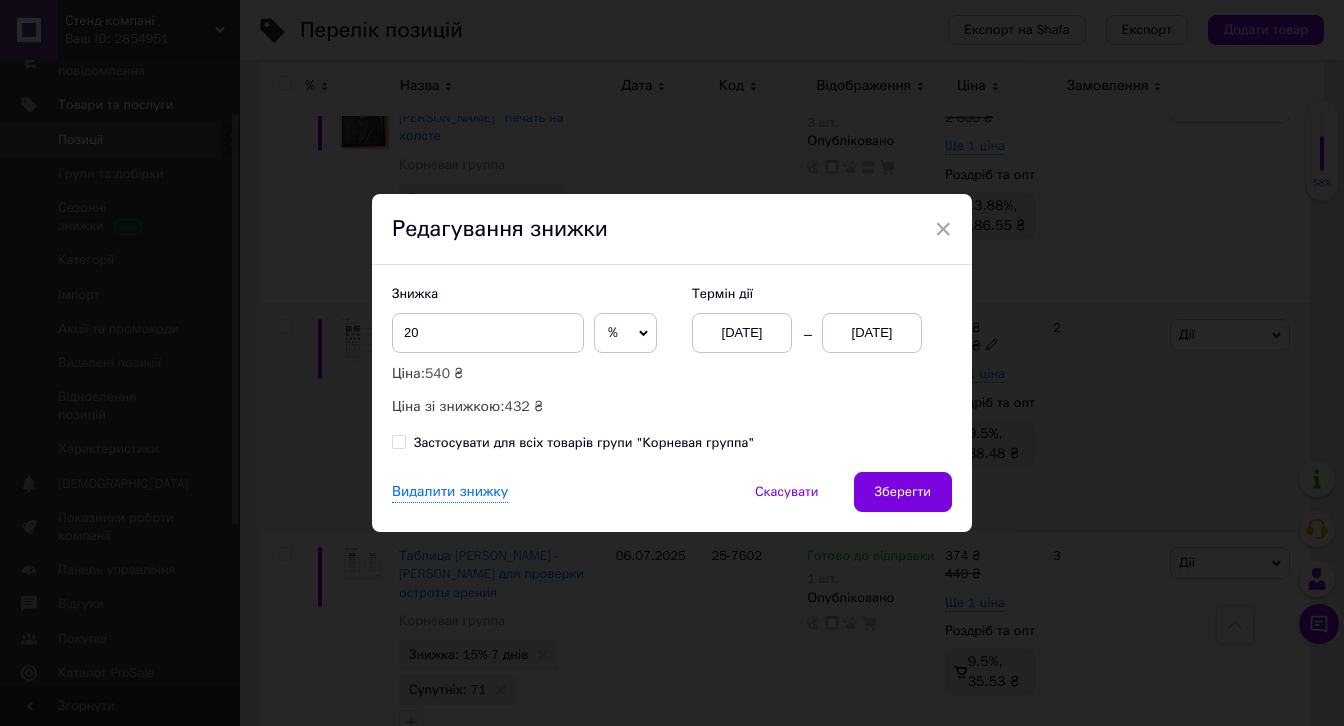click on "Зберегти" at bounding box center [903, 492] 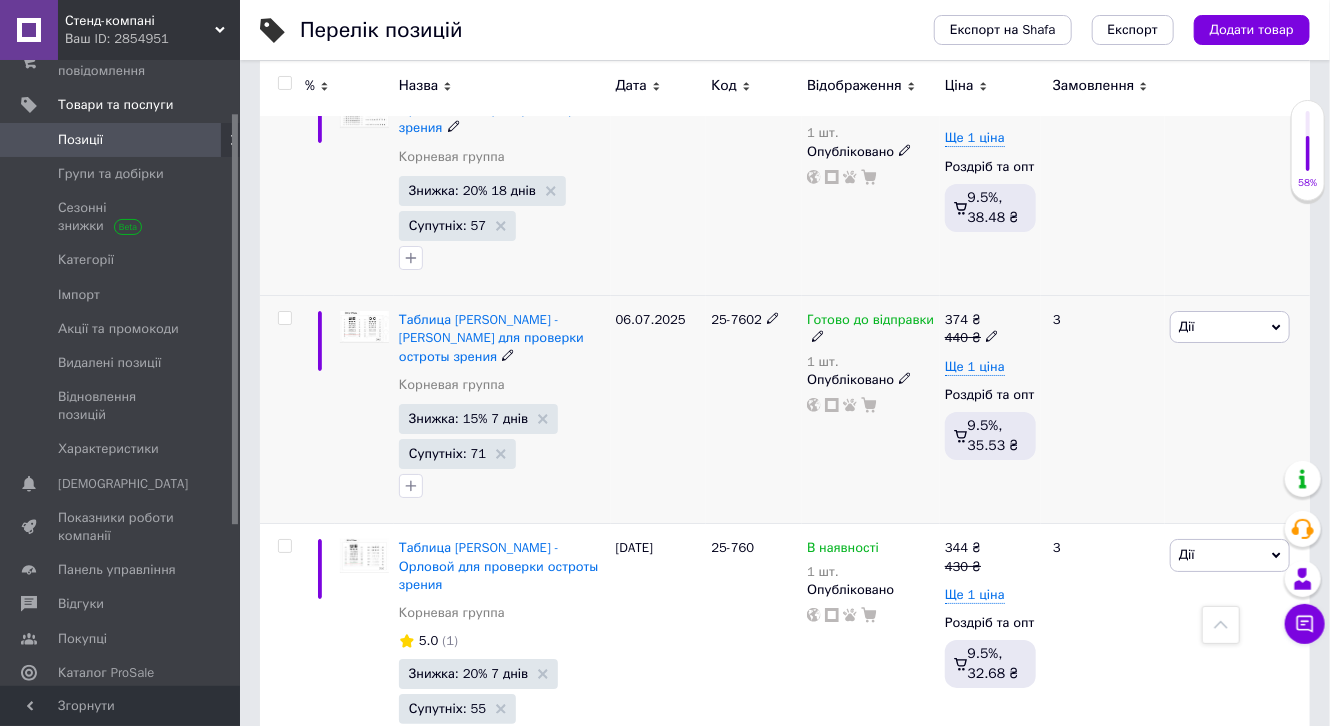 scroll, scrollTop: 3040, scrollLeft: 0, axis: vertical 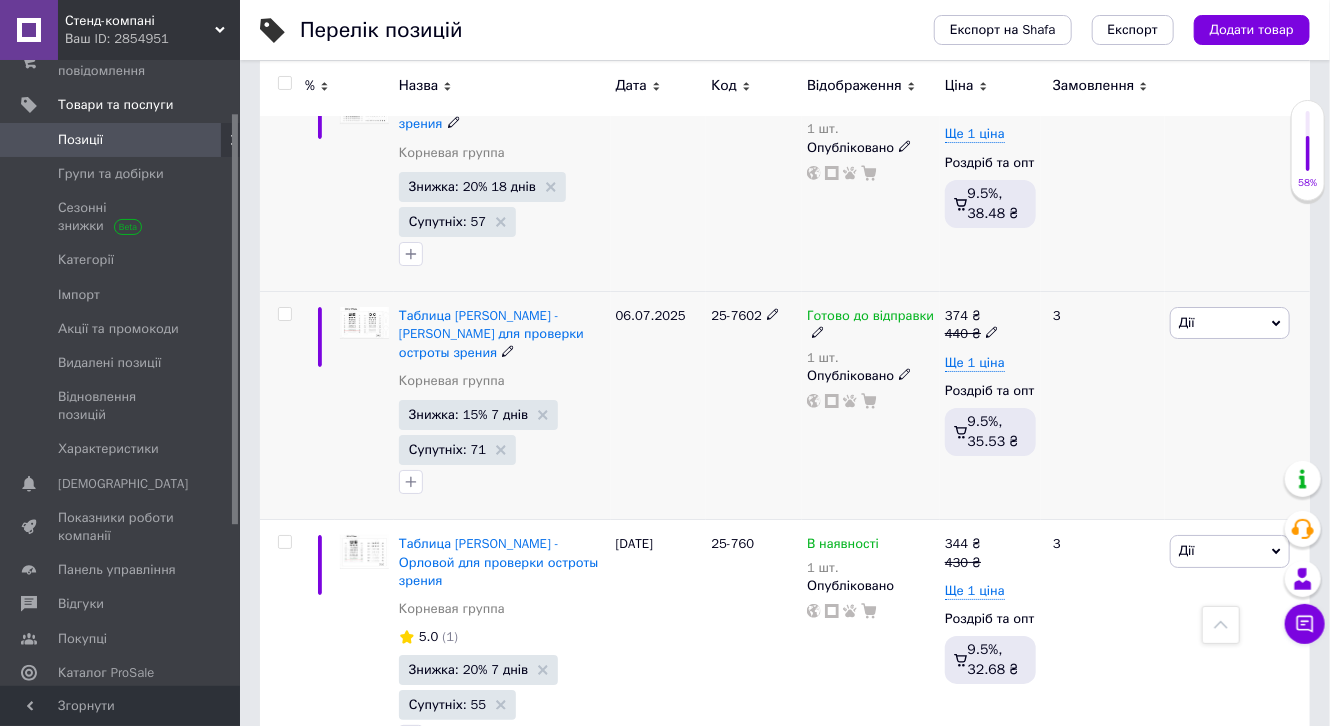 click 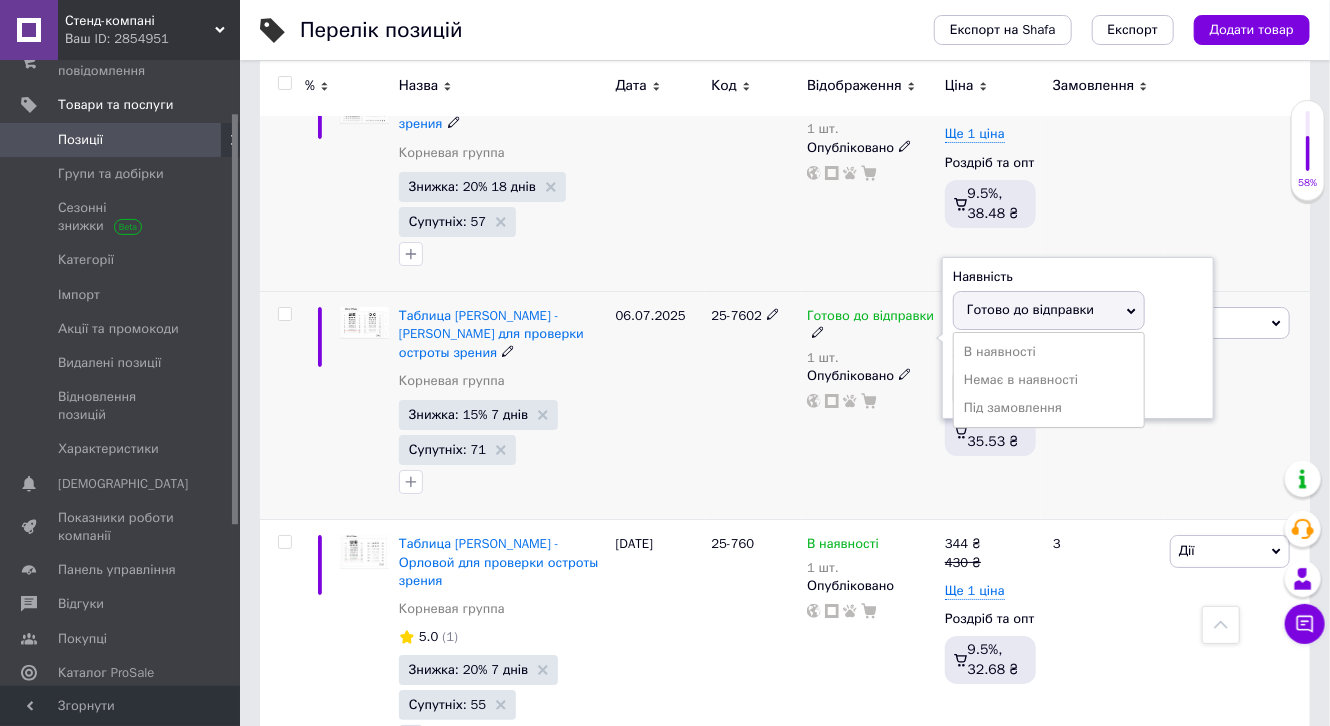 click on "Готово до відправки" at bounding box center [1030, 309] 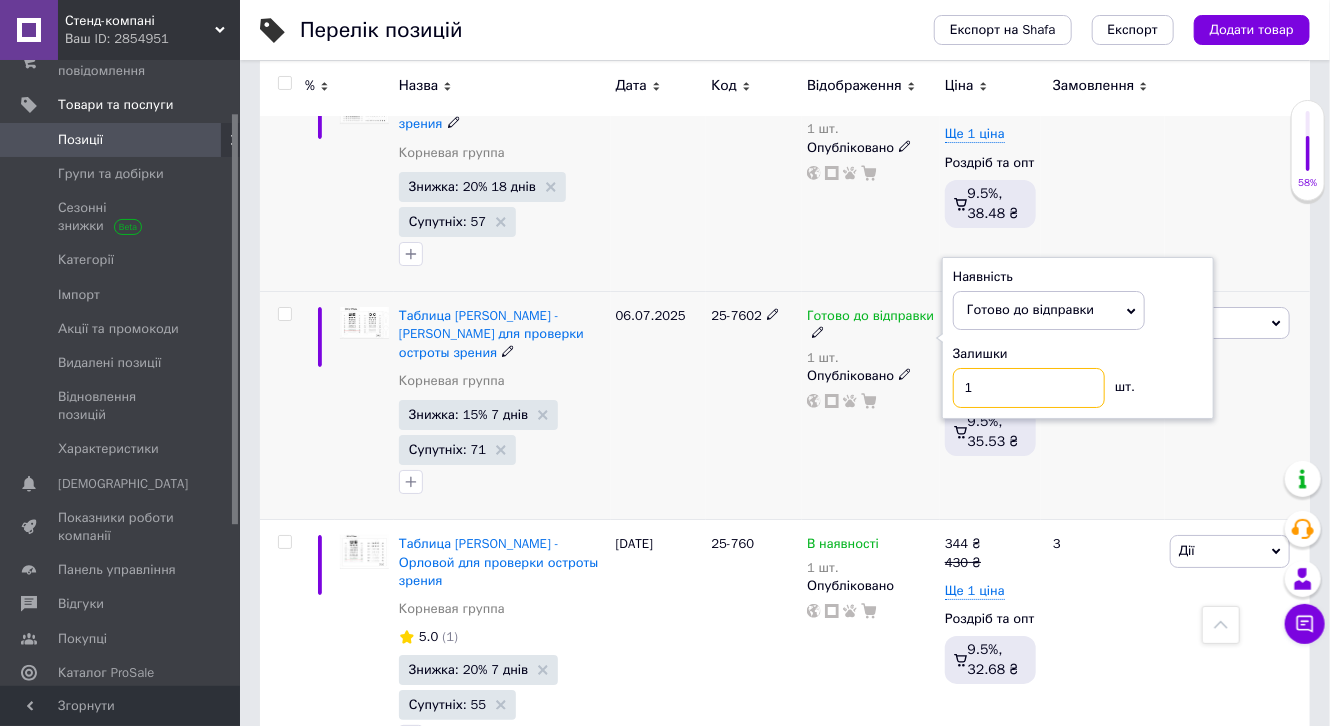 click on "1" at bounding box center (1029, 388) 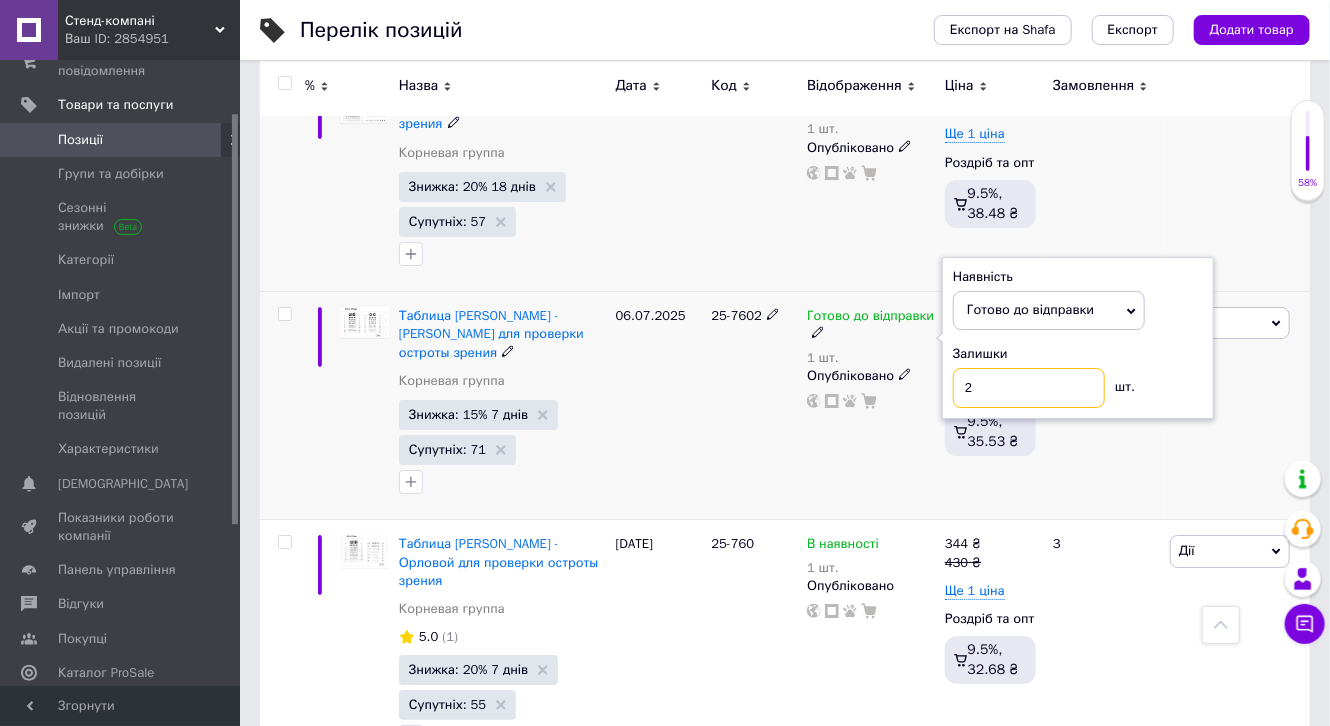 type on "2" 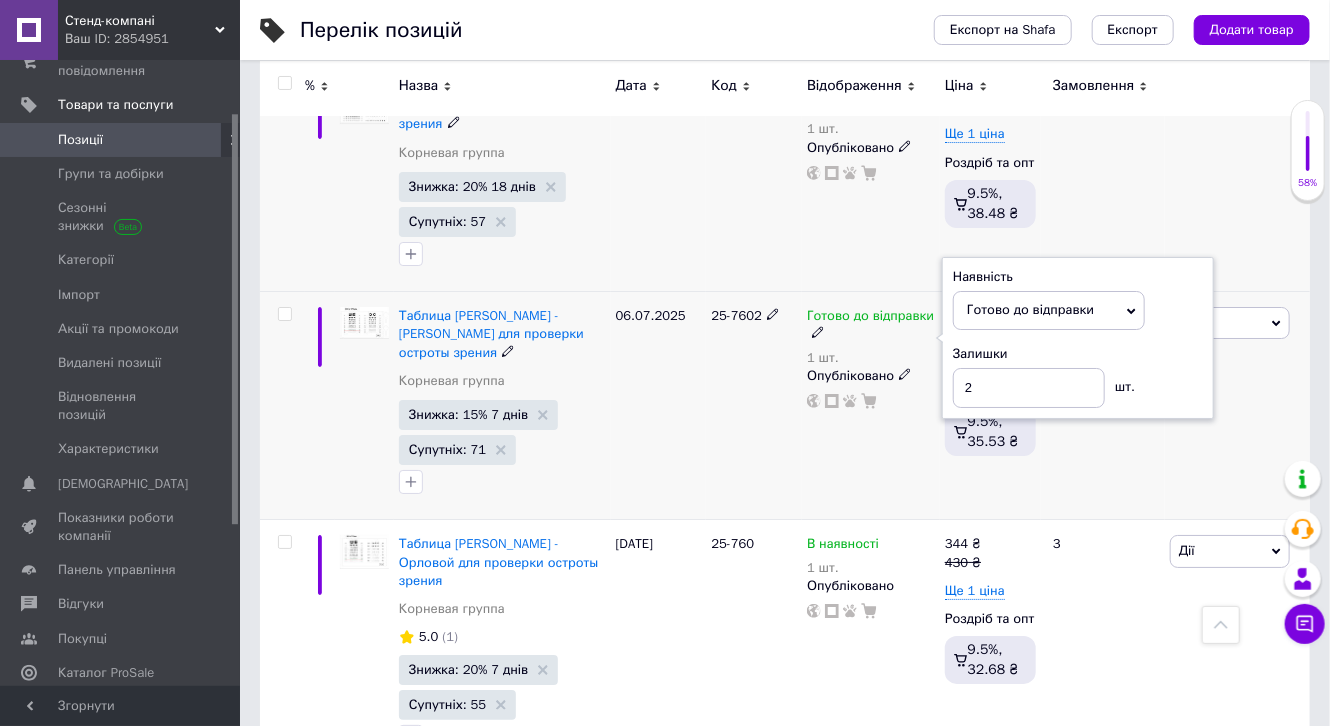 click on "06.07.2025" at bounding box center [659, 406] 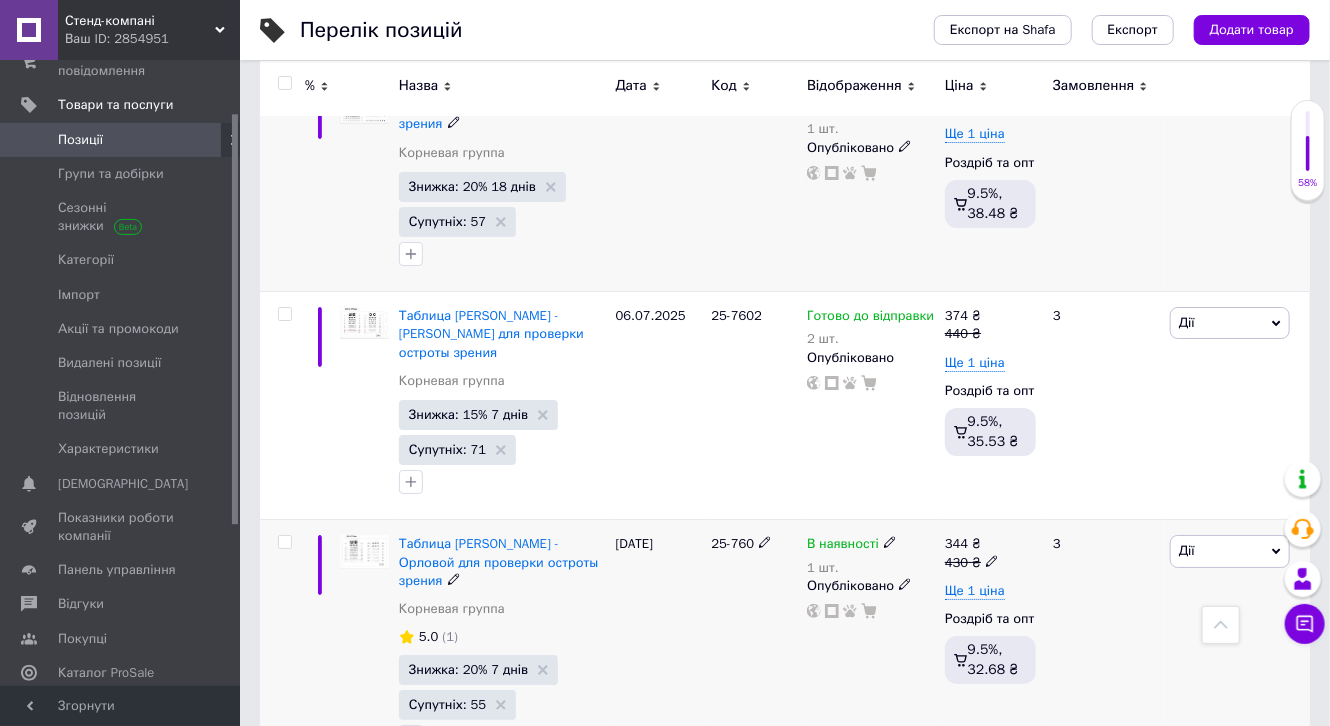 click on "1 шт." at bounding box center [852, 568] 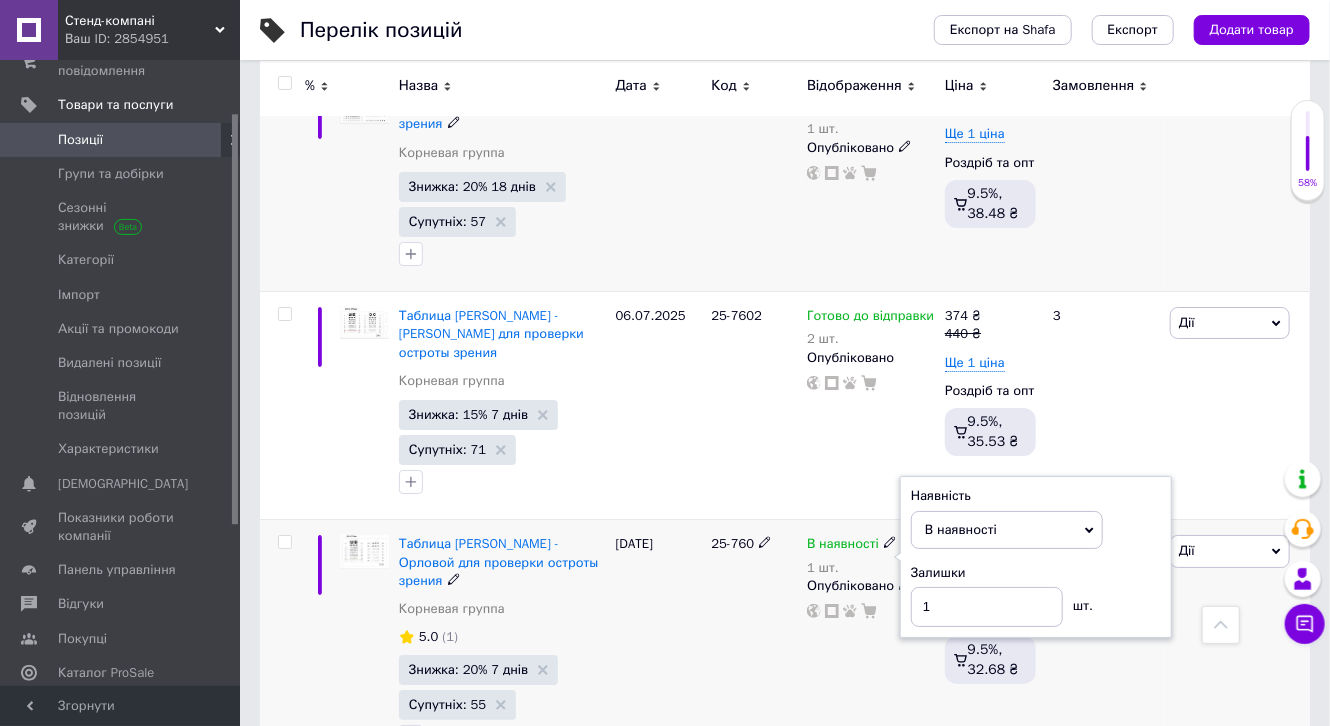 click on "1 шт." at bounding box center [852, 568] 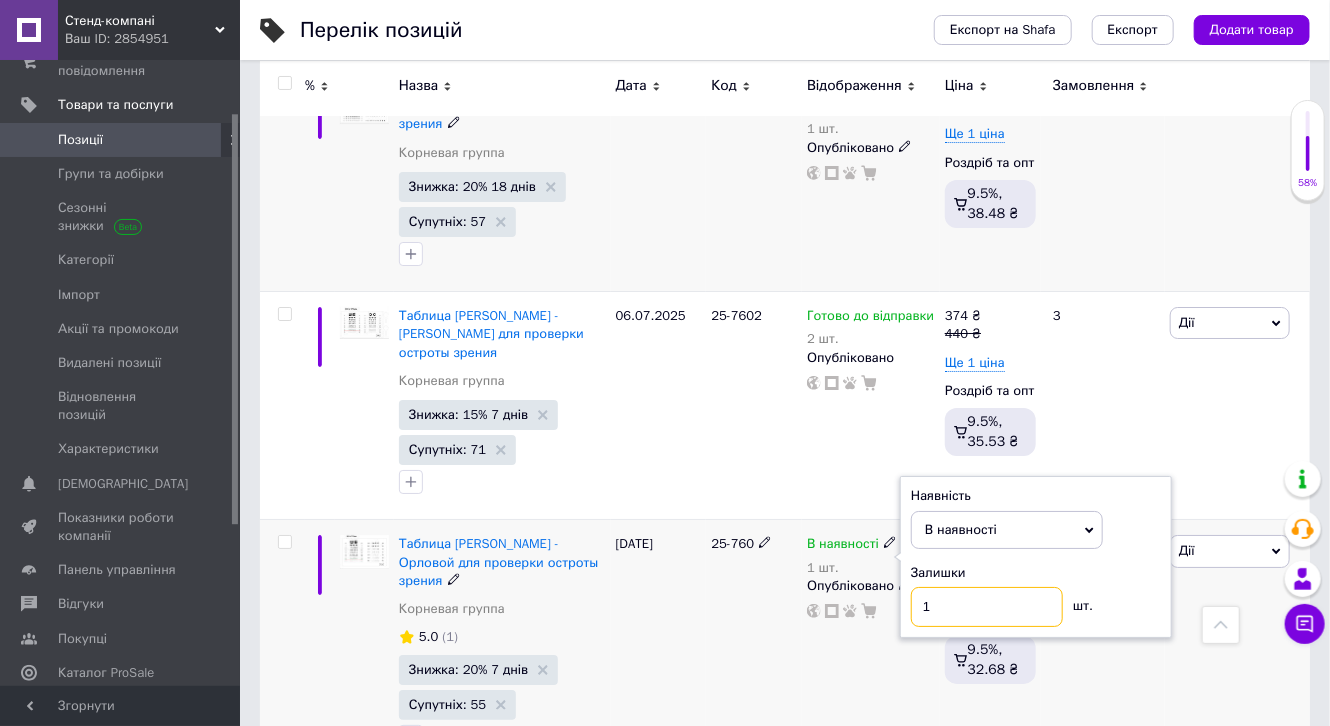 click on "1" at bounding box center [987, 607] 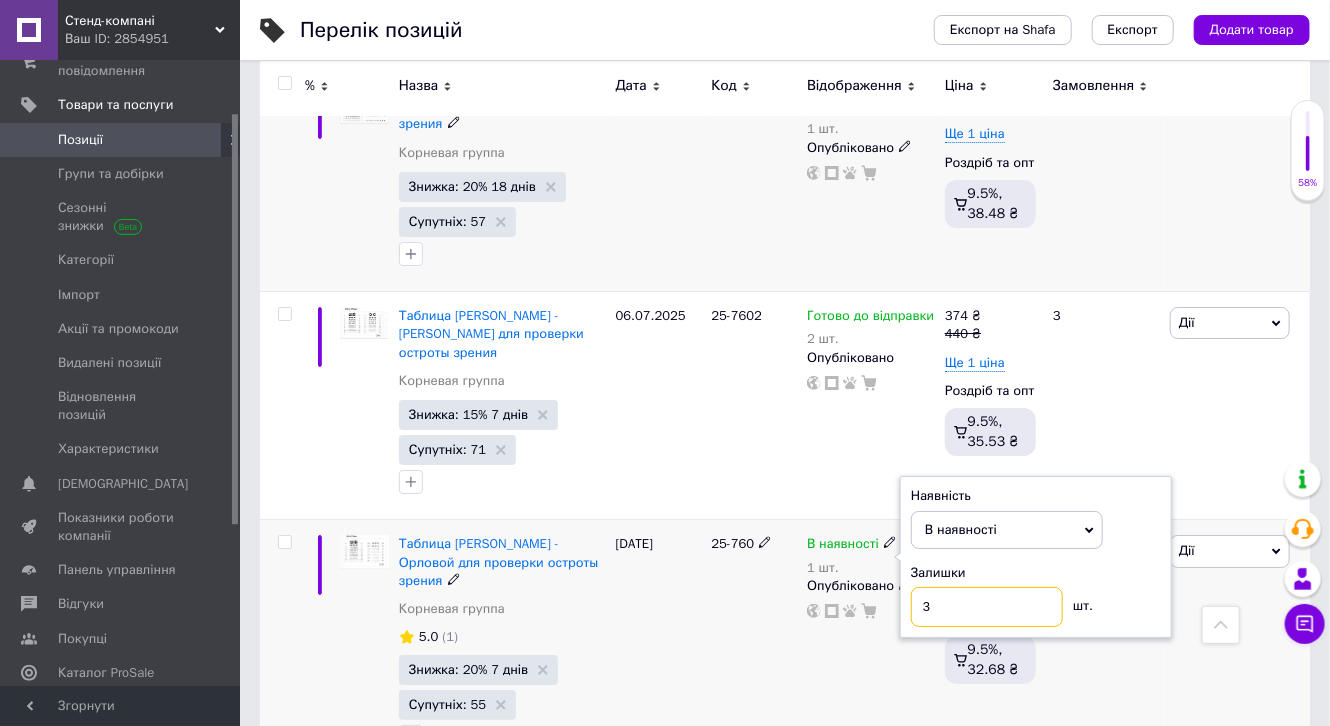 type on "3" 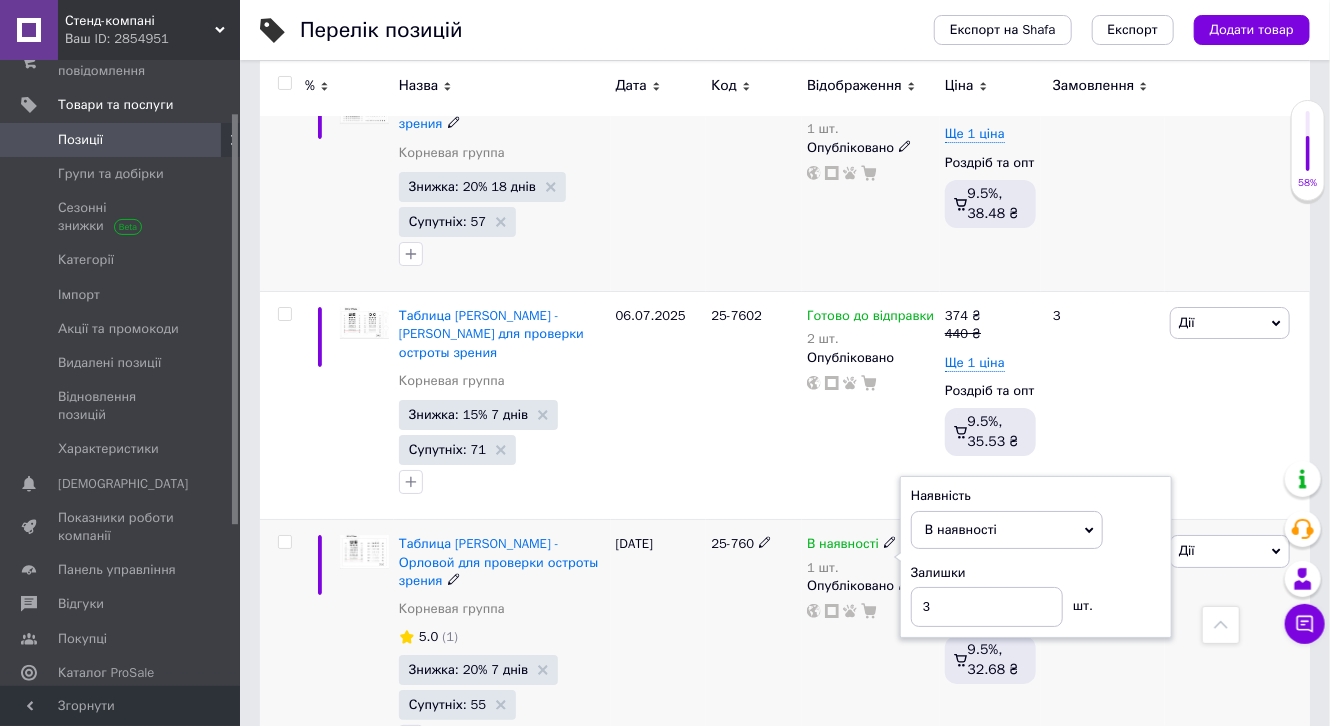 click on "В наявності 1 шт. Наявність В наявності Немає в наявності Під замовлення [PERSON_NAME] до відправки Залишки 3 шт. Опубліковано" at bounding box center (871, 647) 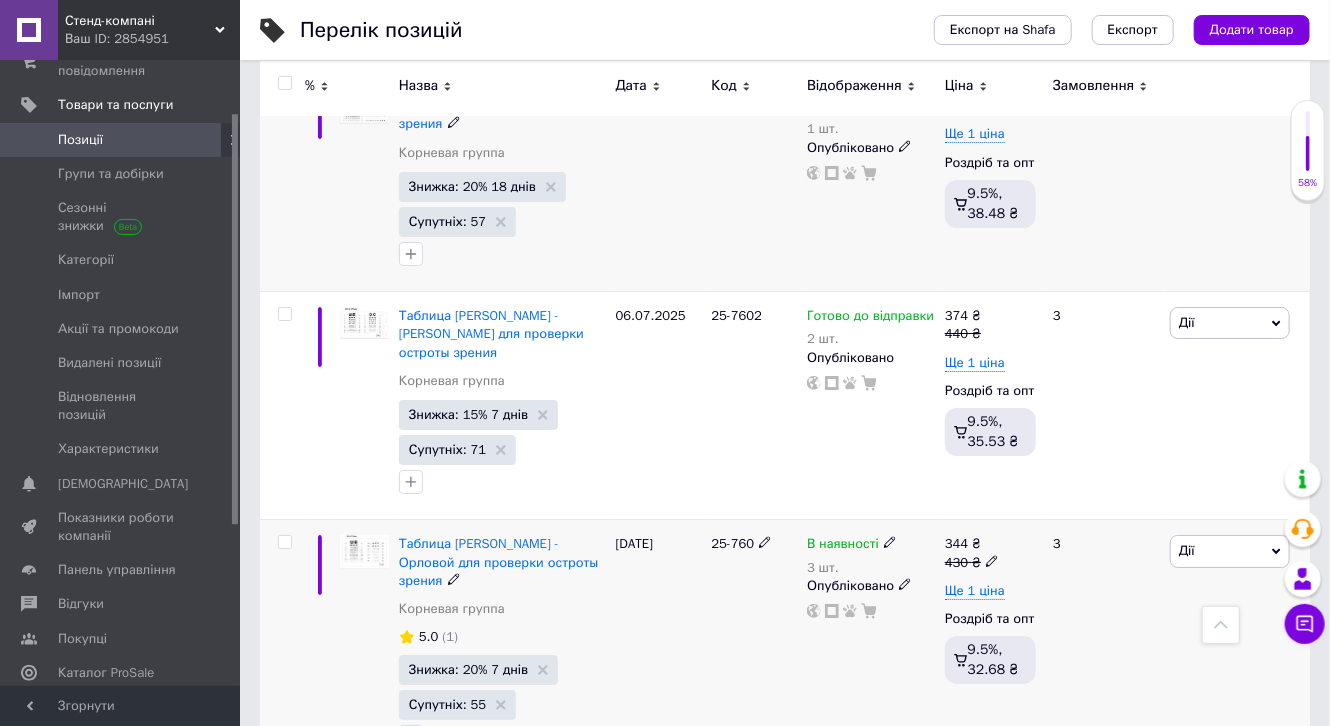 click on "25-760" at bounding box center [754, 647] 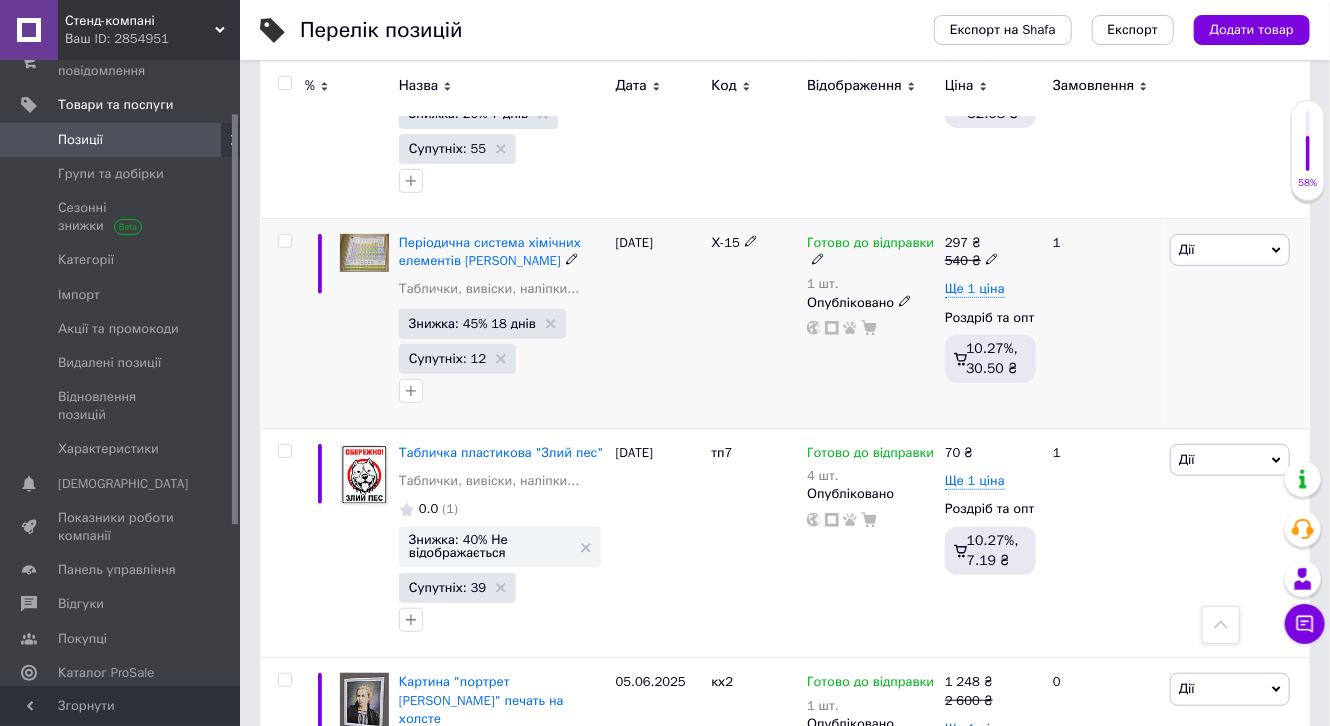 scroll, scrollTop: 3600, scrollLeft: 0, axis: vertical 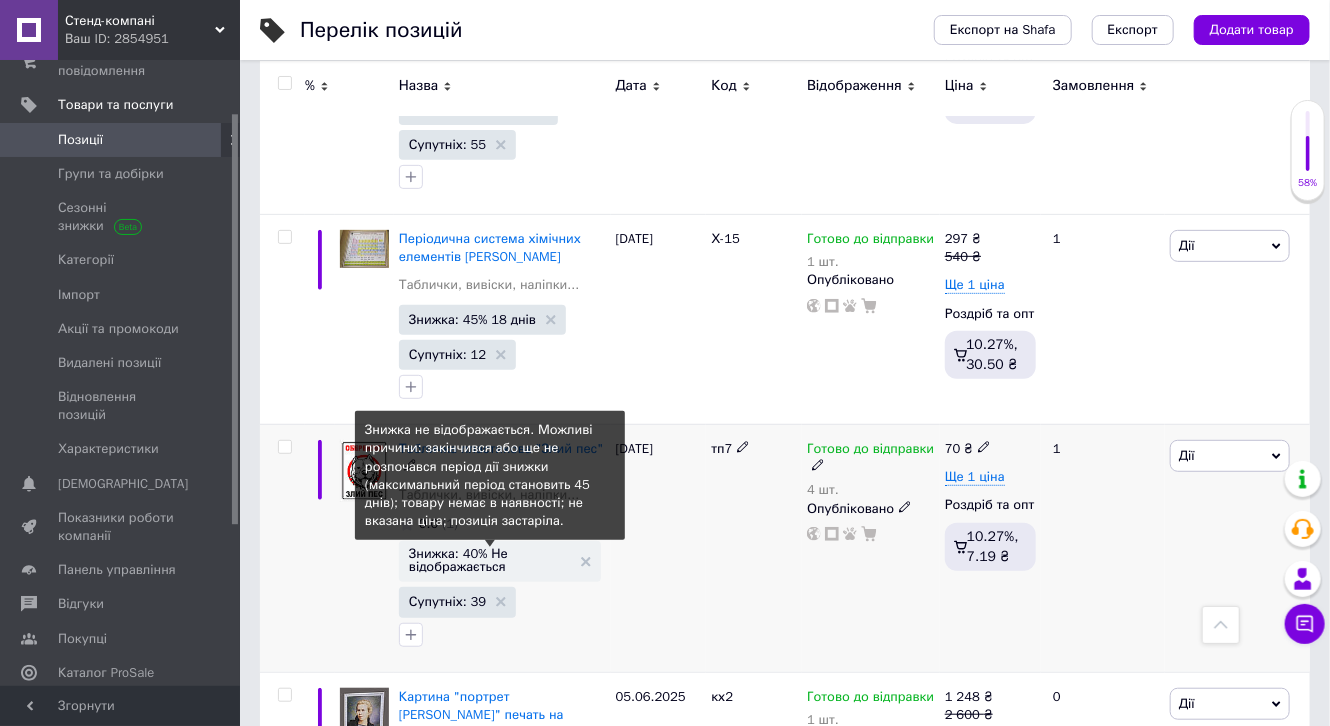 click on "Знижка: 40% Не відображається" at bounding box center (490, 560) 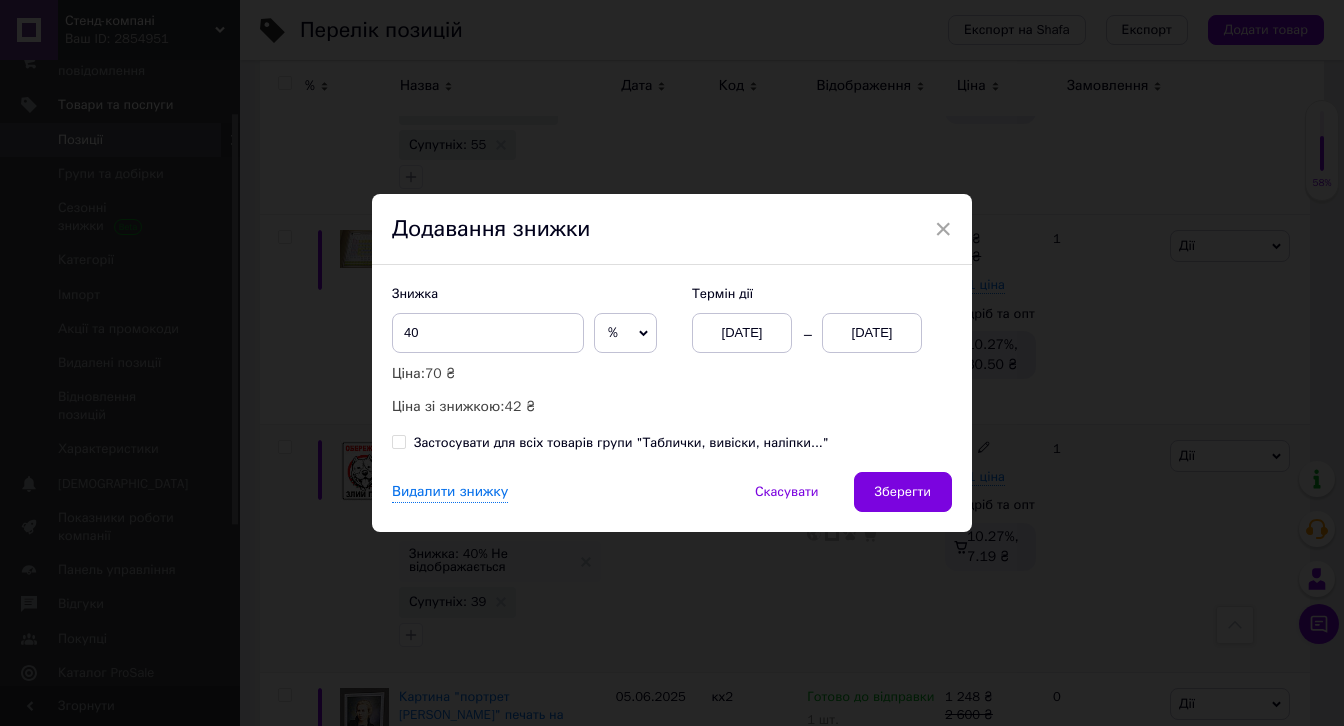 click on "[DATE]" at bounding box center [872, 333] 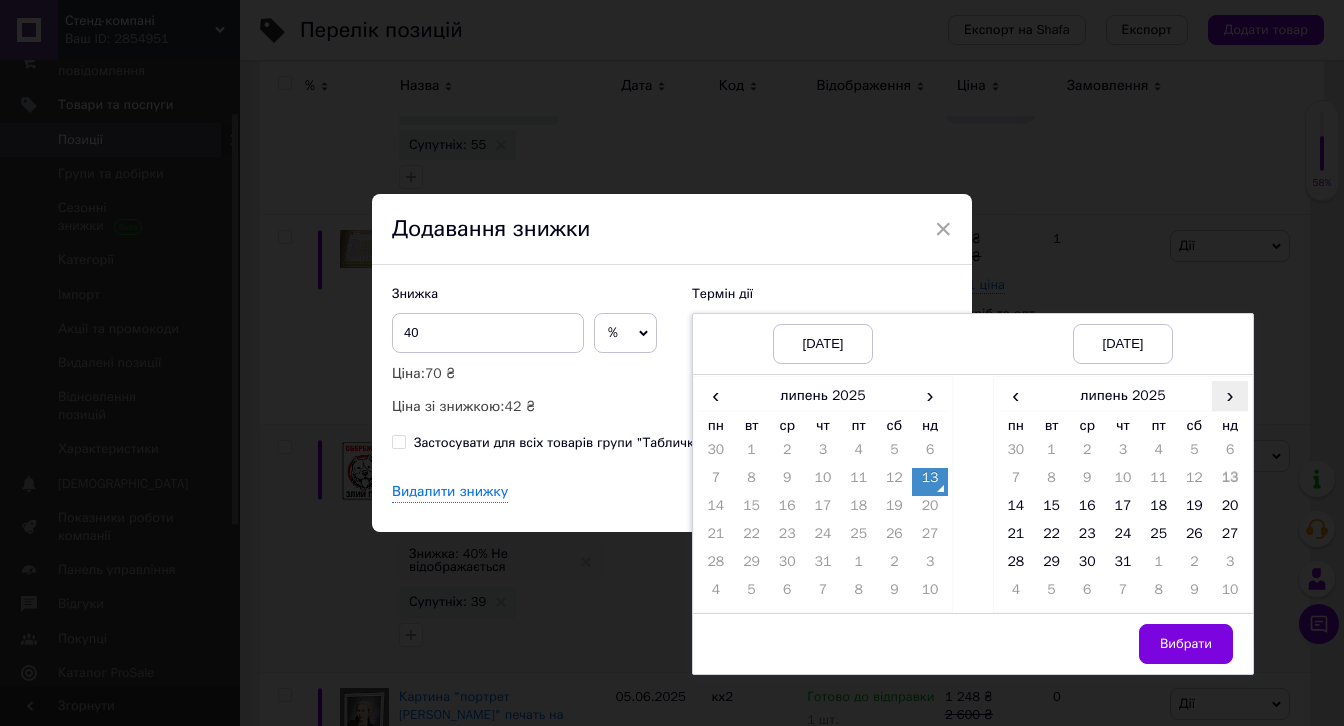 click on "›" at bounding box center [1230, 395] 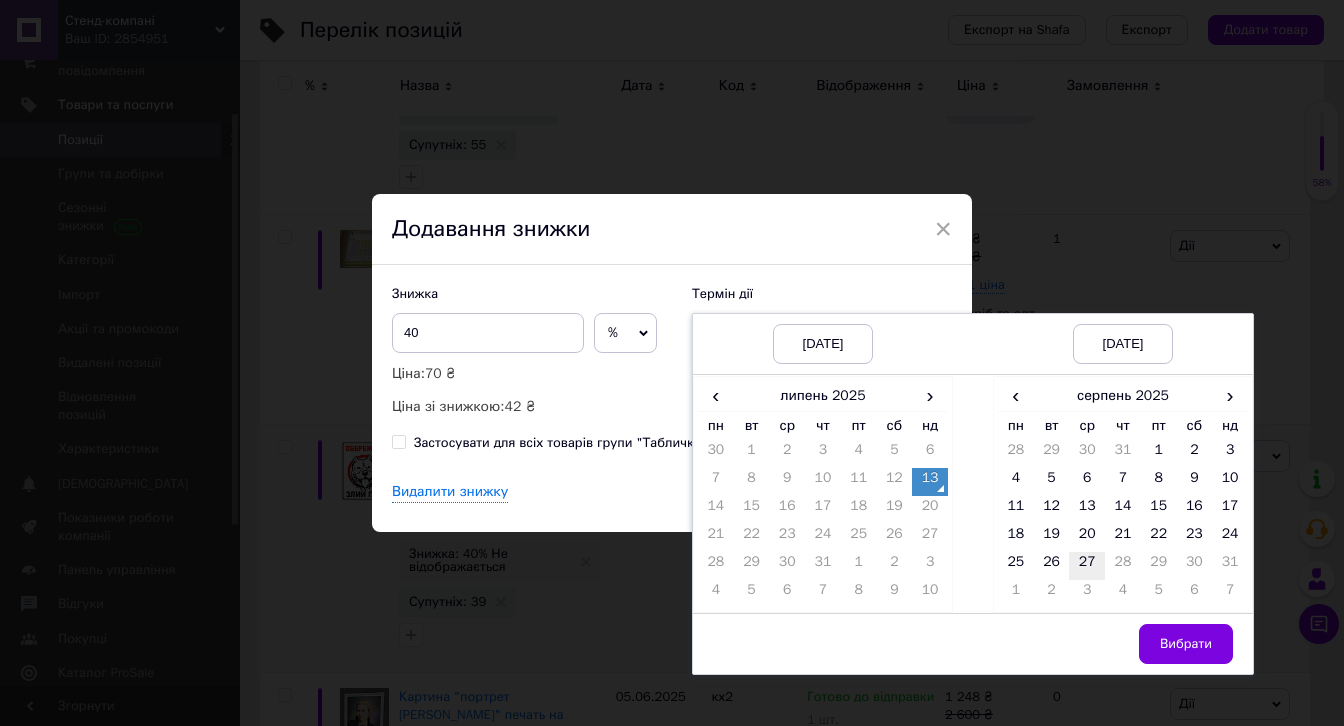 click on "27" at bounding box center (1087, 566) 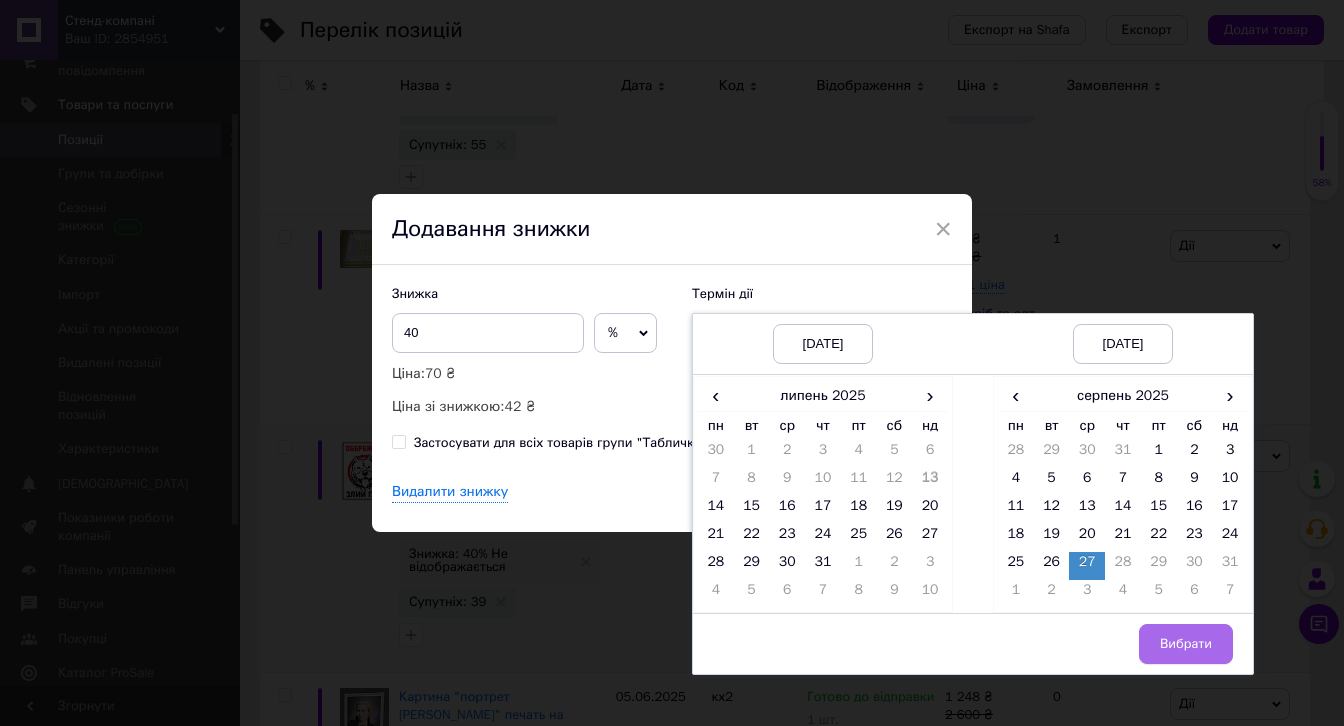 click on "Вибрати" at bounding box center [1186, 644] 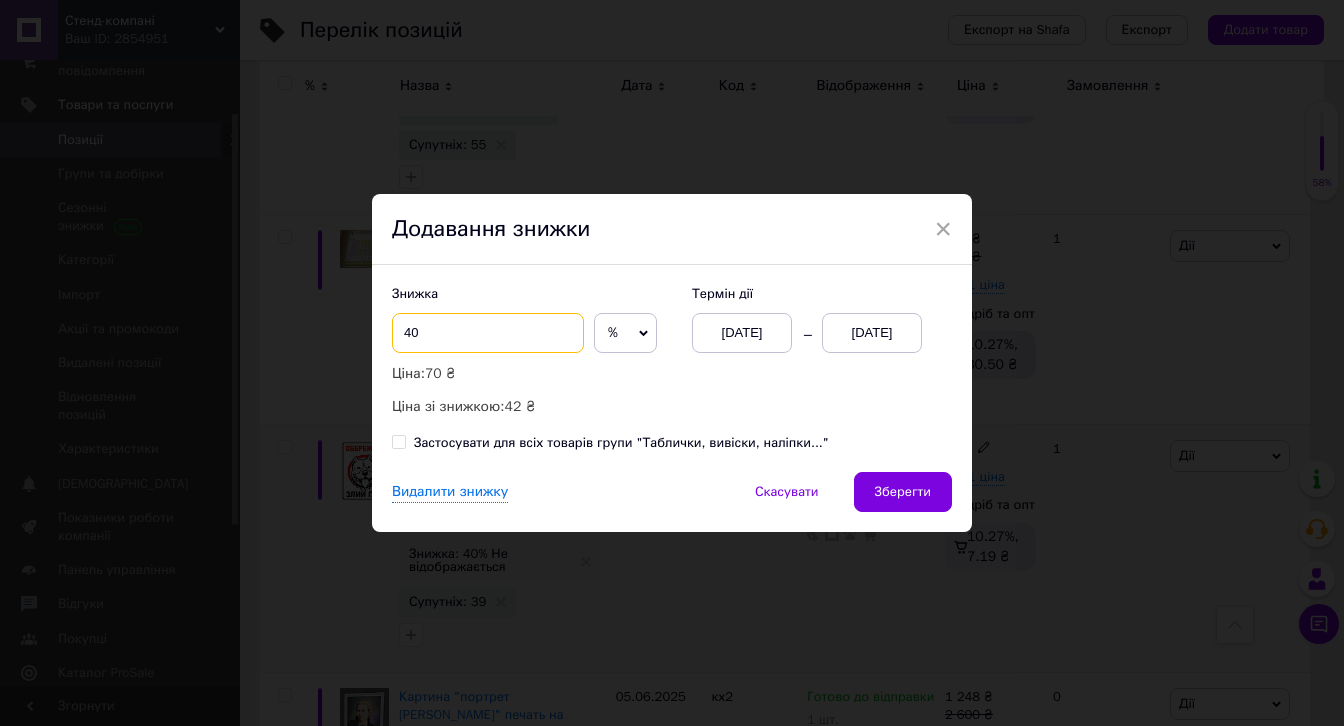 drag, startPoint x: 407, startPoint y: 332, endPoint x: 392, endPoint y: 346, distance: 20.518284 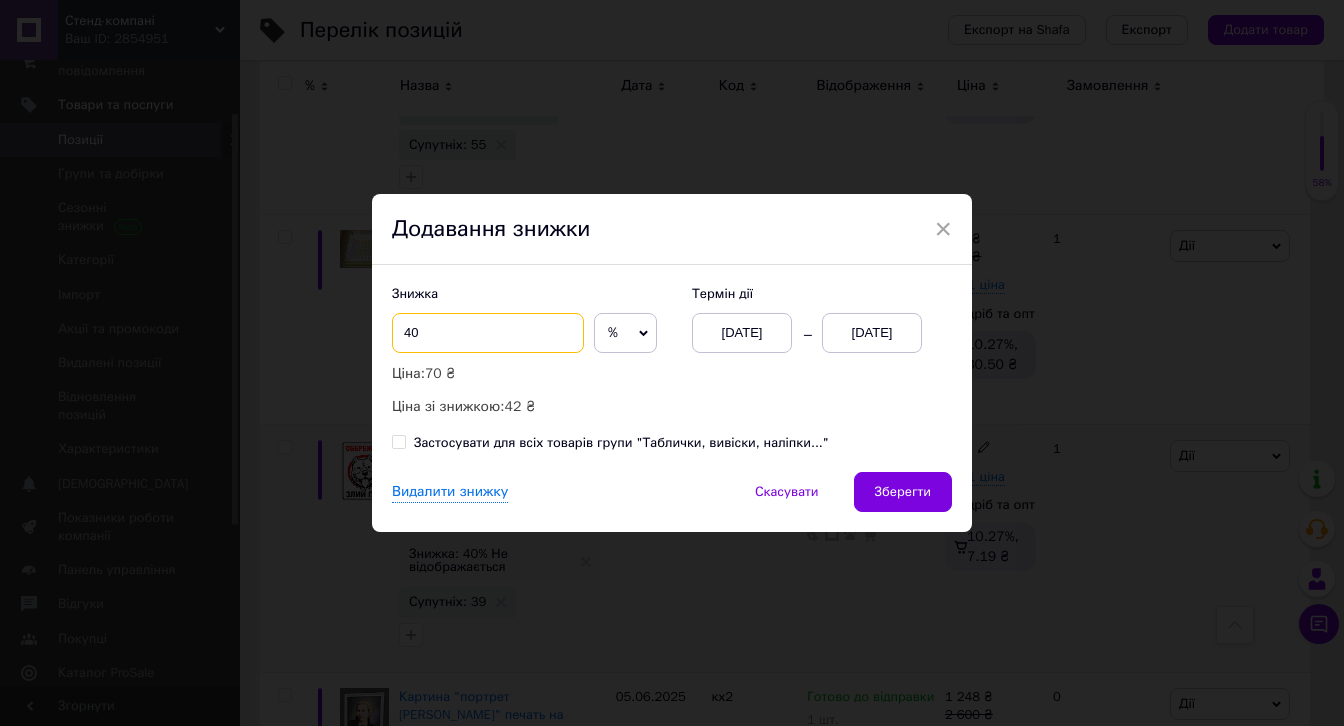 click on "40" at bounding box center [488, 333] 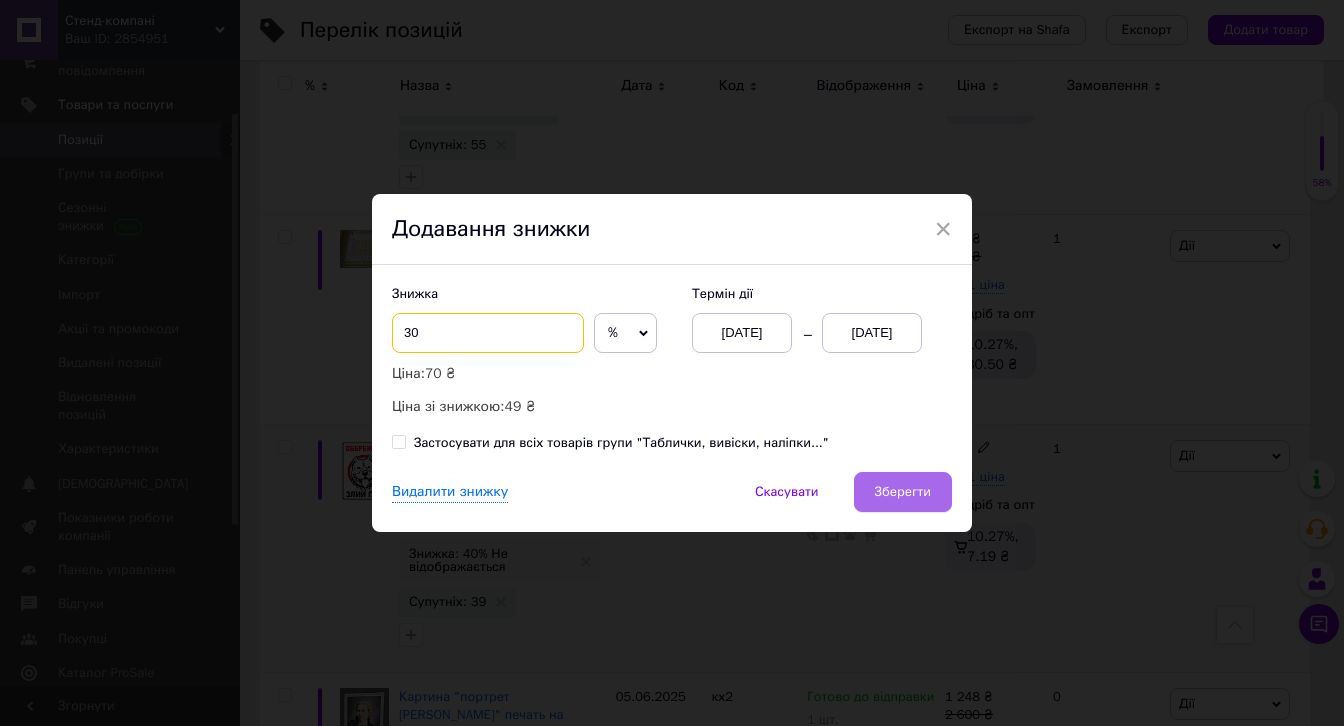 type on "30" 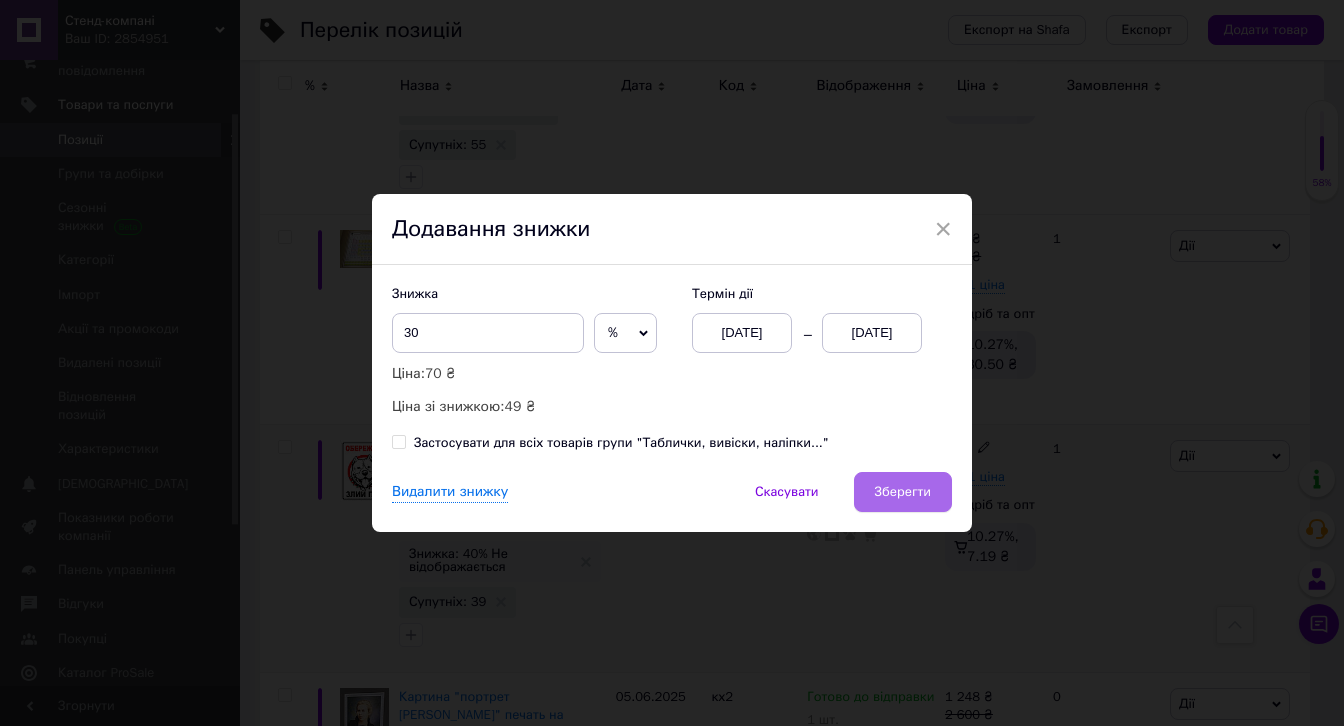 click on "Зберегти" at bounding box center (903, 492) 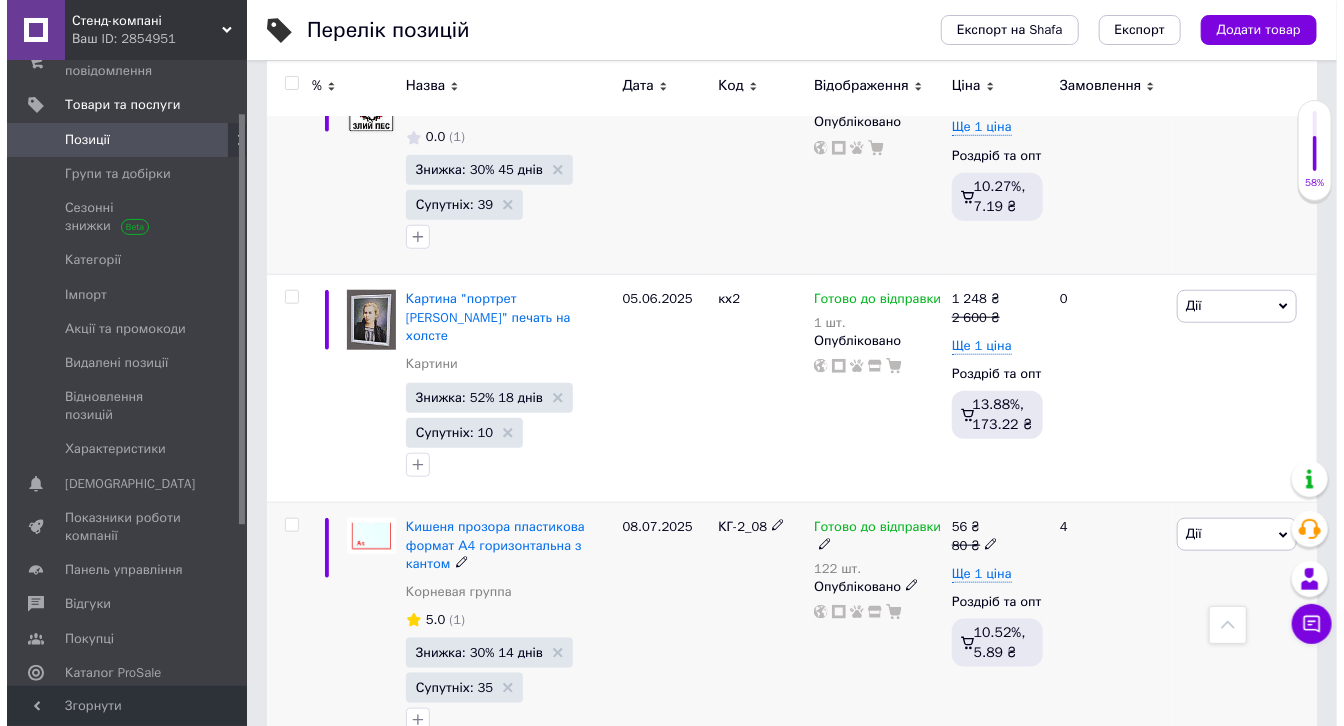 scroll, scrollTop: 3988, scrollLeft: 0, axis: vertical 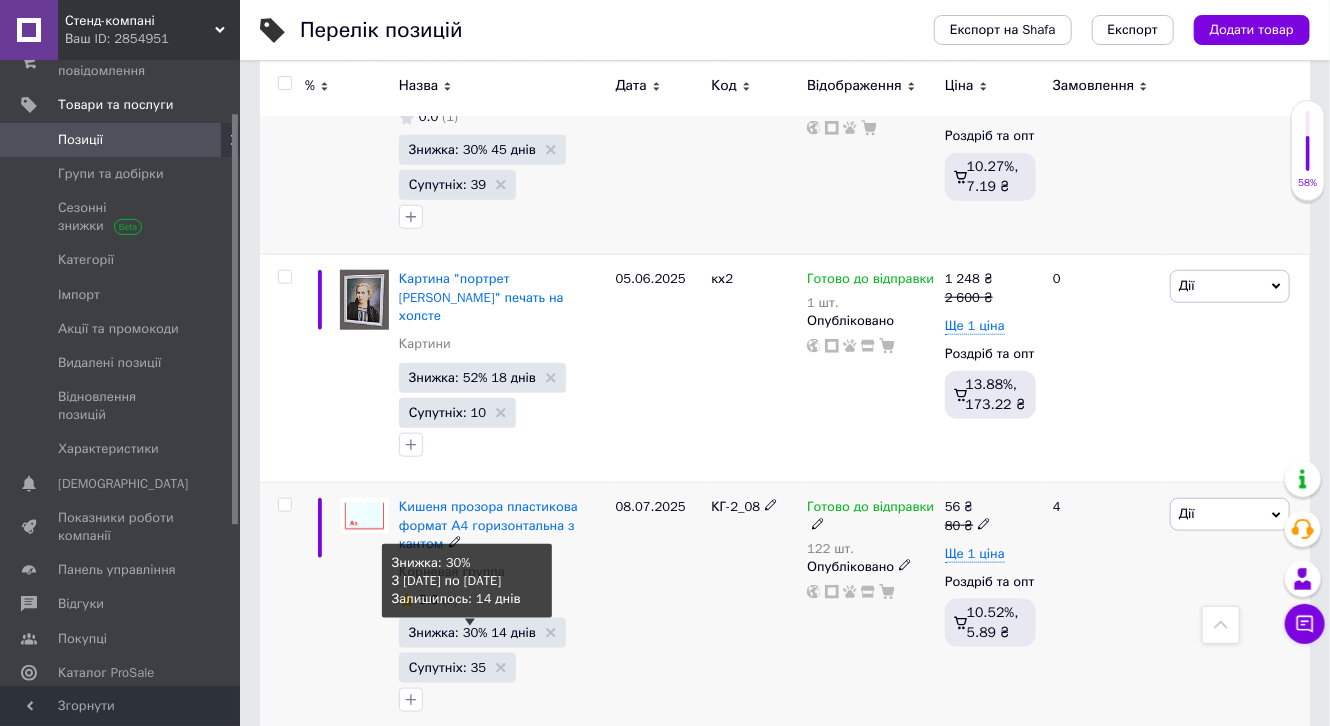 click on "Знижка: 30% 14 днів" at bounding box center [472, 632] 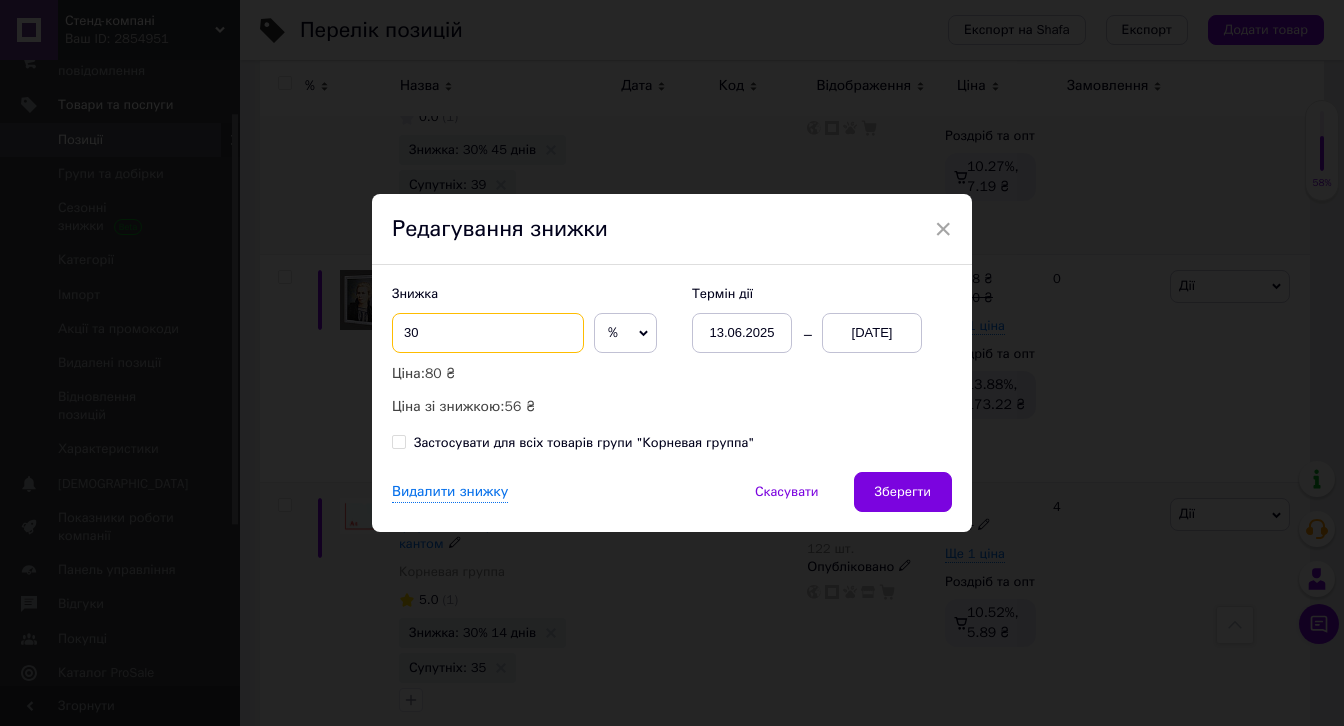 drag, startPoint x: 409, startPoint y: 332, endPoint x: 380, endPoint y: 347, distance: 32.649654 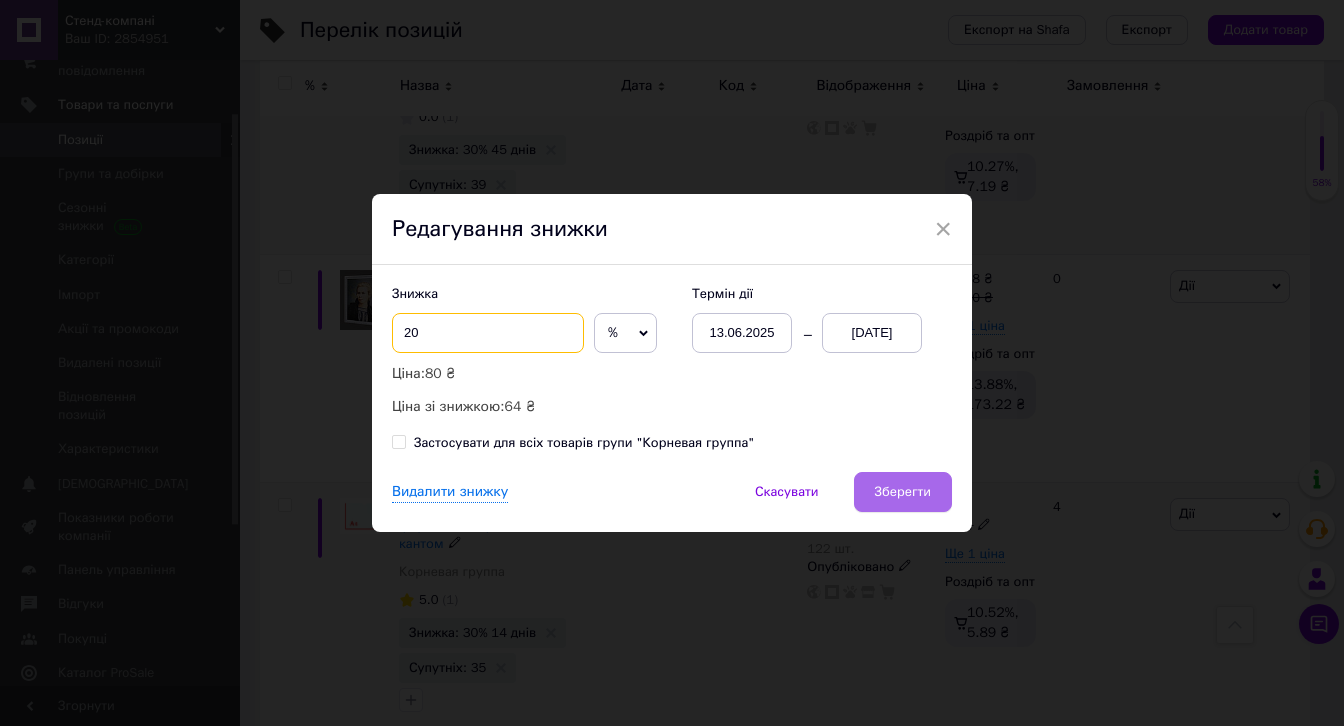 type on "20" 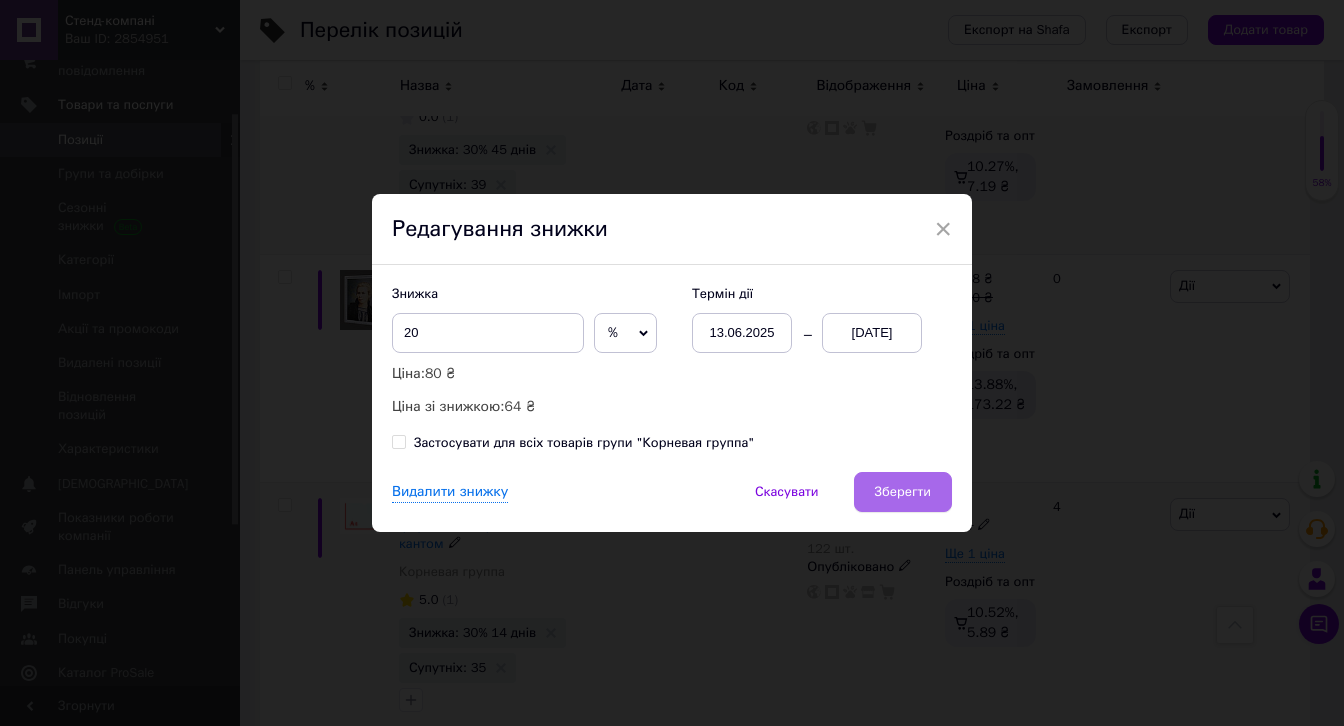 click on "Зберегти" at bounding box center [903, 492] 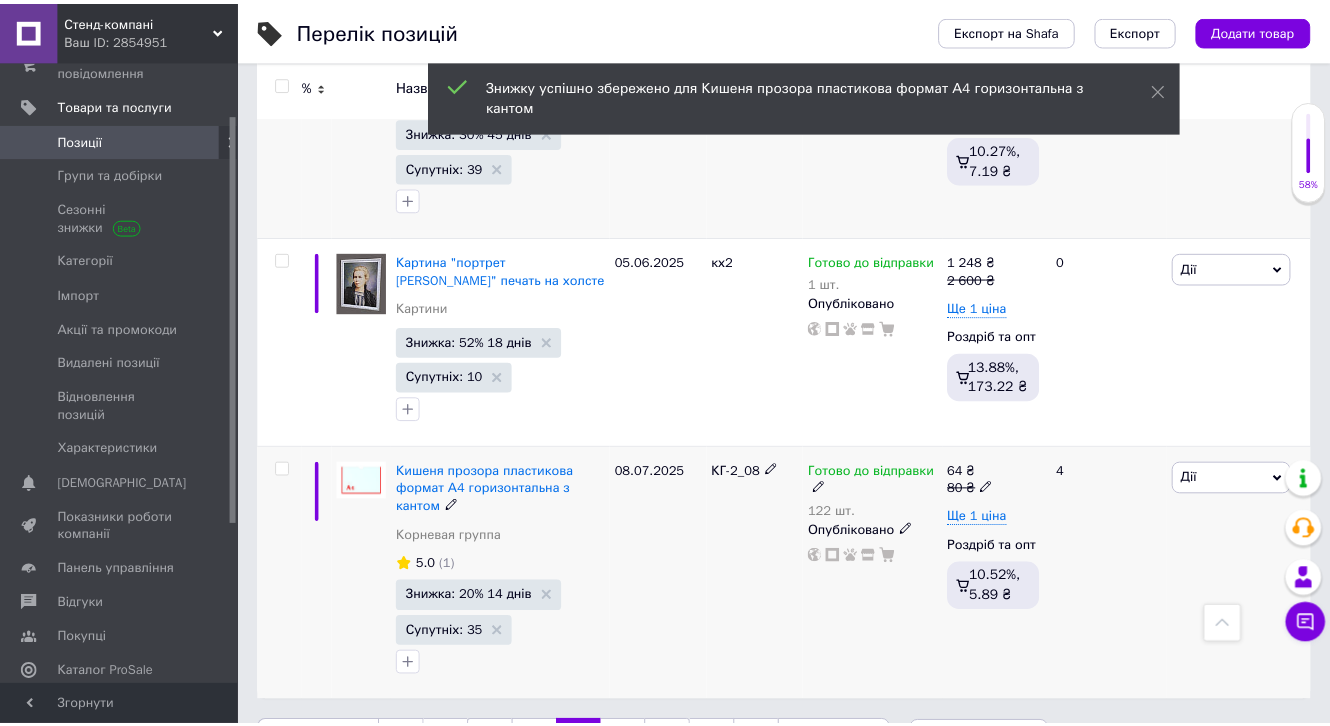 scroll, scrollTop: 3969, scrollLeft: 0, axis: vertical 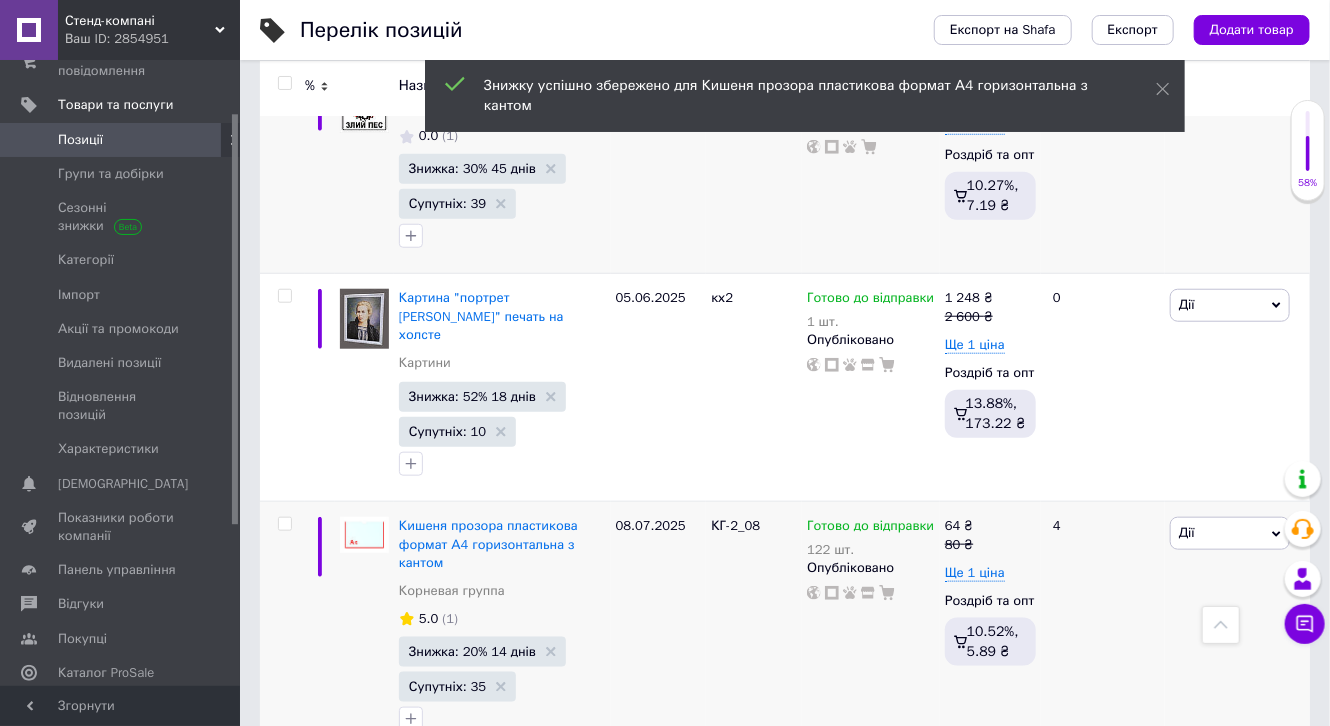 click on "7" at bounding box center (629, 797) 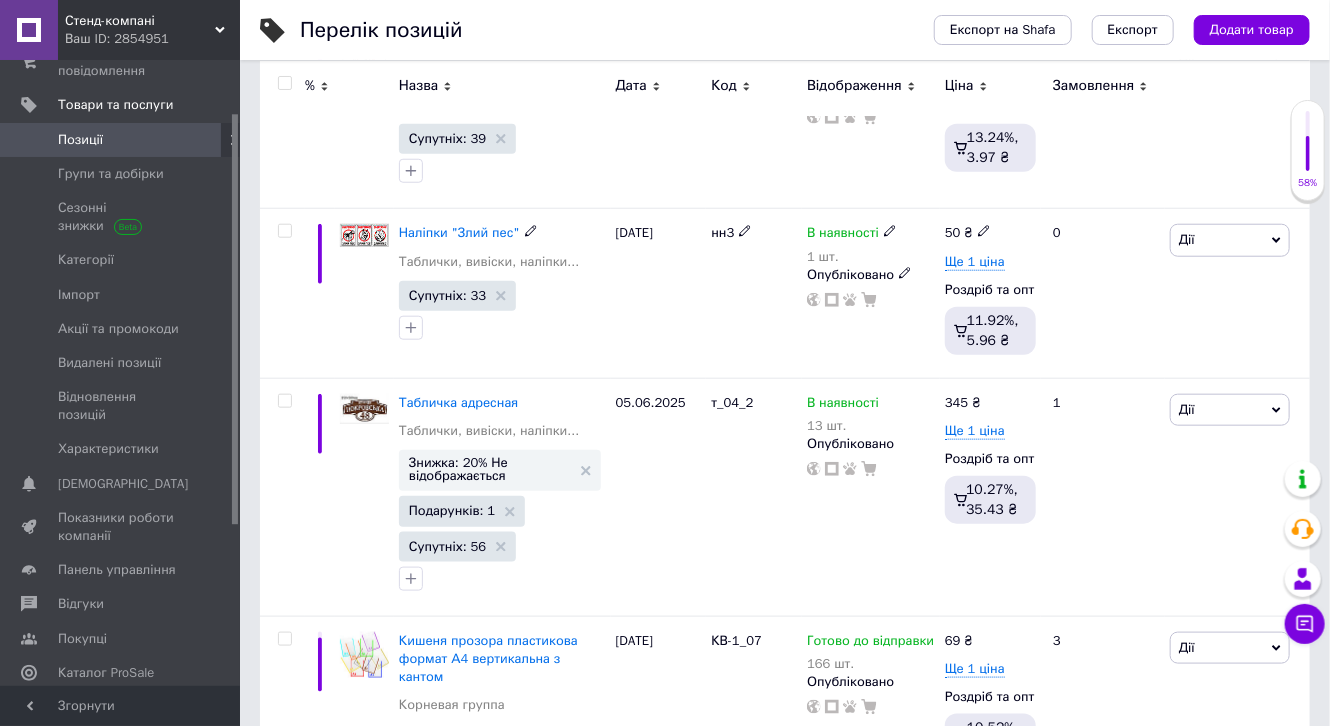 scroll, scrollTop: 720, scrollLeft: 0, axis: vertical 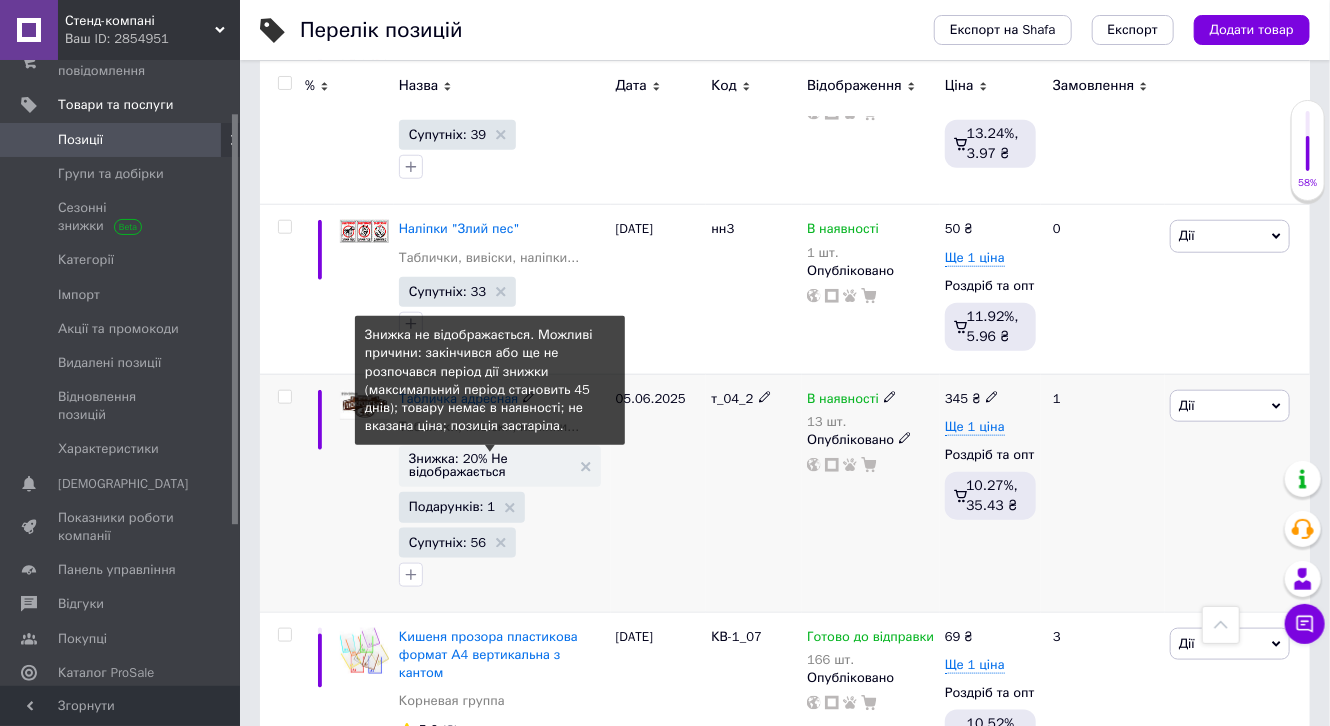 click on "Знижка: 20% Не відображається" at bounding box center [490, 465] 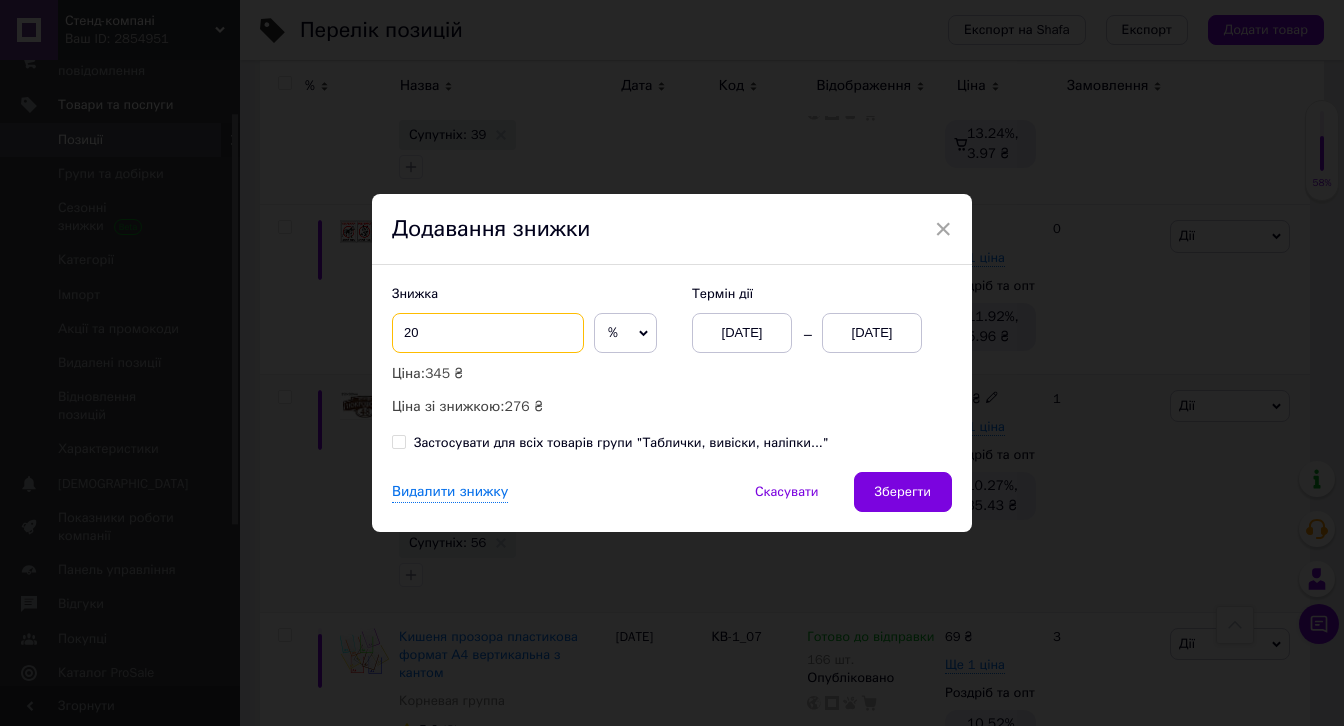 drag, startPoint x: 420, startPoint y: 329, endPoint x: 380, endPoint y: 342, distance: 42.059483 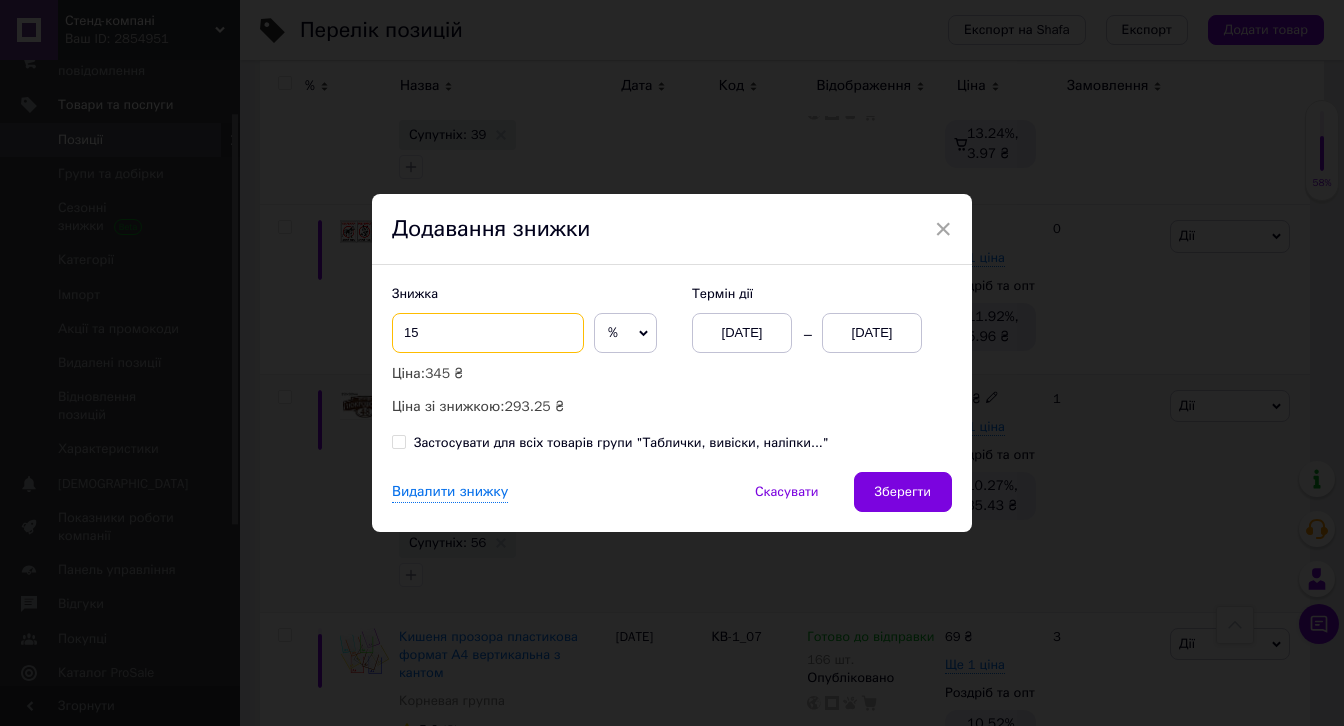 type on "15" 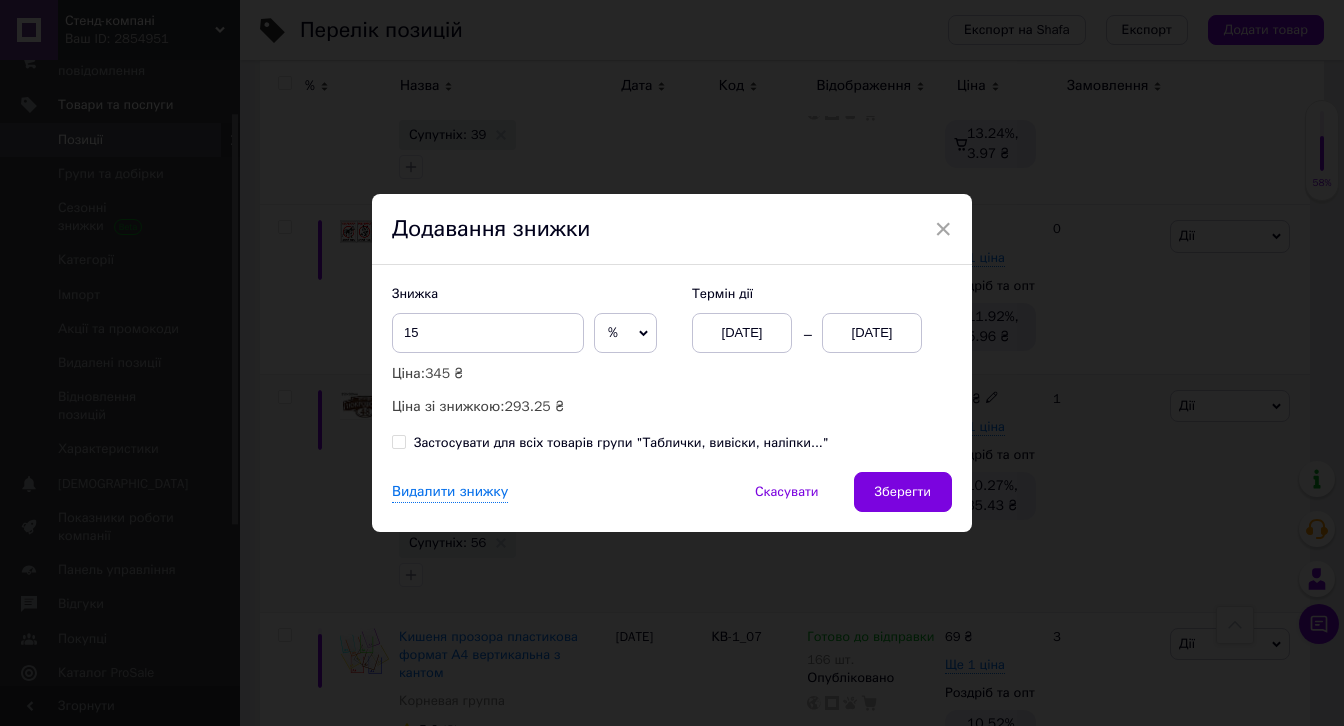 click on "[DATE]" at bounding box center (872, 333) 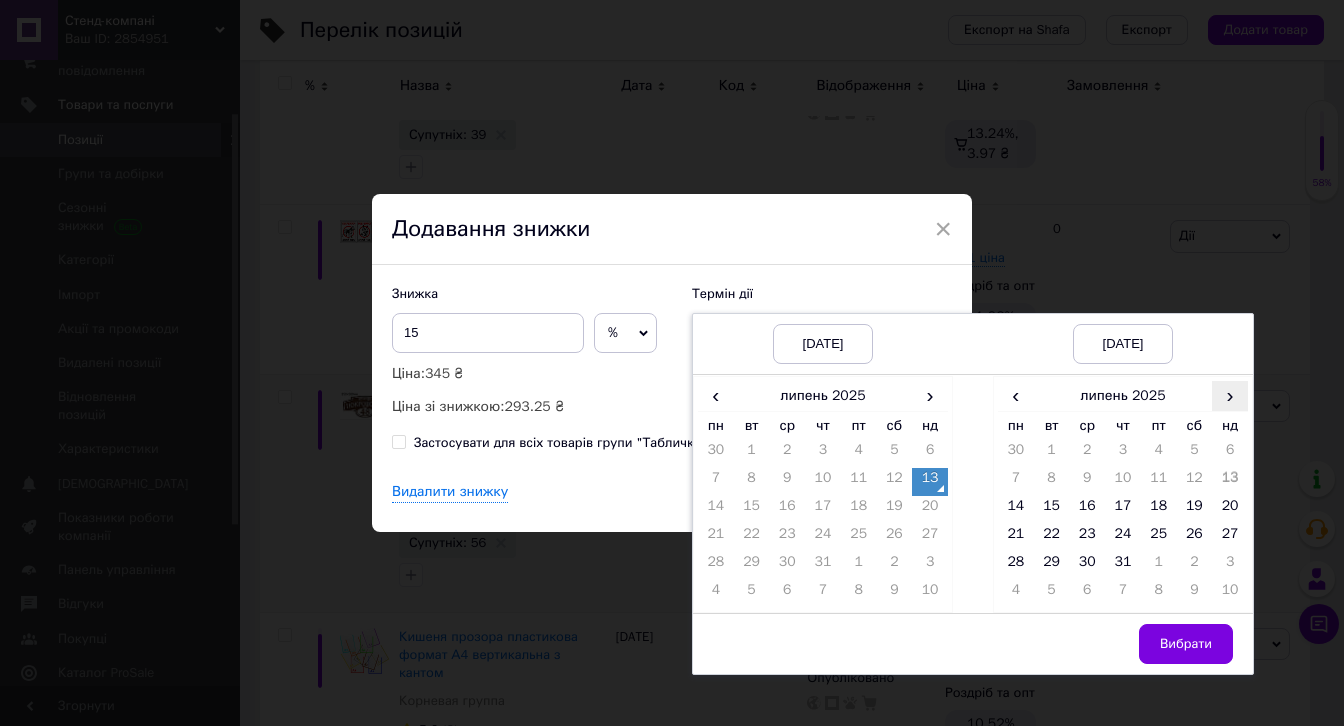 click on "›" at bounding box center [1230, 395] 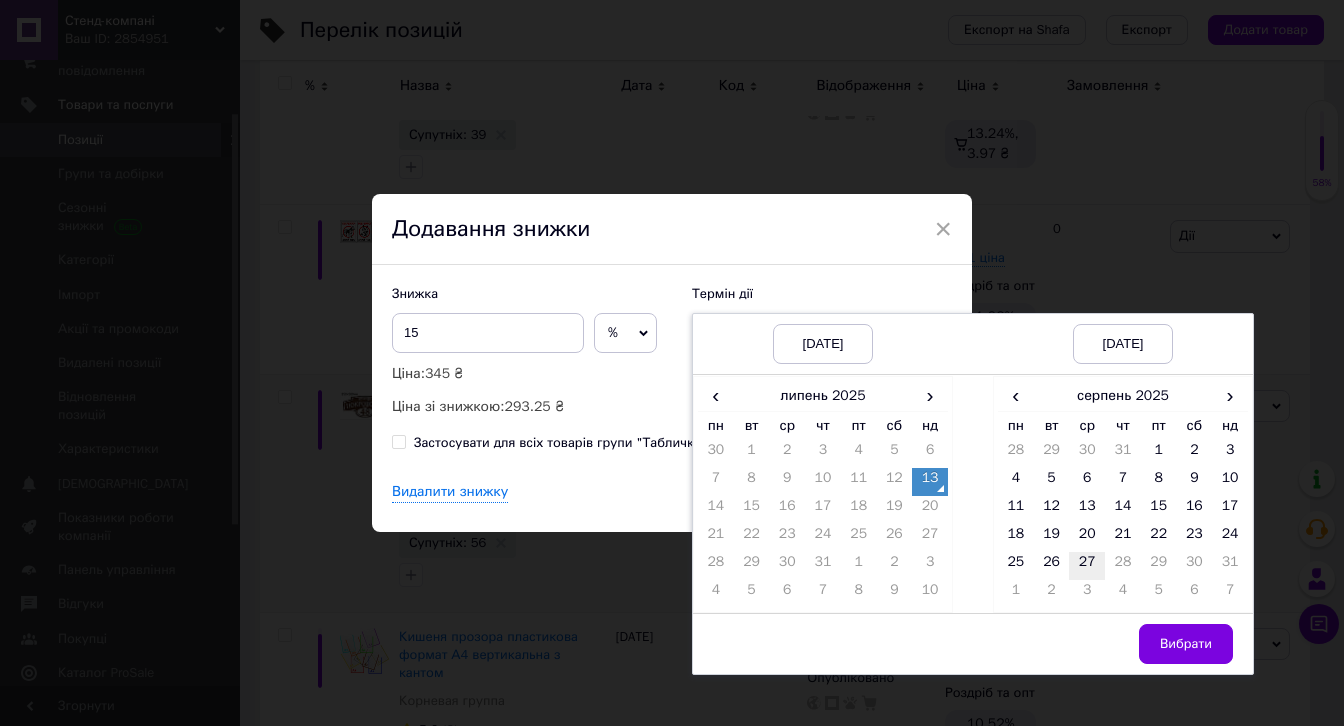 click on "27" at bounding box center [1087, 566] 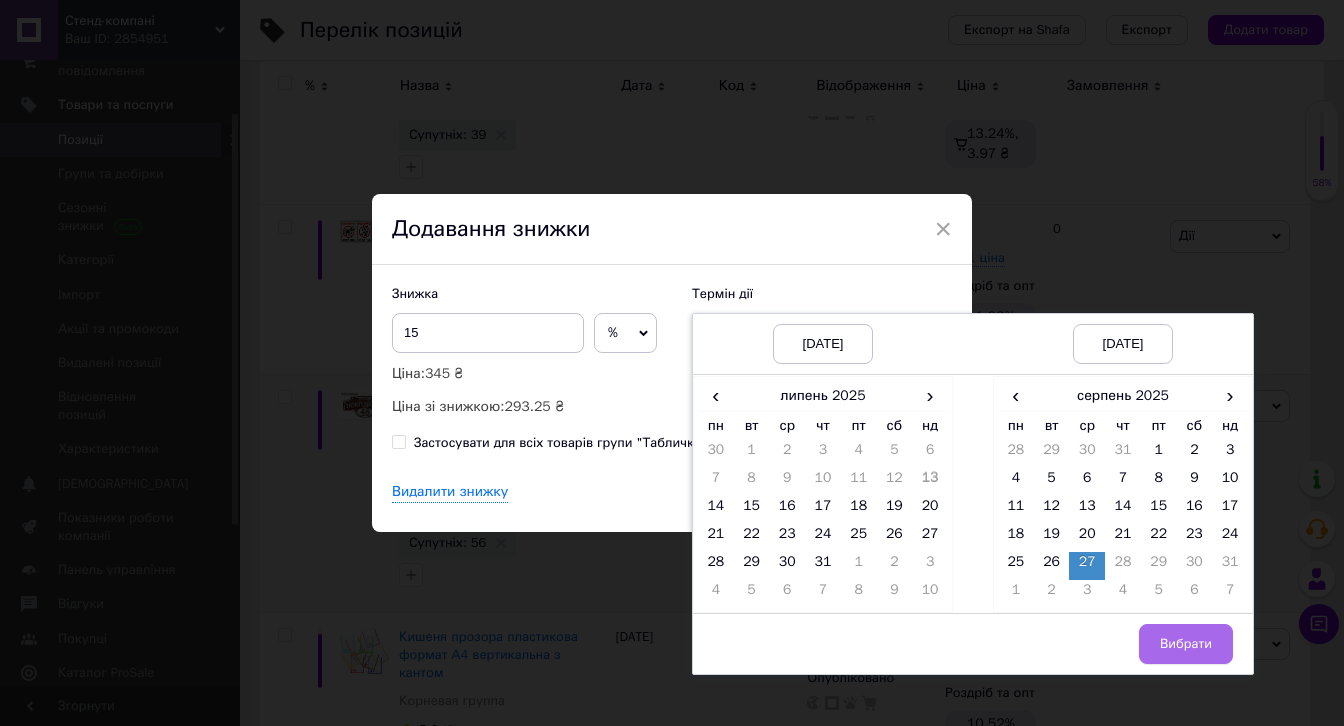 click on "Вибрати" at bounding box center (1186, 644) 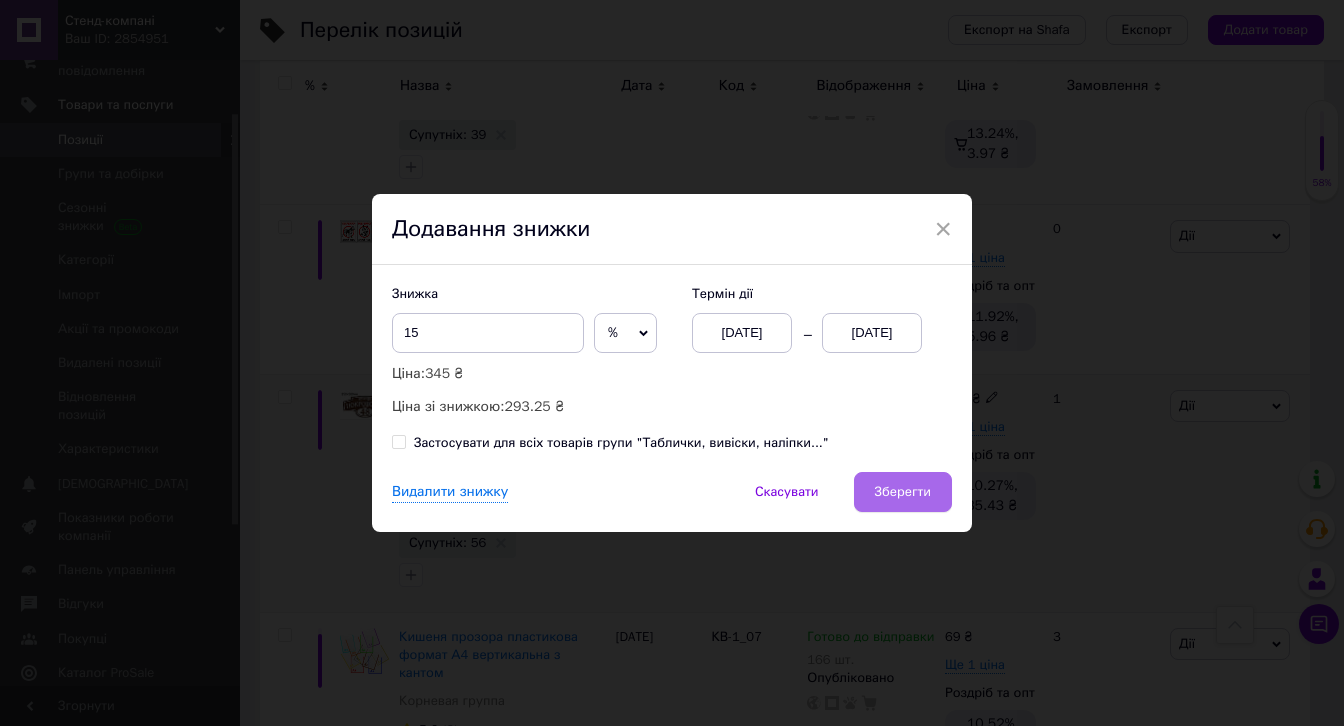 click on "Зберегти" at bounding box center (903, 492) 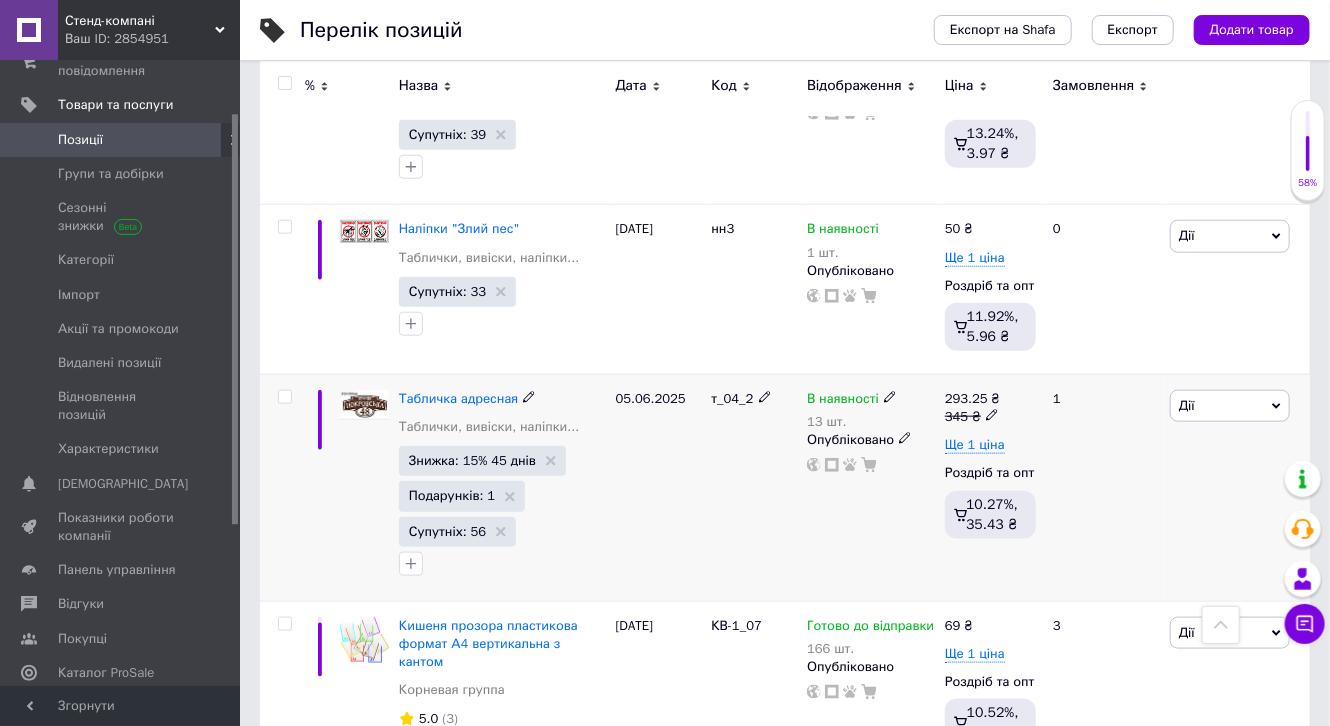 click 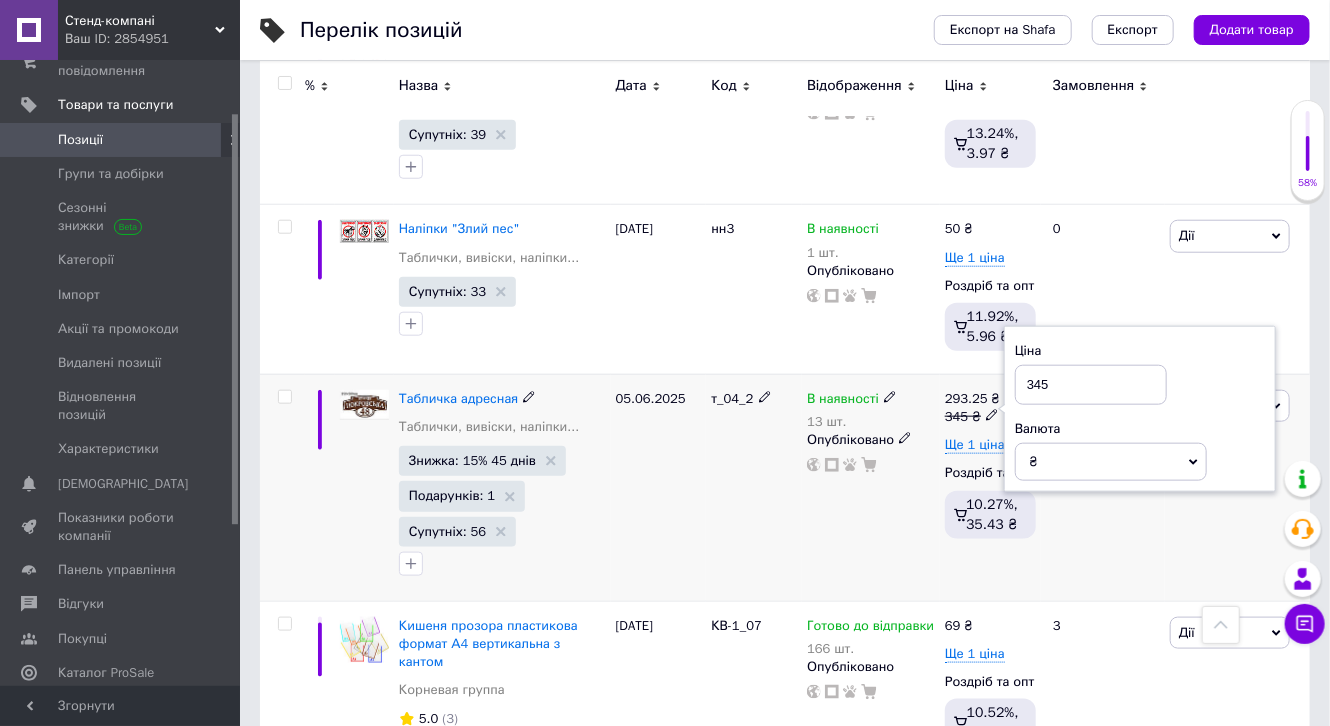 drag, startPoint x: 1040, startPoint y: 384, endPoint x: 1062, endPoint y: 397, distance: 25.553865 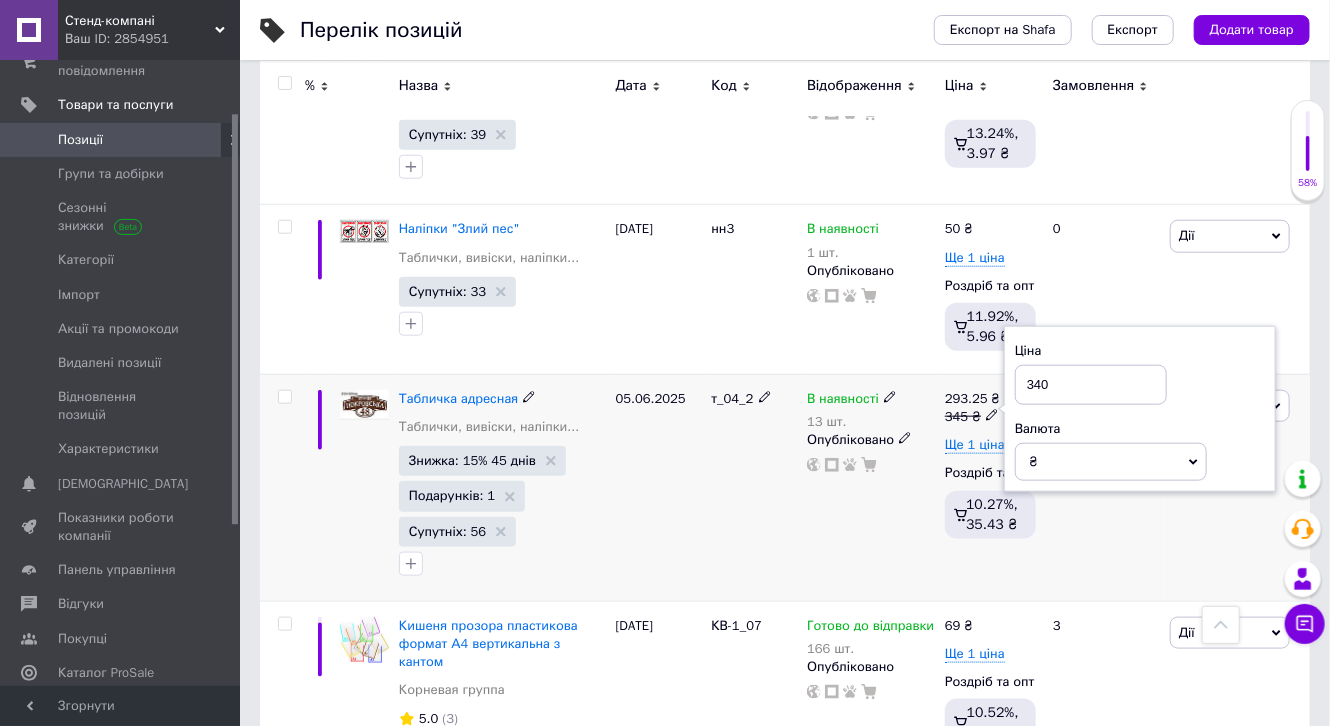 type on "340" 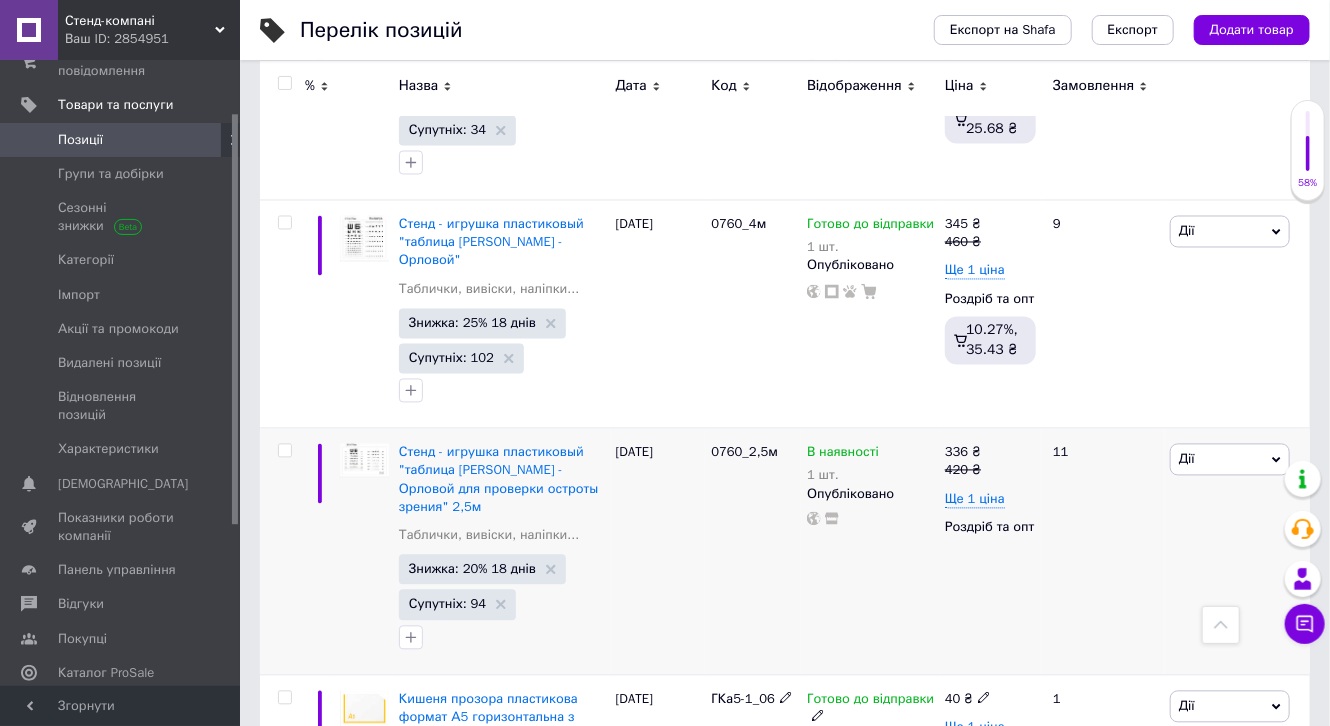 scroll, scrollTop: 1520, scrollLeft: 0, axis: vertical 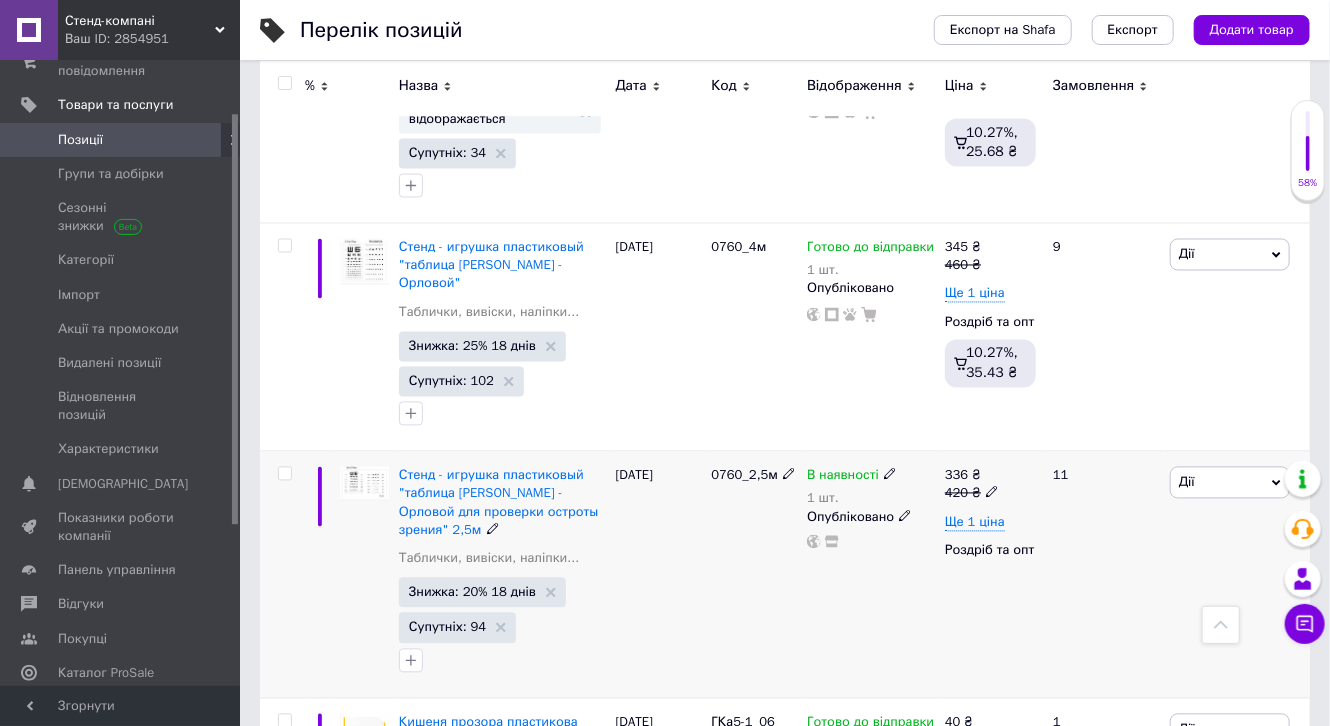 click 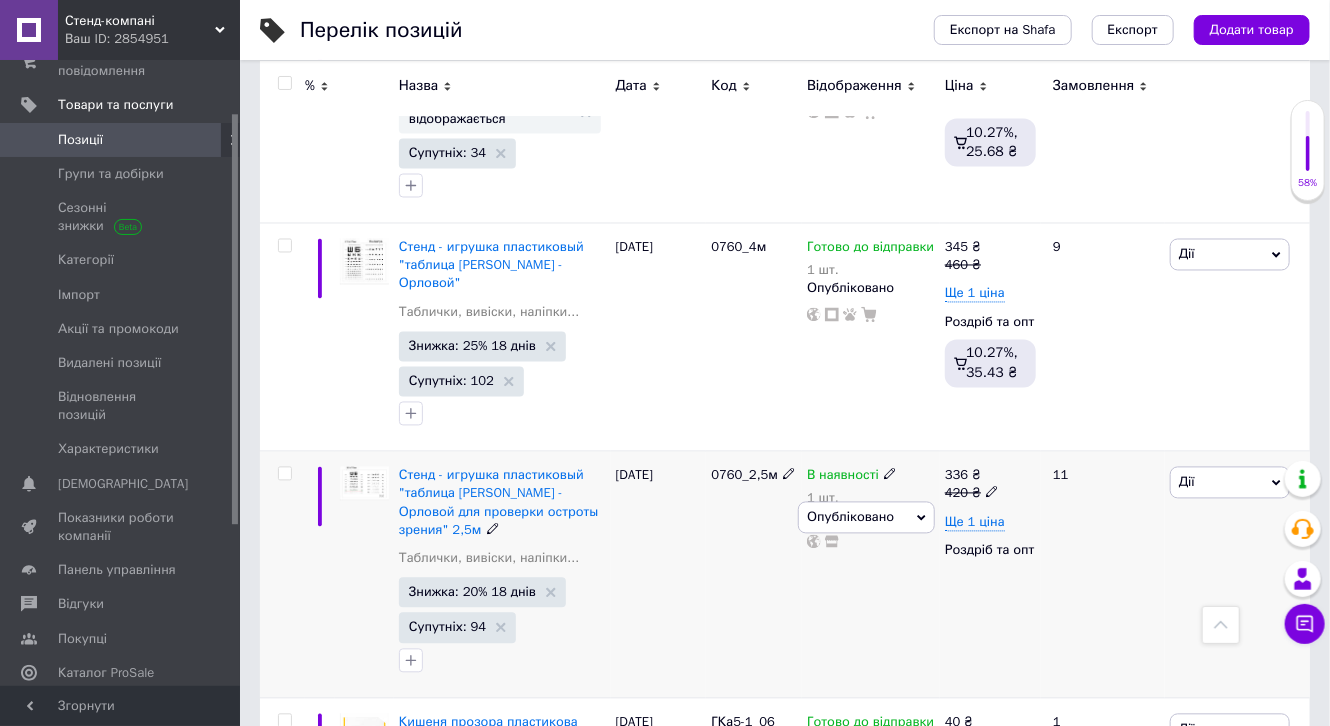click 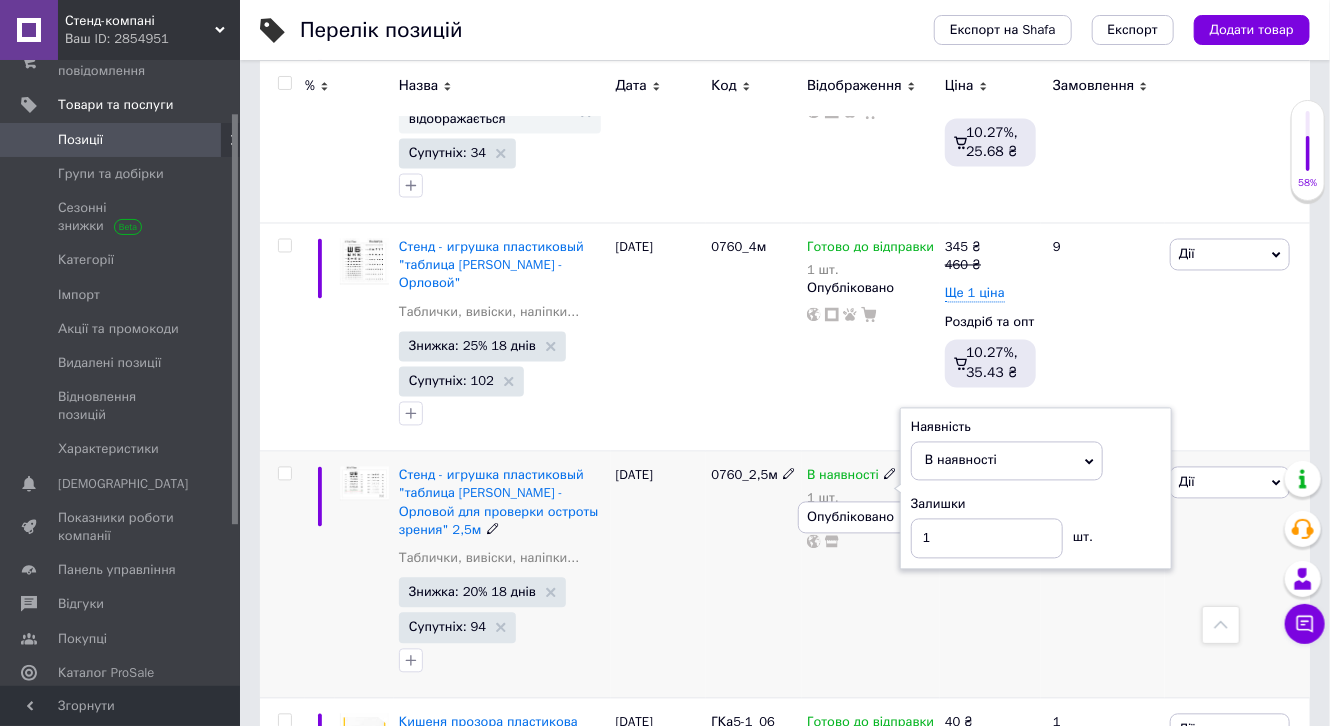 click 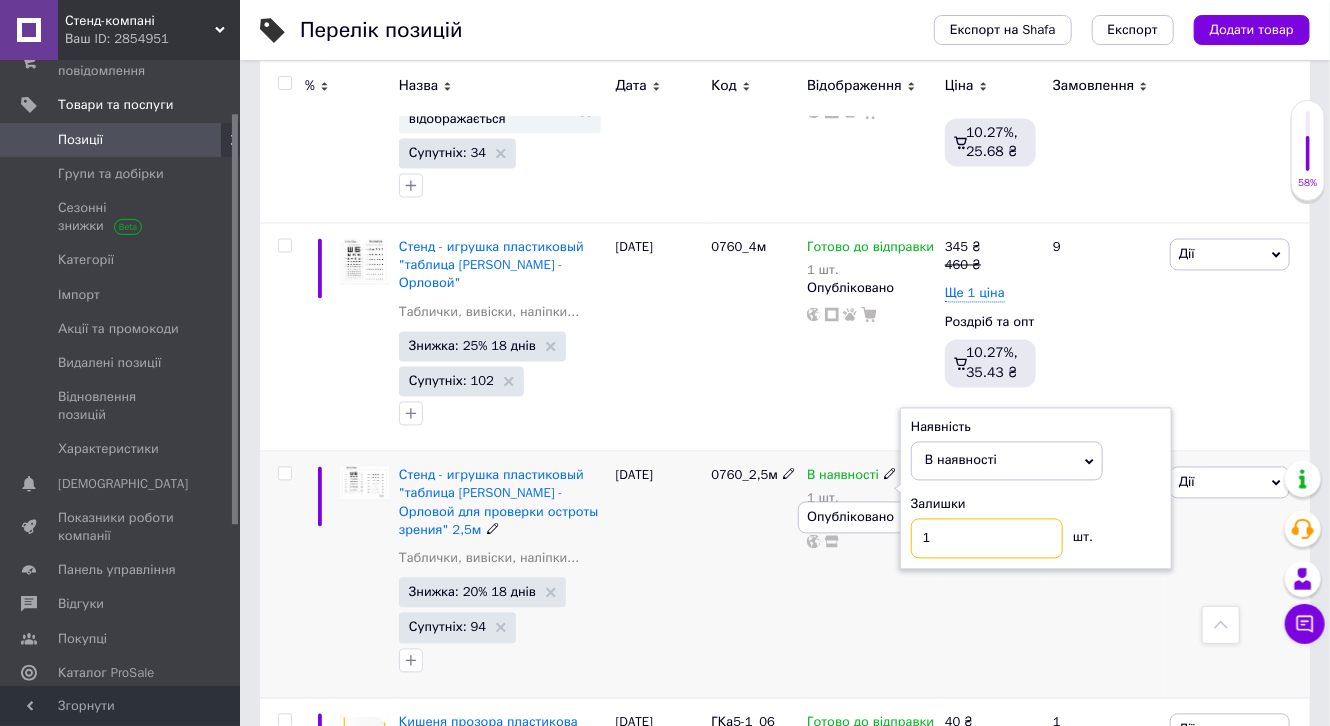 drag, startPoint x: 932, startPoint y: 496, endPoint x: 907, endPoint y: 501, distance: 25.495098 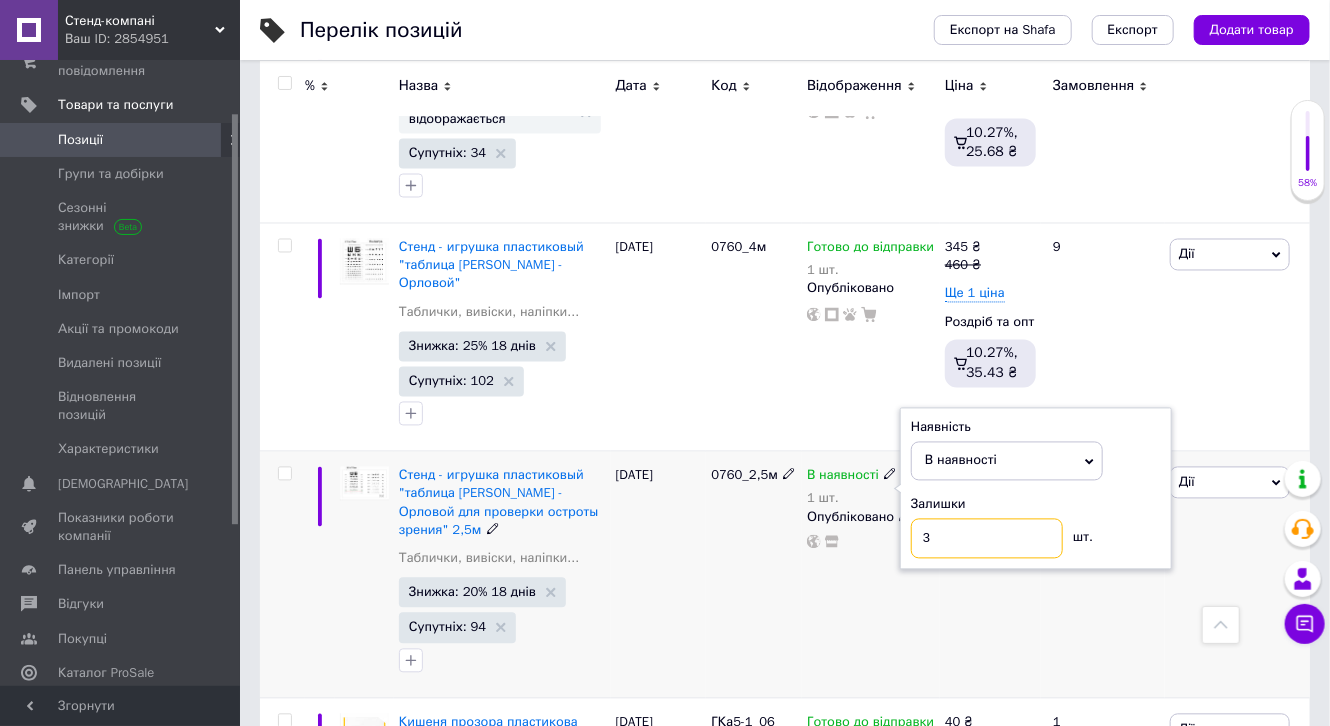 type on "3" 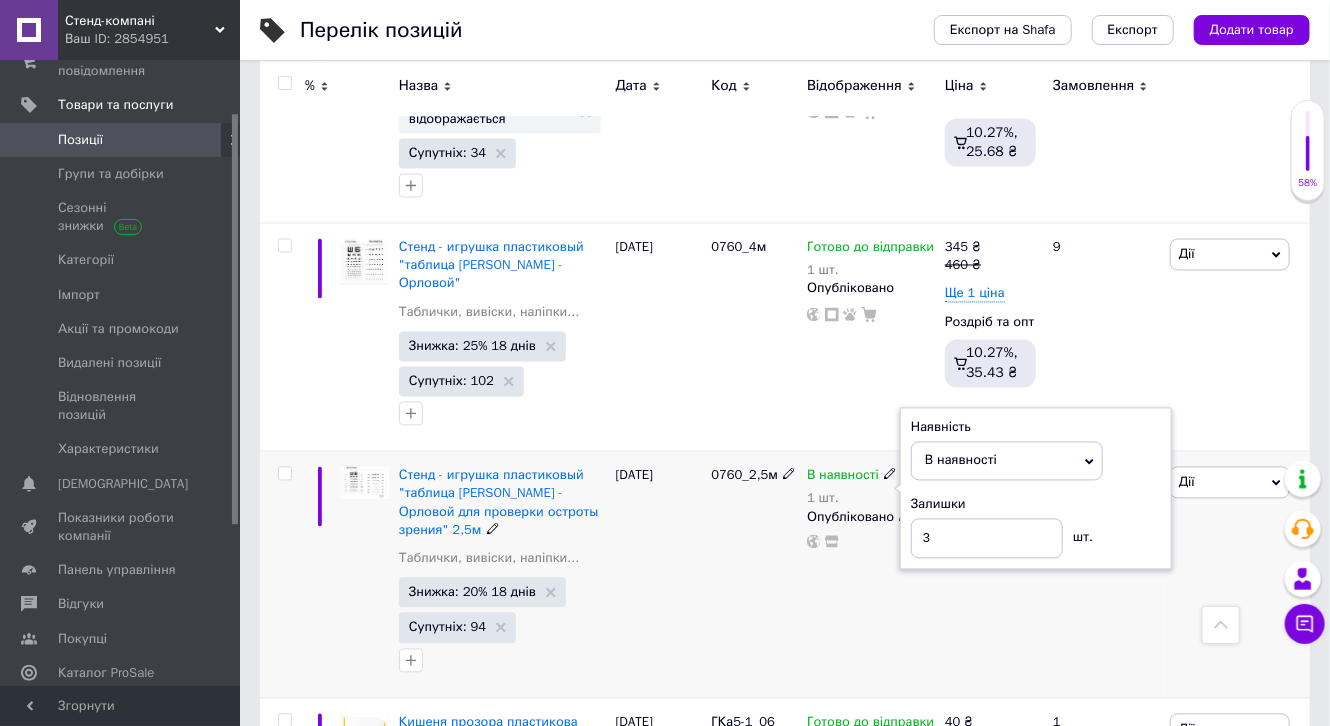 click on "[DATE]" at bounding box center (659, 575) 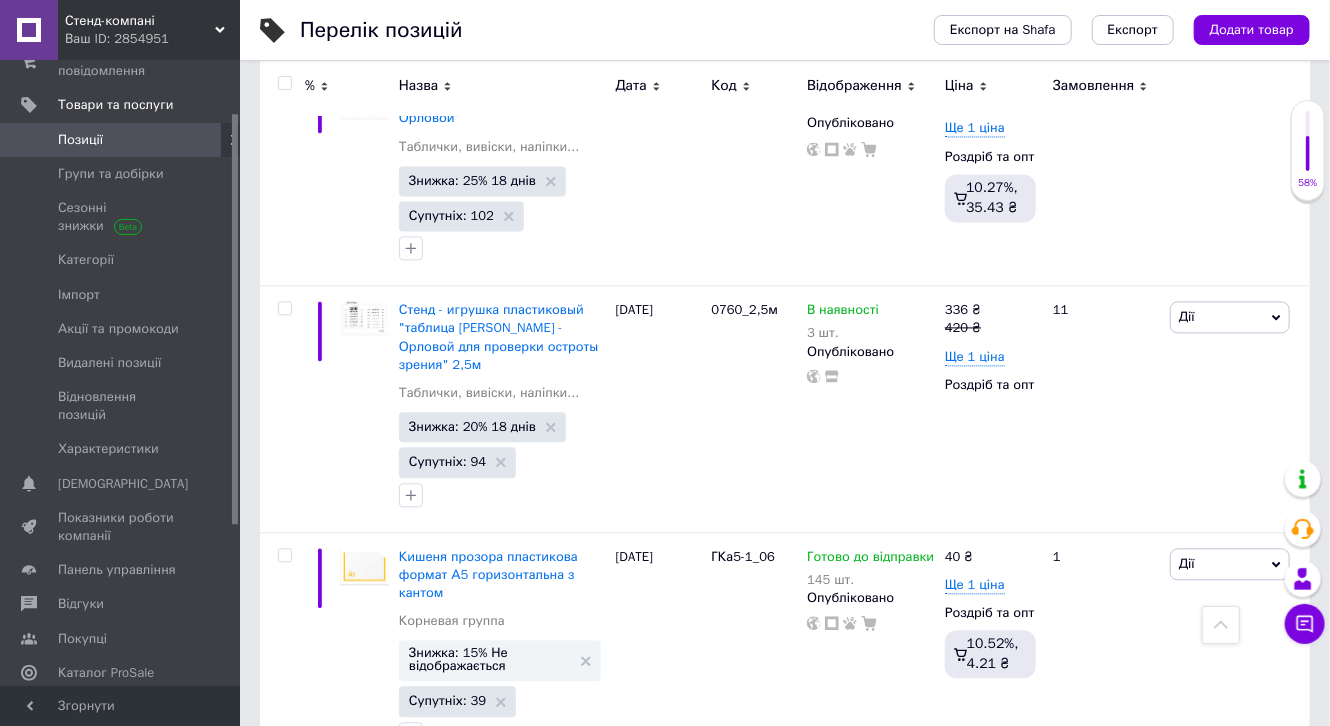 scroll, scrollTop: 1680, scrollLeft: 0, axis: vertical 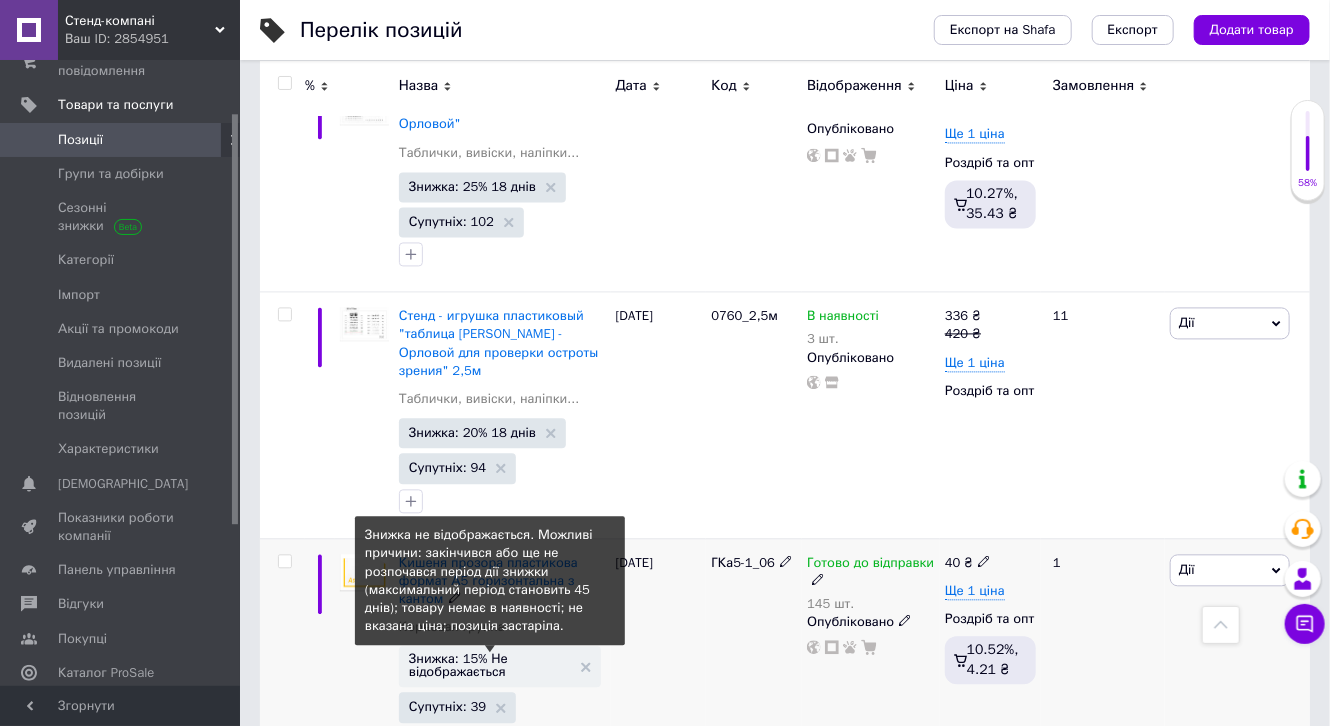 click on "Знижка: 15% Не відображається" at bounding box center (490, 665) 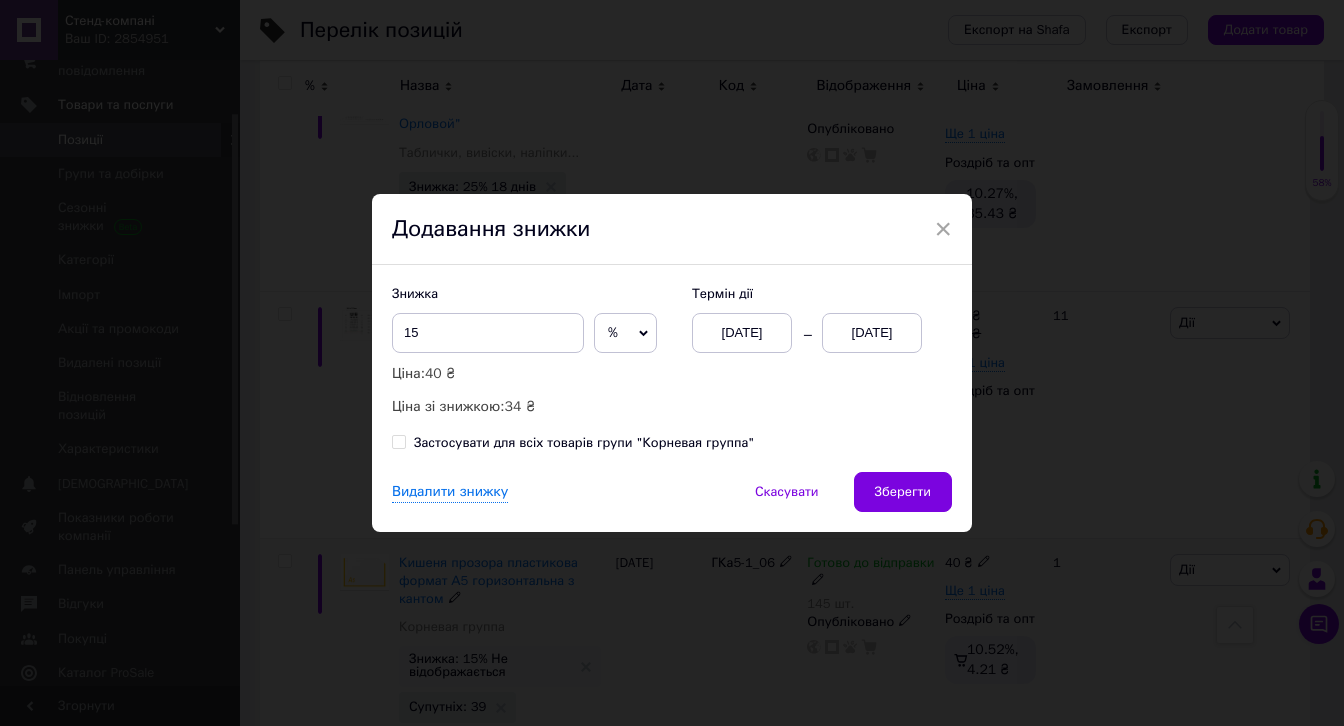 click on "[DATE]" at bounding box center [872, 333] 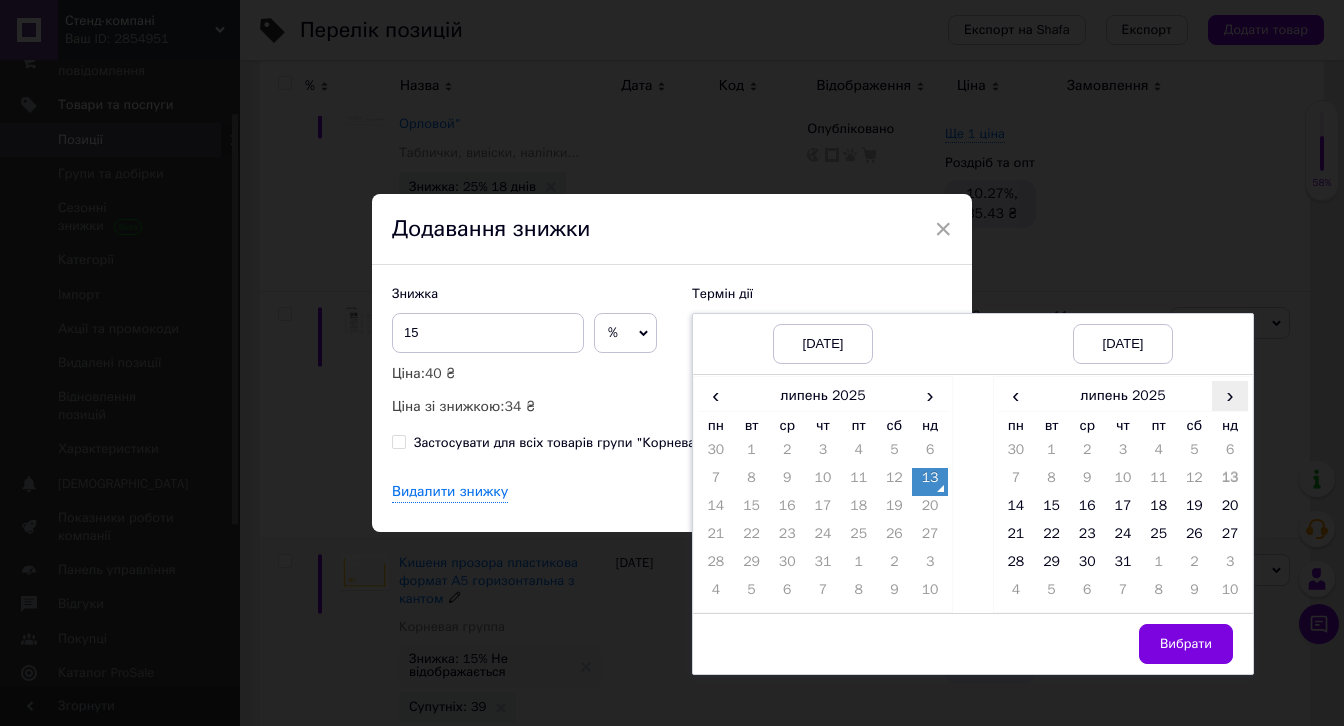 click on "›" at bounding box center (1230, 395) 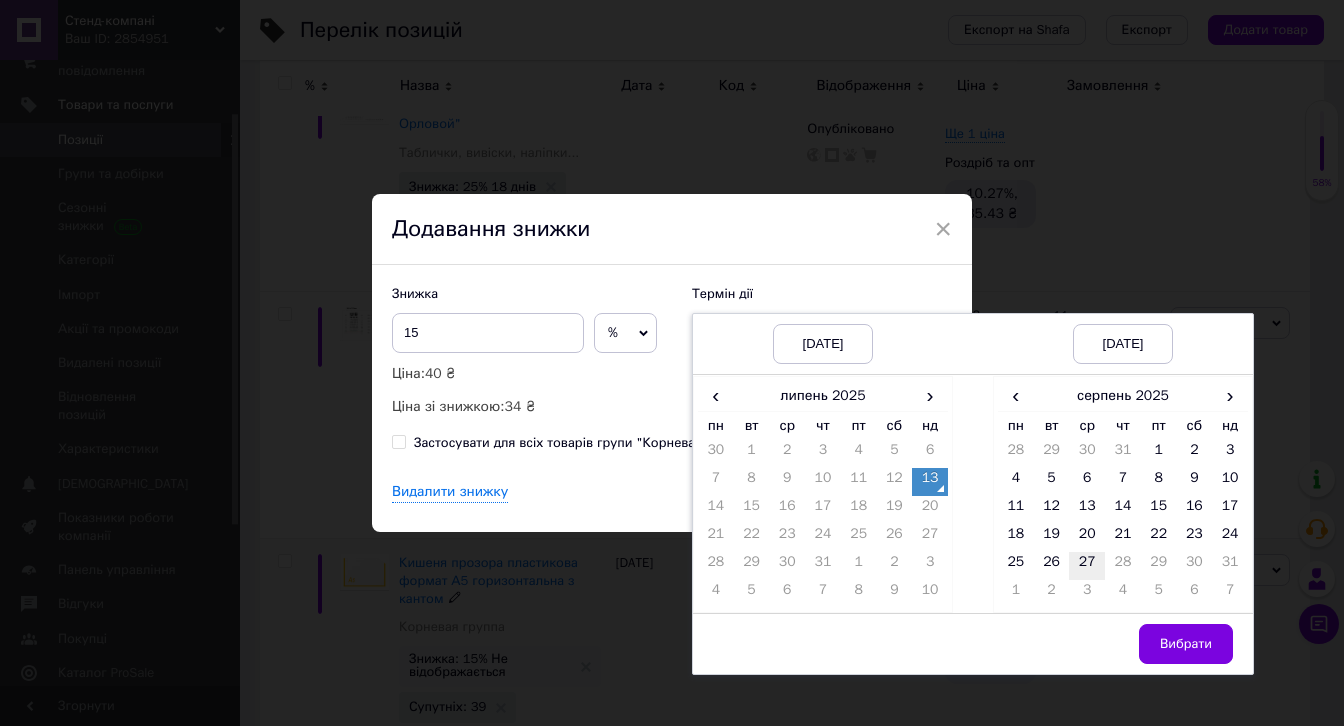 click on "27" at bounding box center (1087, 566) 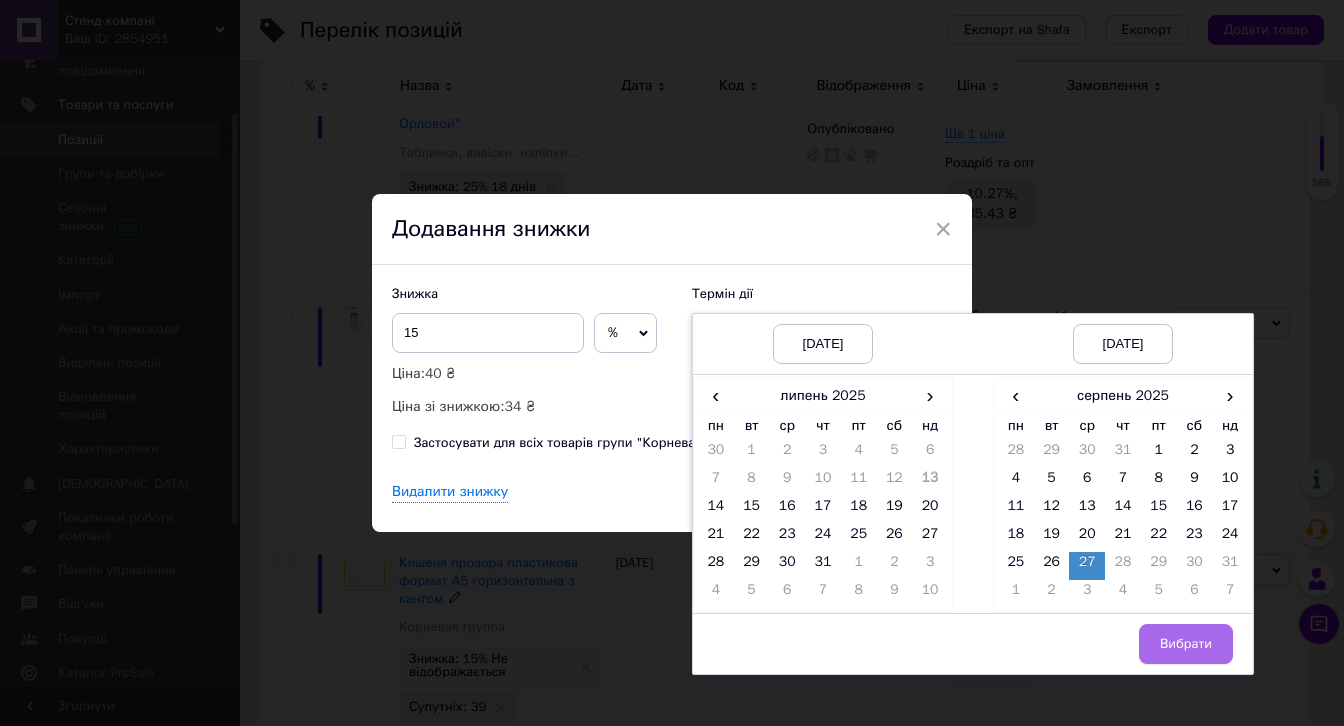 click on "Вибрати" at bounding box center (1186, 644) 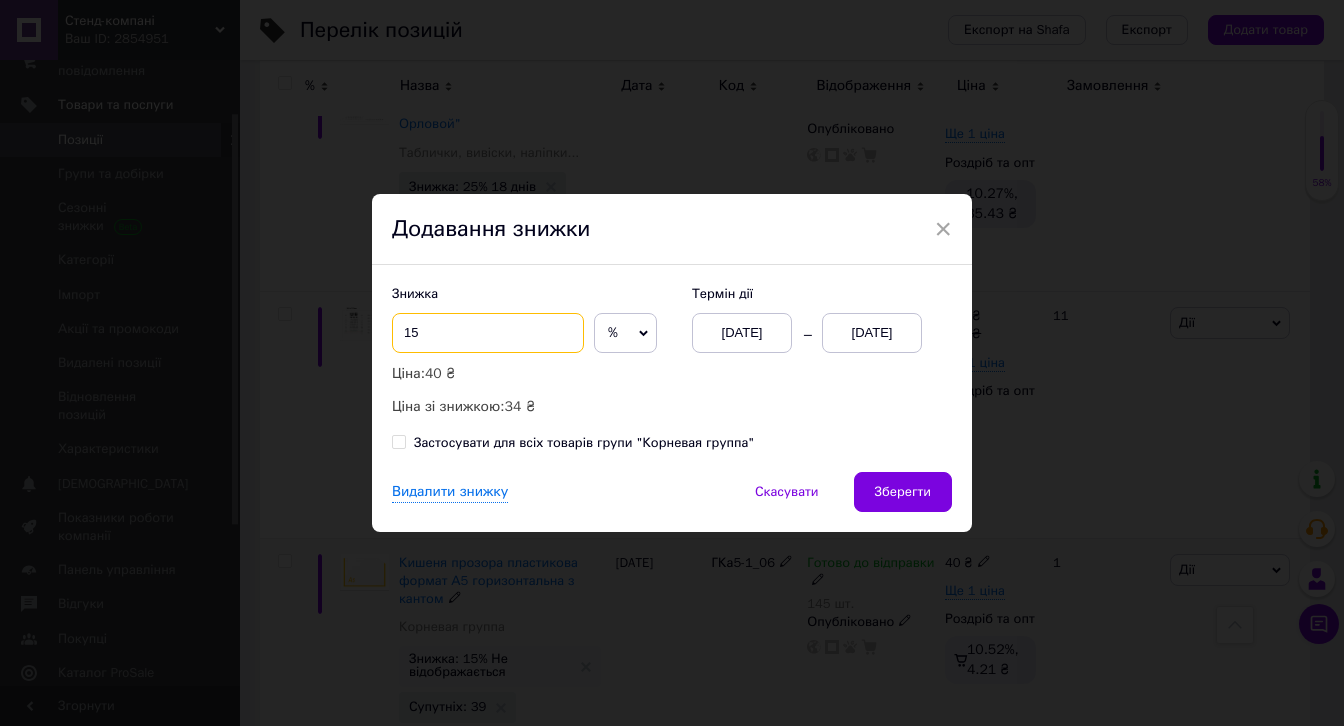 click on "15" at bounding box center [488, 333] 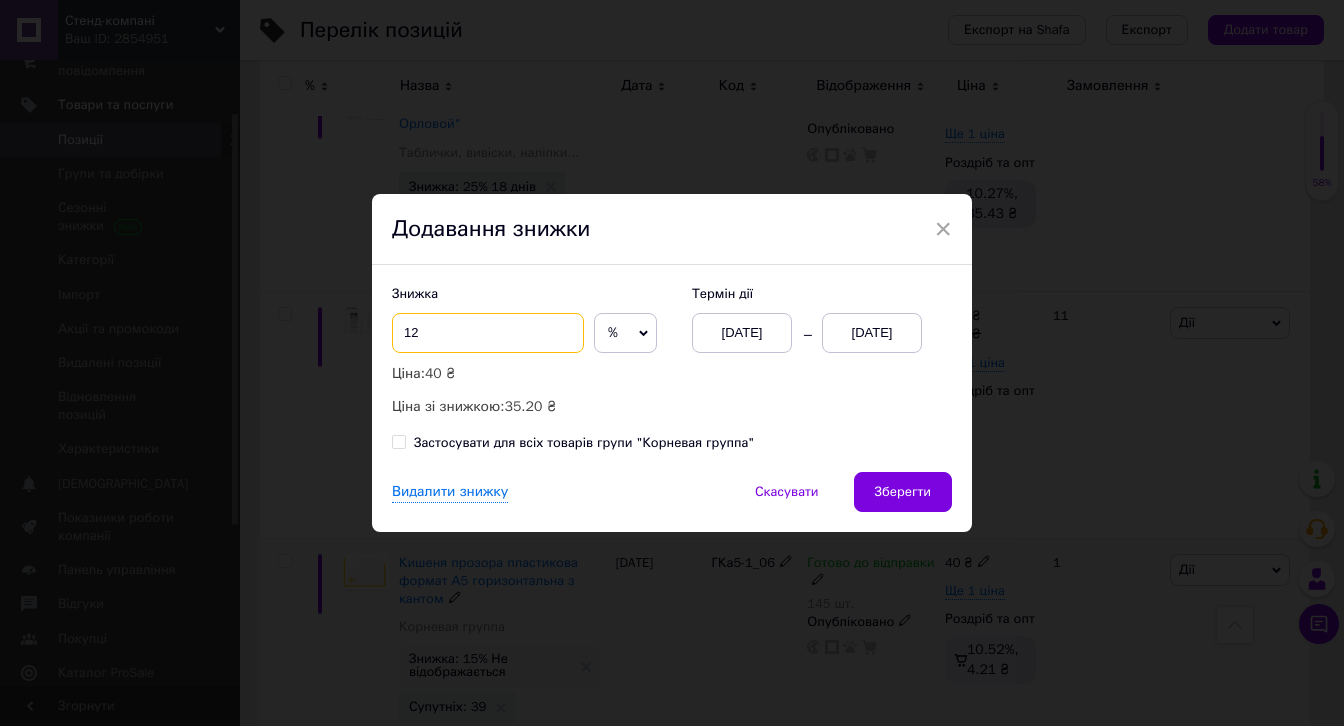 click on "12" at bounding box center [488, 333] 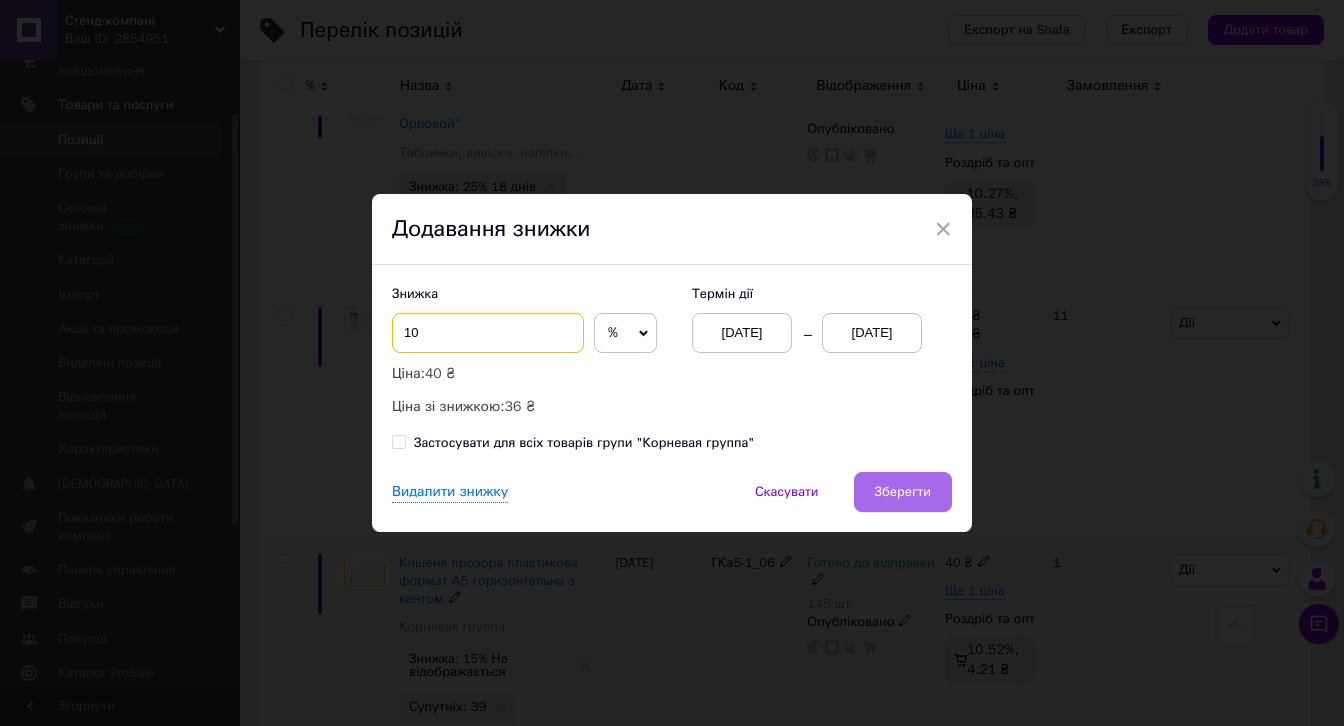 type on "10" 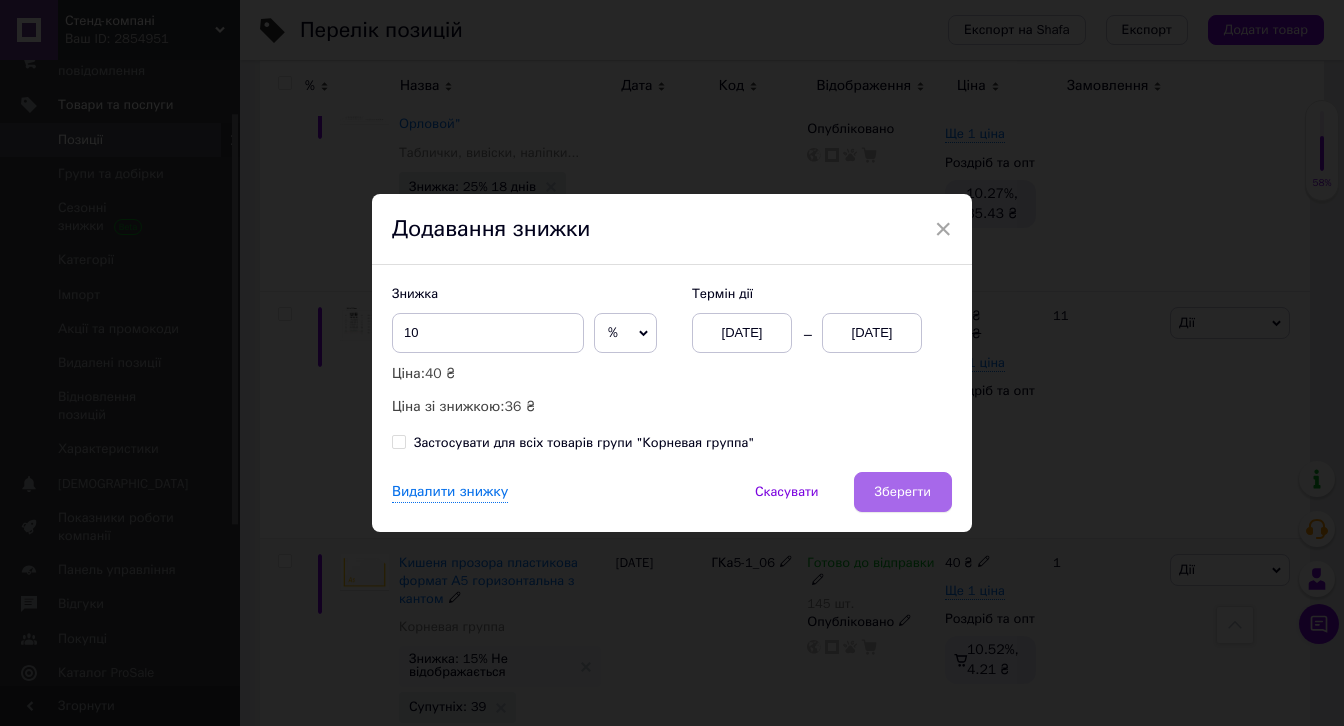 click on "Зберегти" at bounding box center (903, 492) 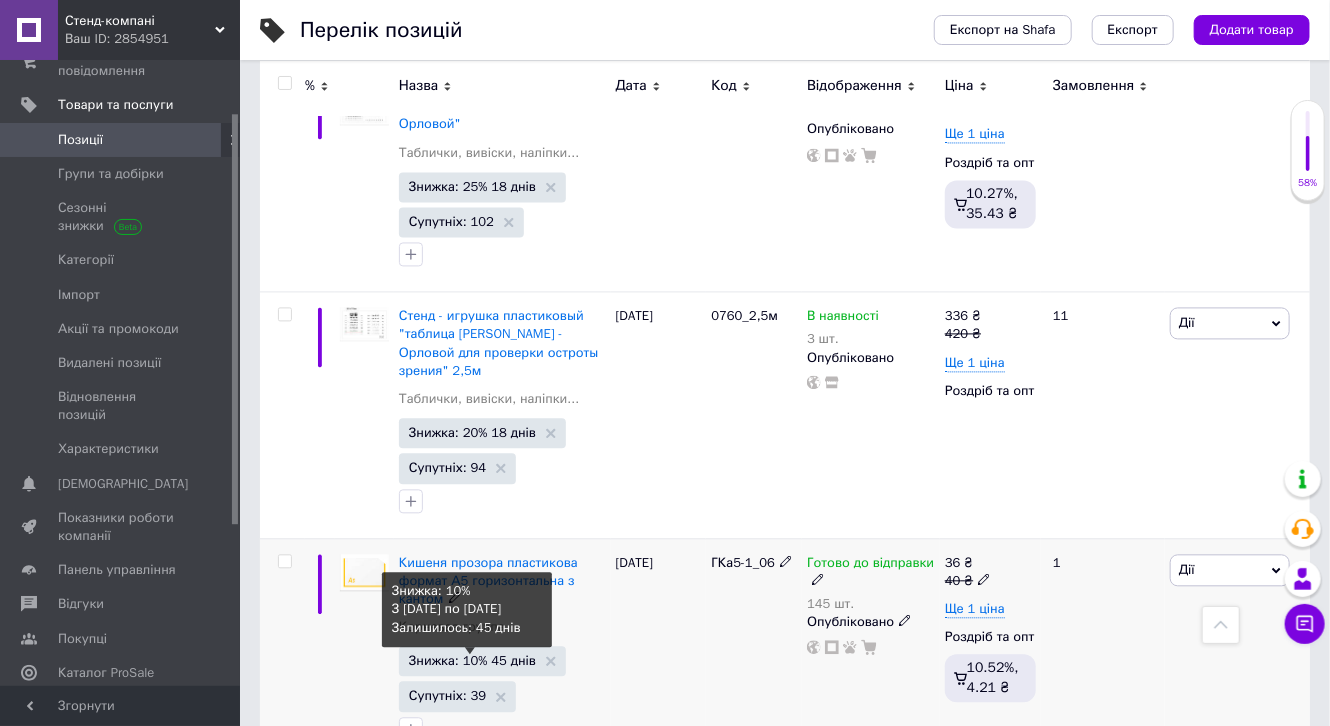 click on "Знижка: 10% 45 днів" at bounding box center [472, 660] 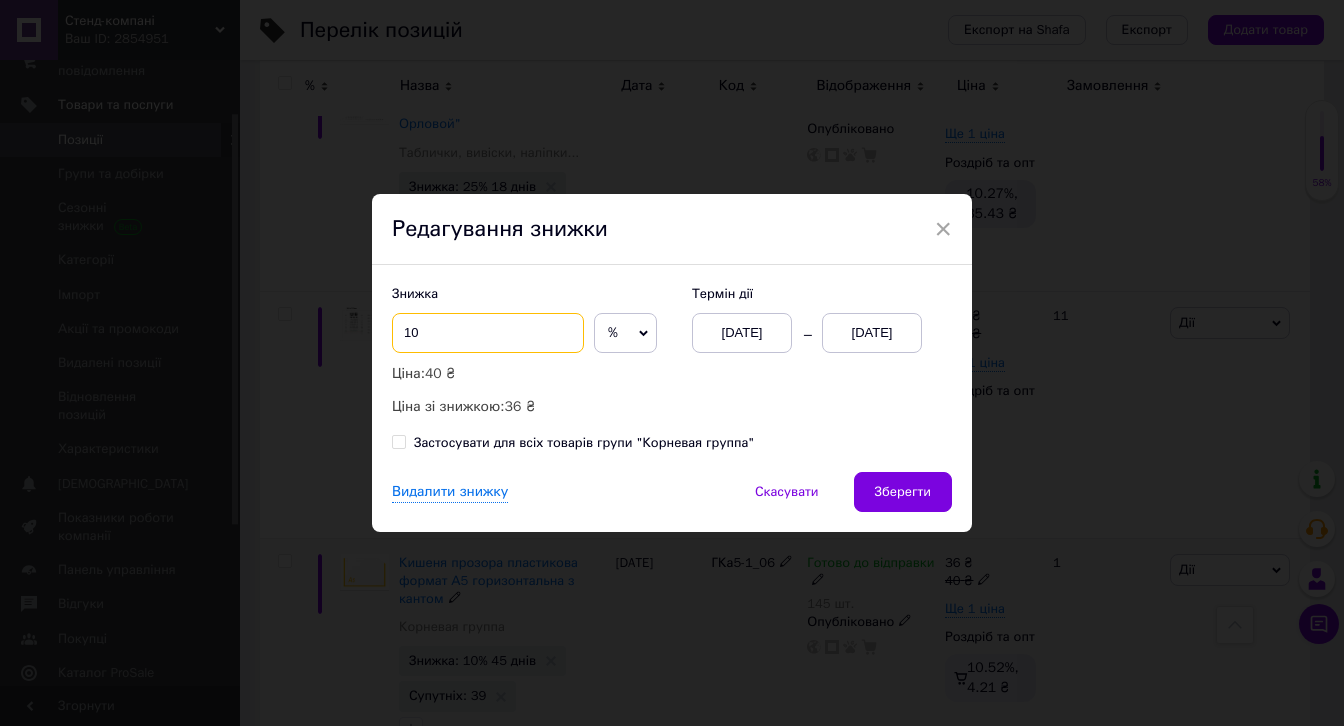 click on "10" at bounding box center (488, 333) 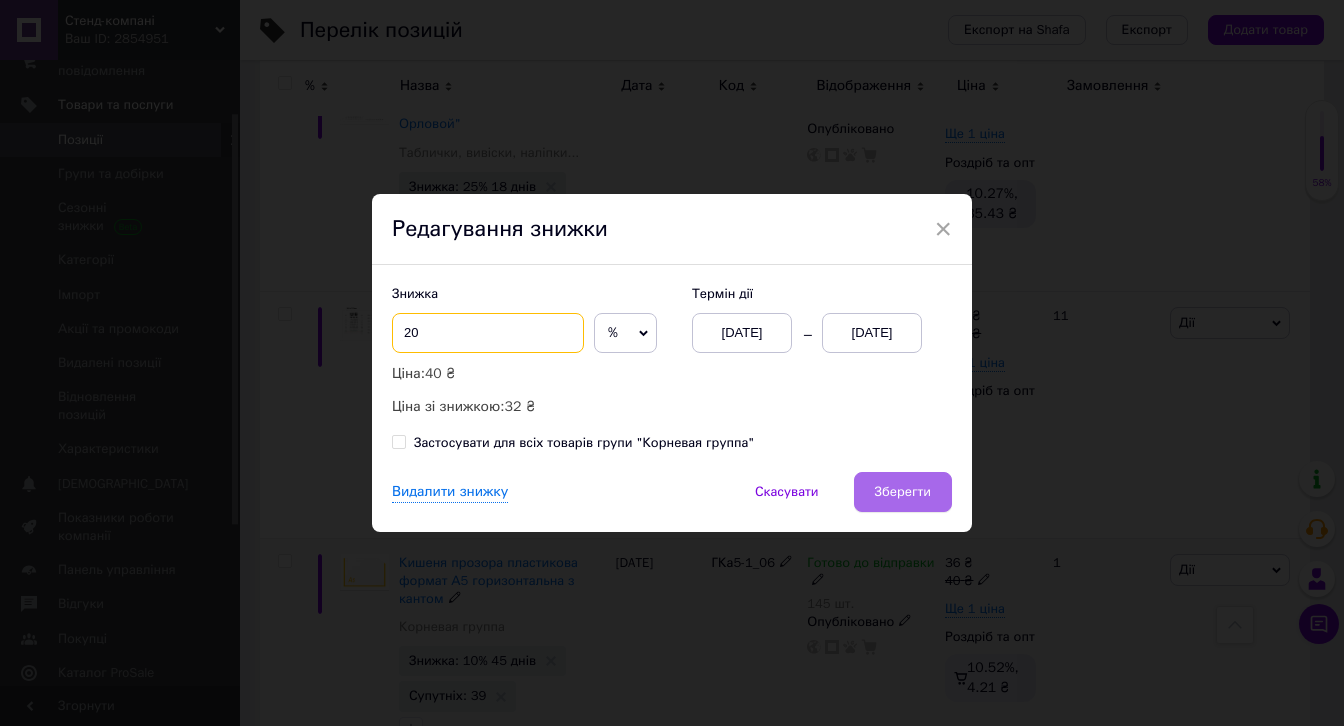 type on "20" 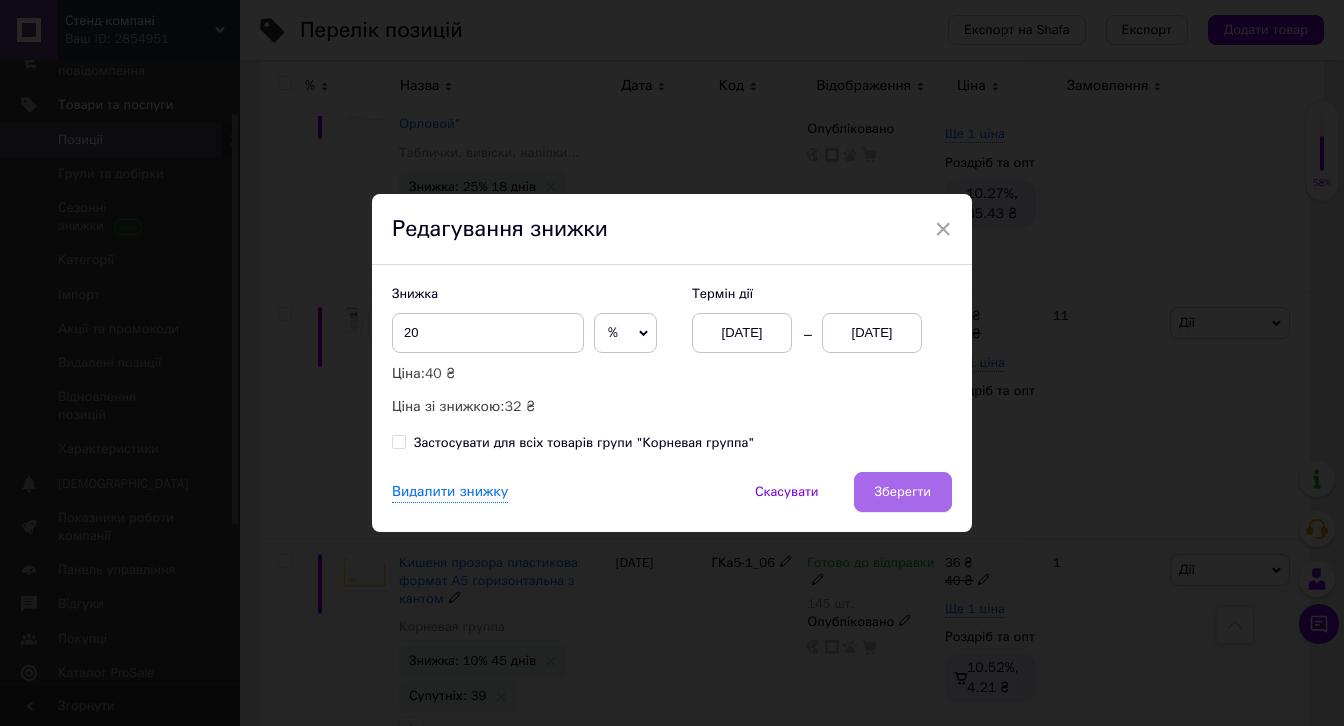 click on "Зберегти" at bounding box center [903, 492] 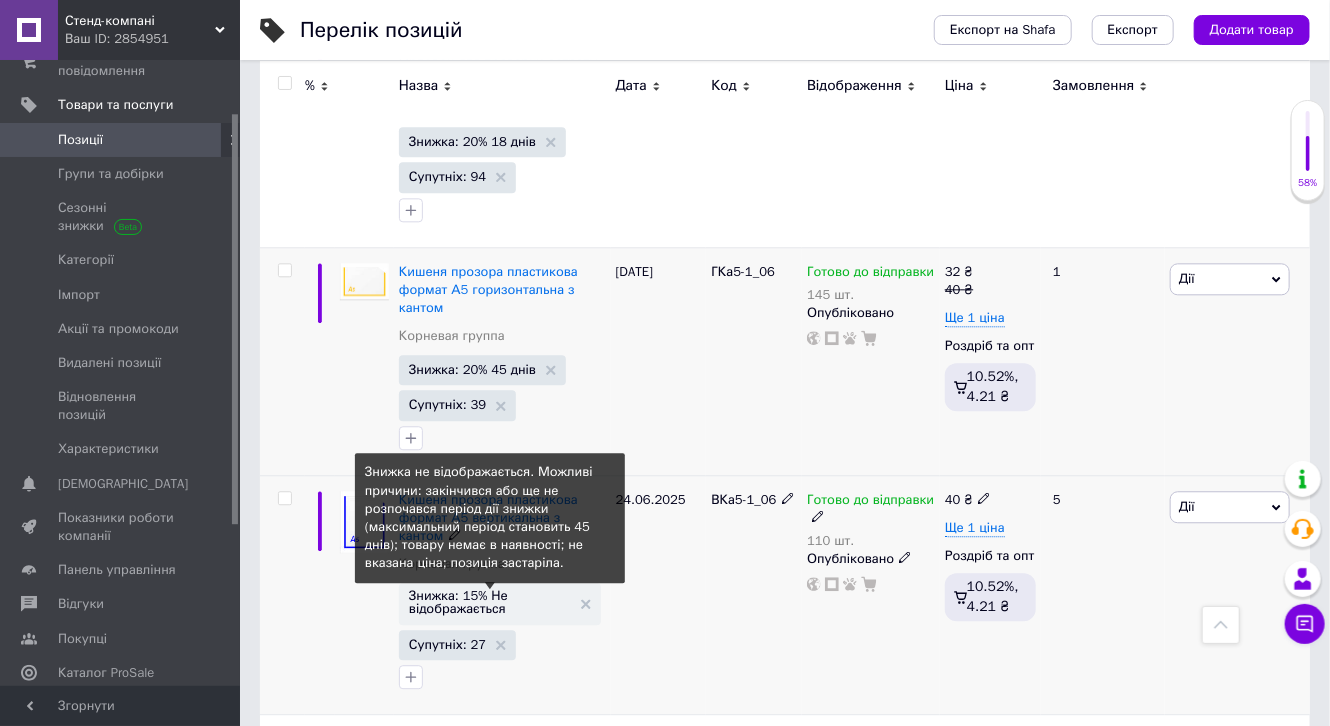 scroll, scrollTop: 2000, scrollLeft: 0, axis: vertical 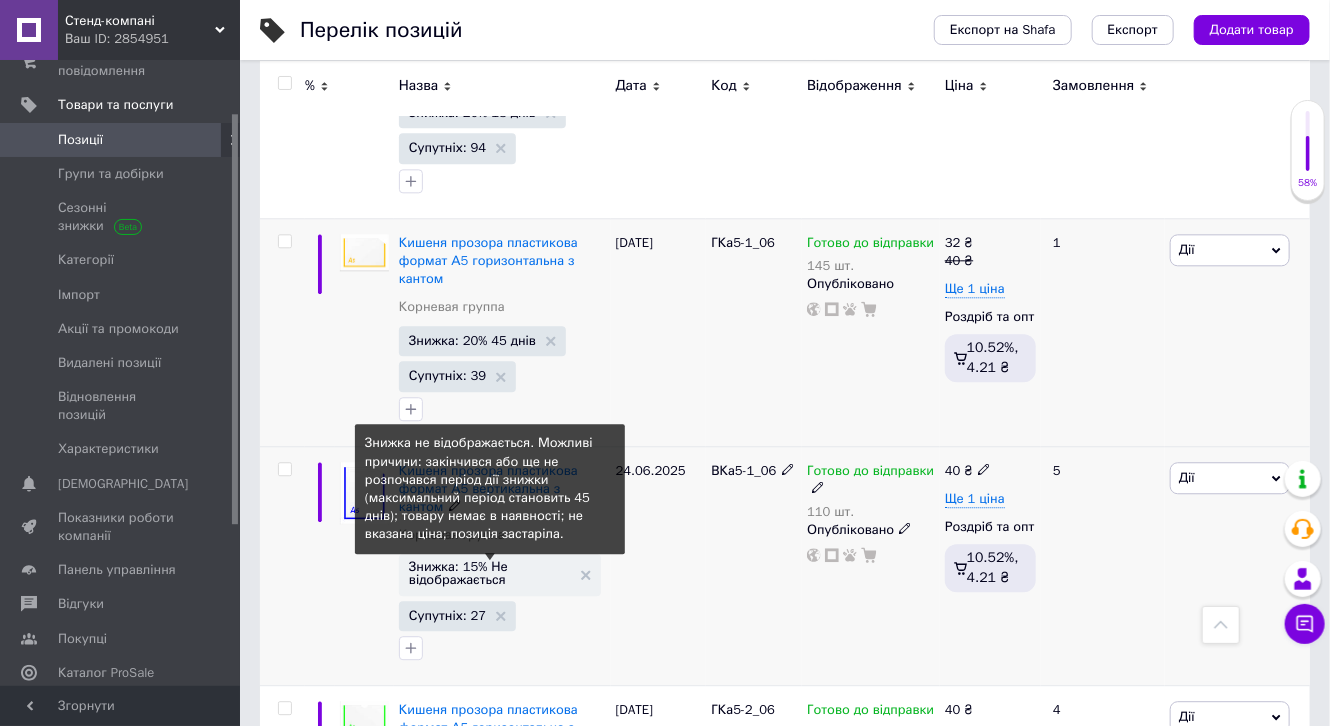 click on "Знижка: 15% Не відображається" at bounding box center [490, 573] 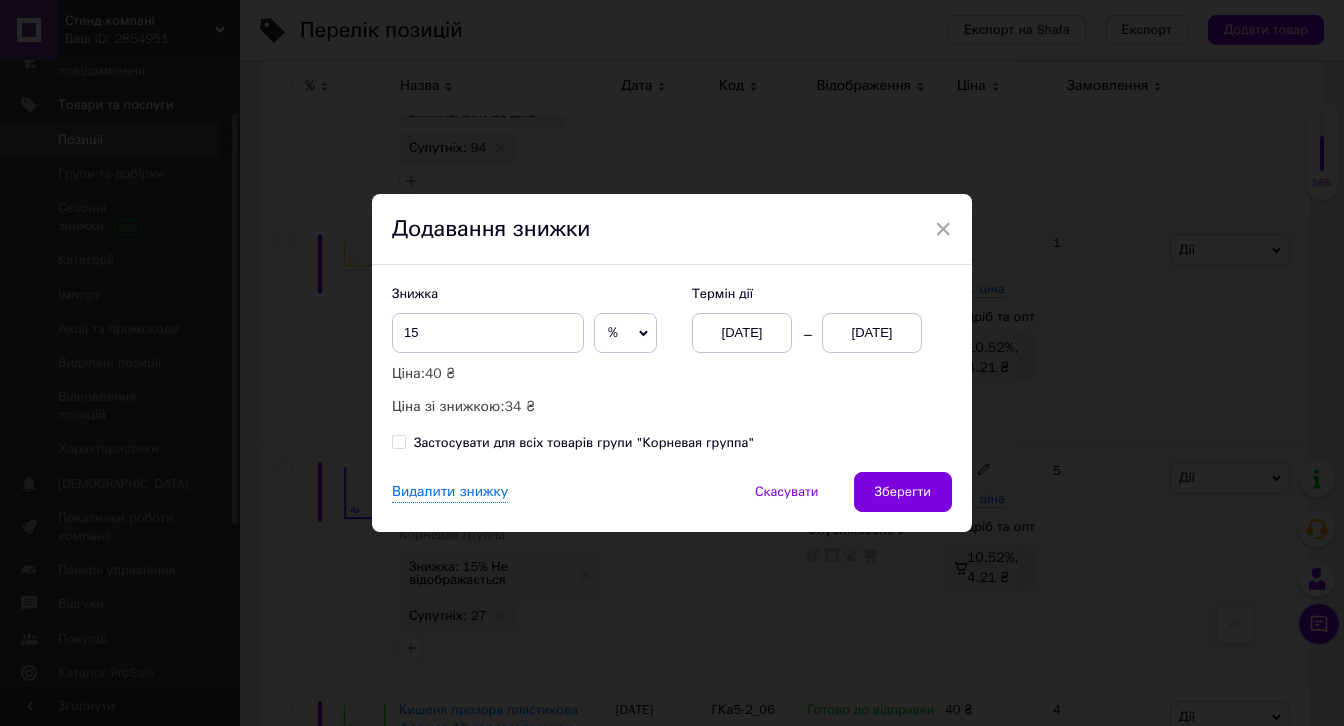 click on "[DATE]" at bounding box center [872, 333] 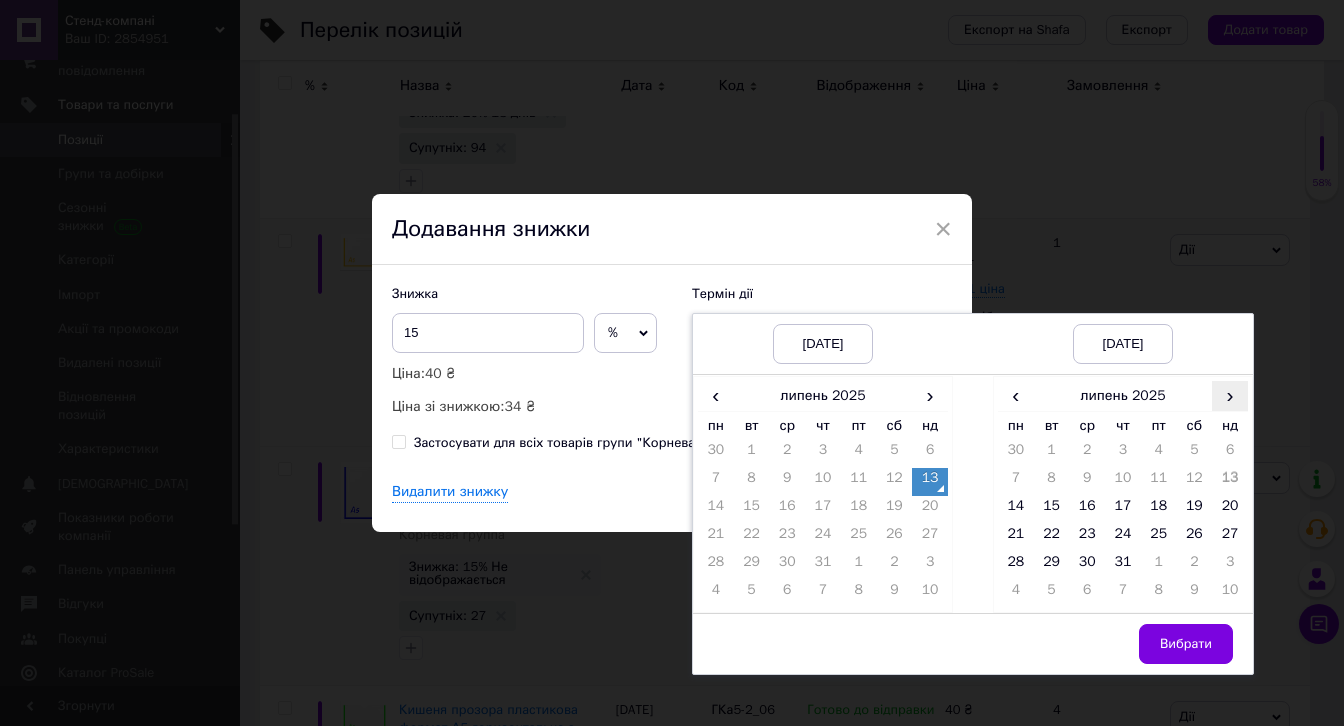click on "›" at bounding box center (1230, 395) 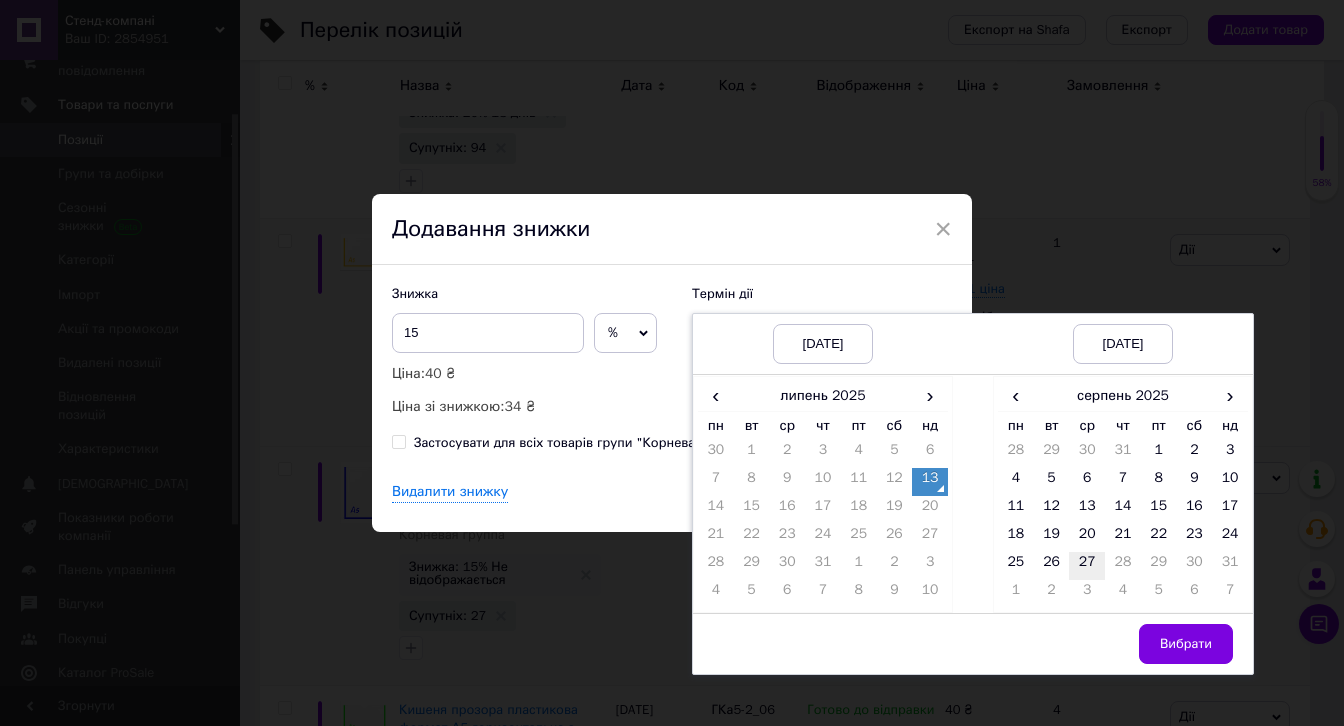 click on "27" at bounding box center [1087, 566] 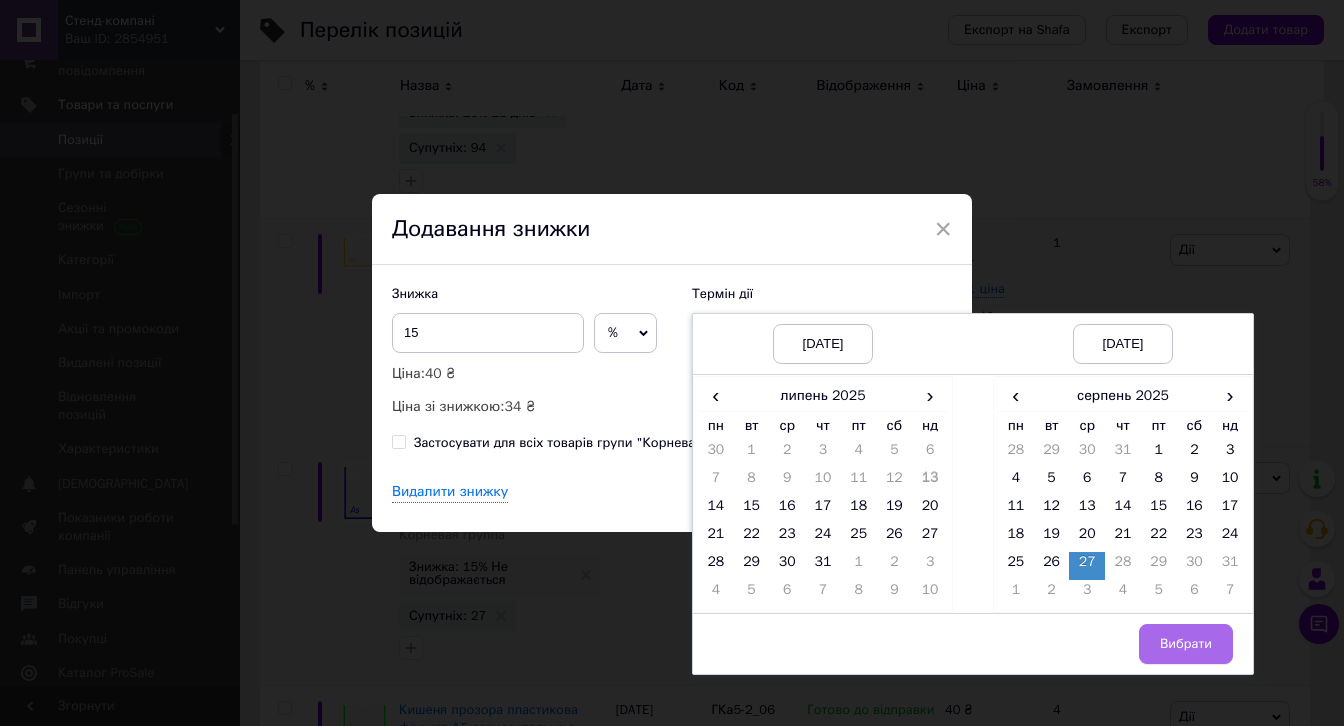 click on "Вибрати" at bounding box center [1186, 644] 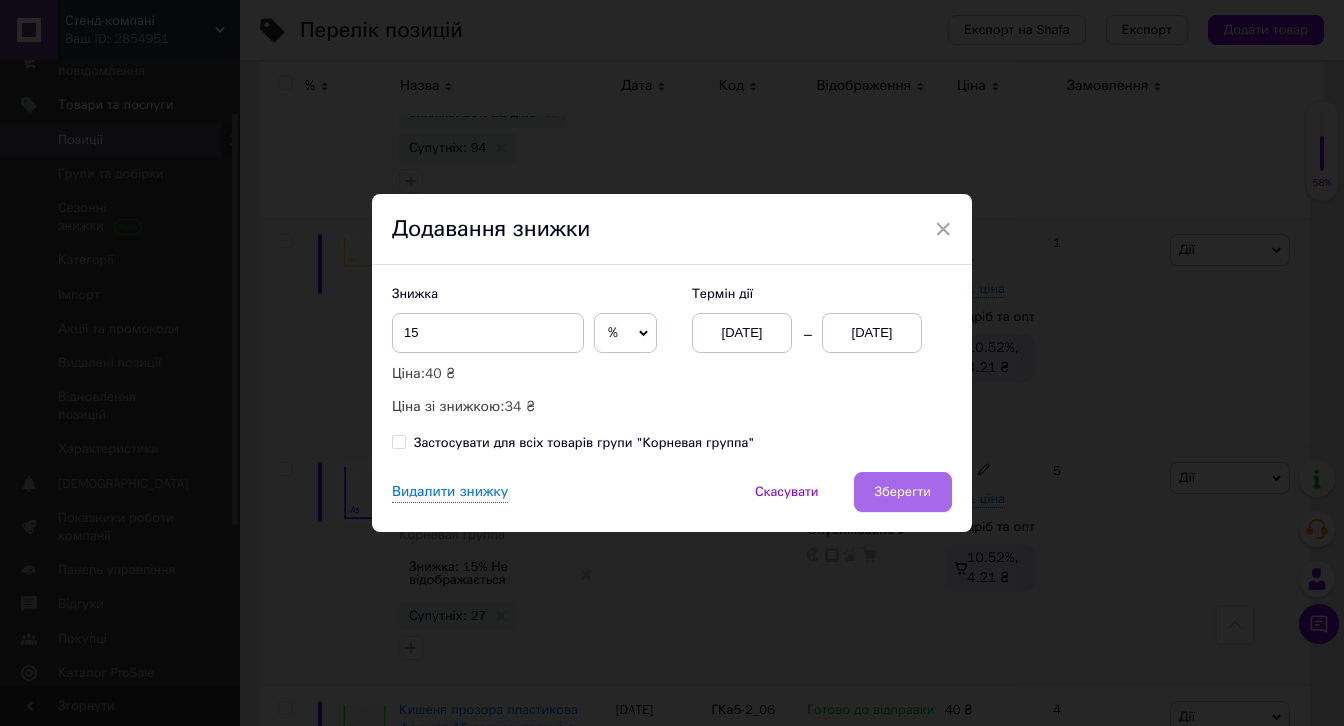 click on "Зберегти" at bounding box center [903, 492] 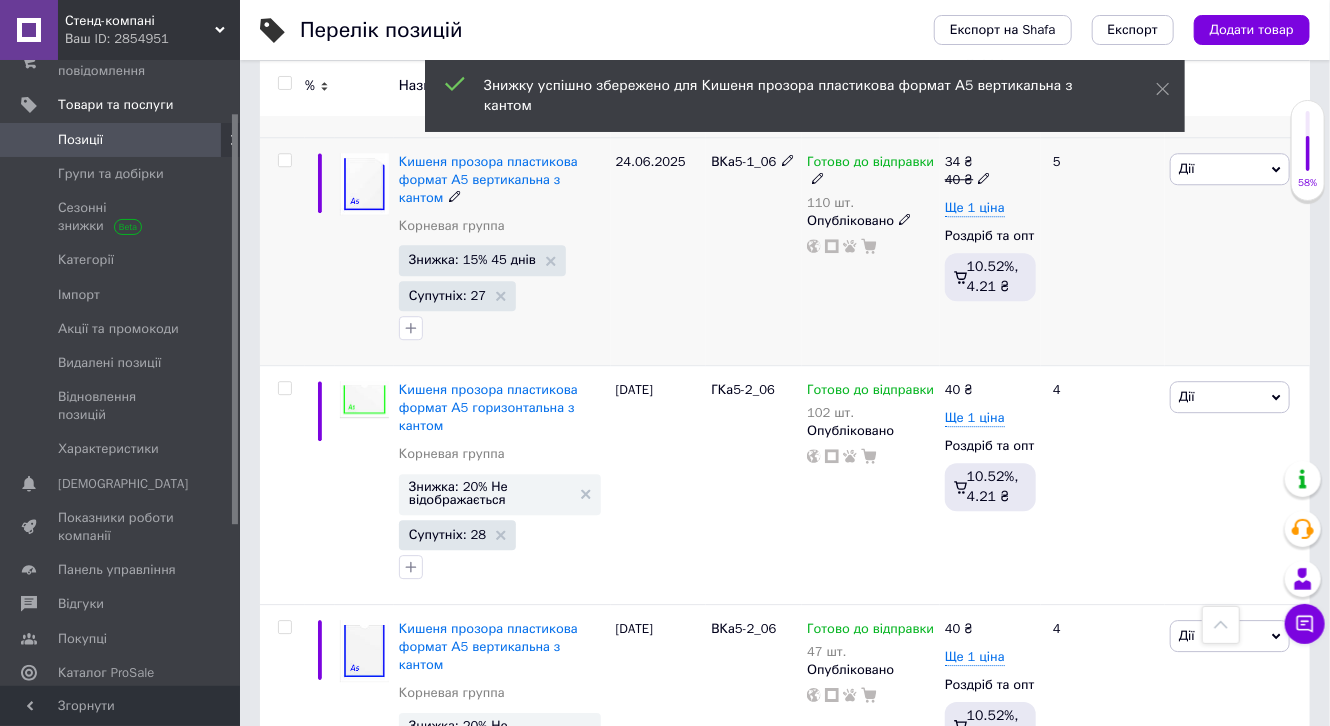 scroll, scrollTop: 2320, scrollLeft: 0, axis: vertical 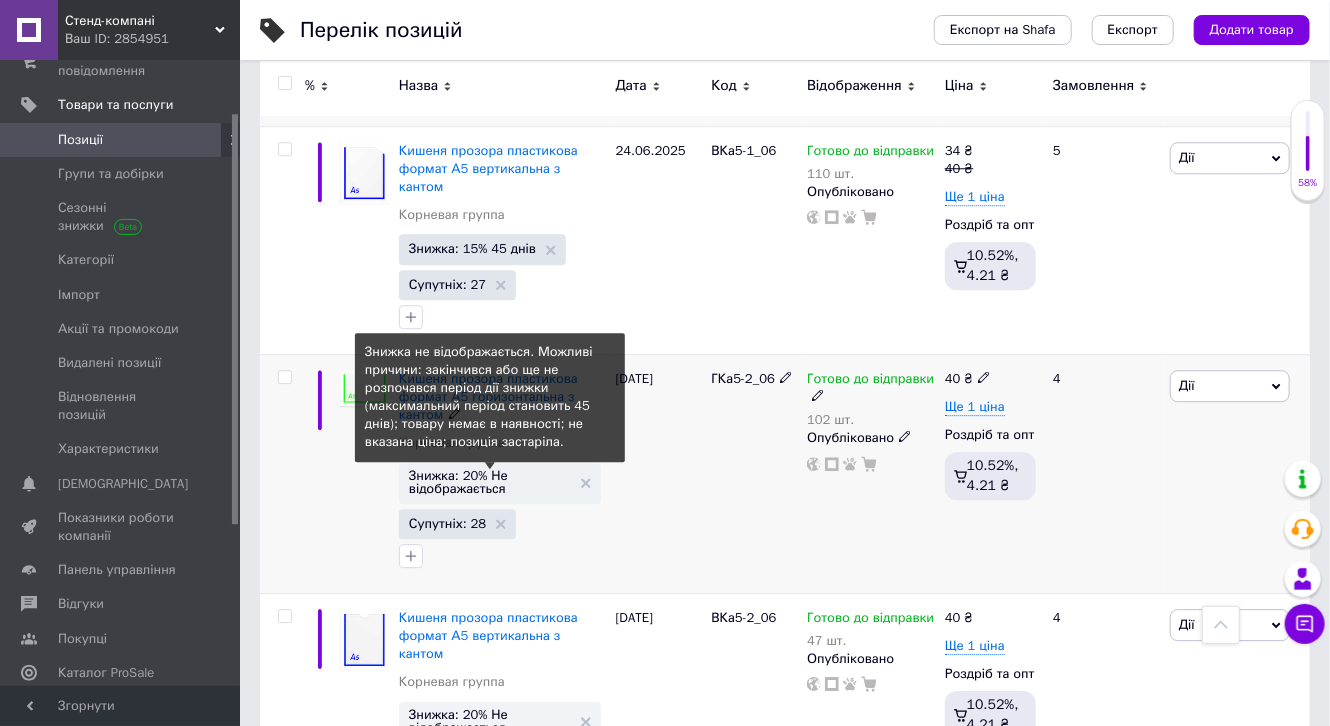 click on "Знижка: 20% Не відображається" at bounding box center [490, 482] 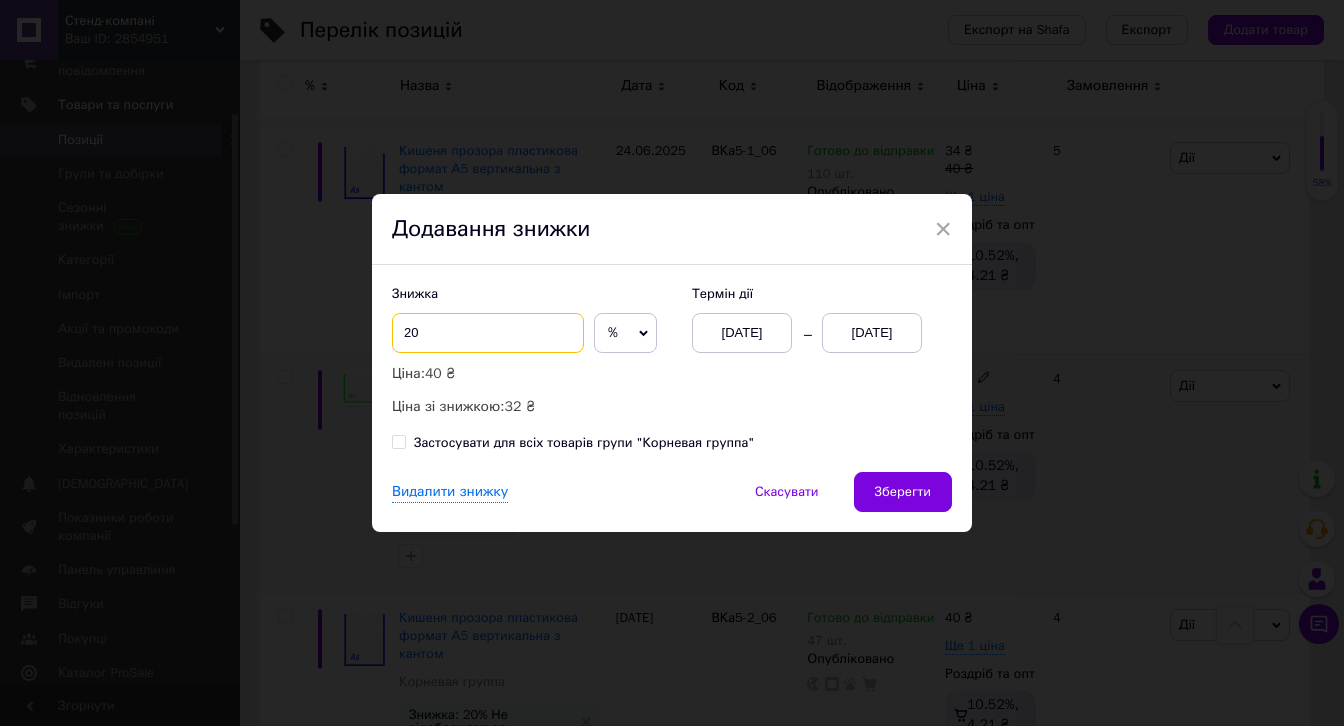 drag, startPoint x: 415, startPoint y: 333, endPoint x: 381, endPoint y: 341, distance: 34.928497 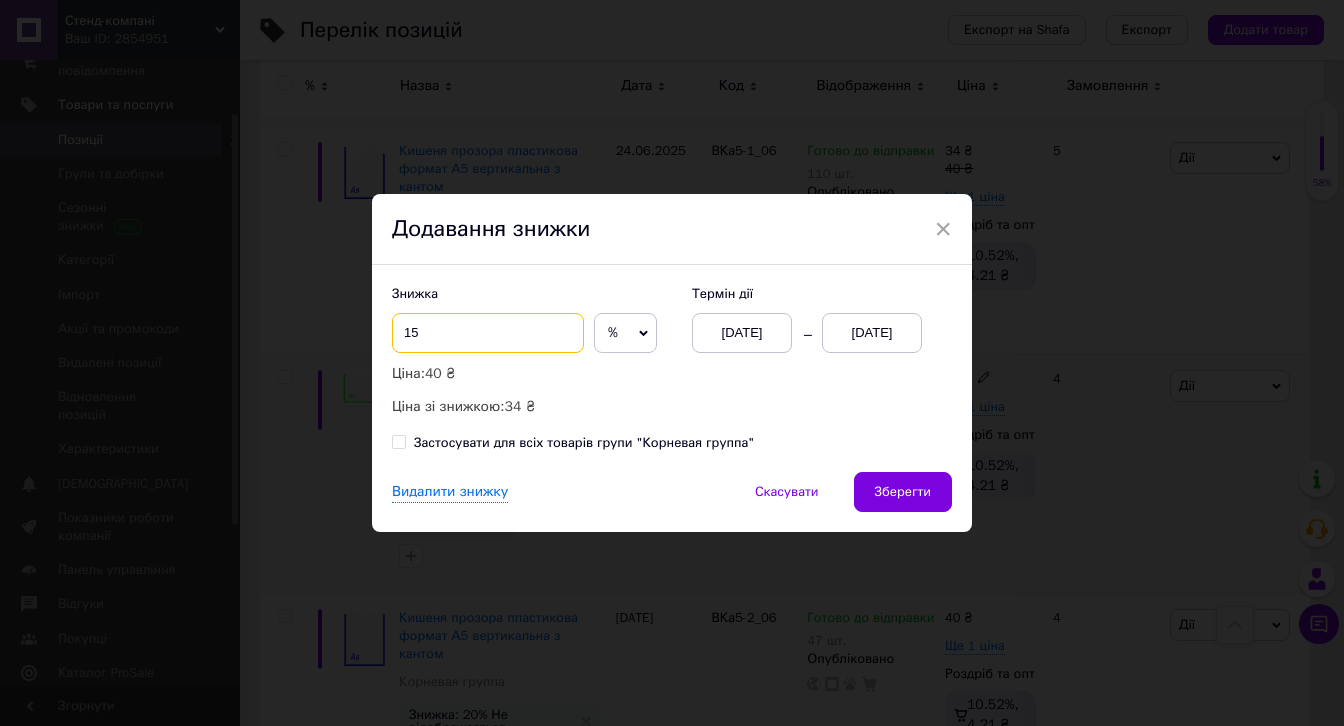 type on "15" 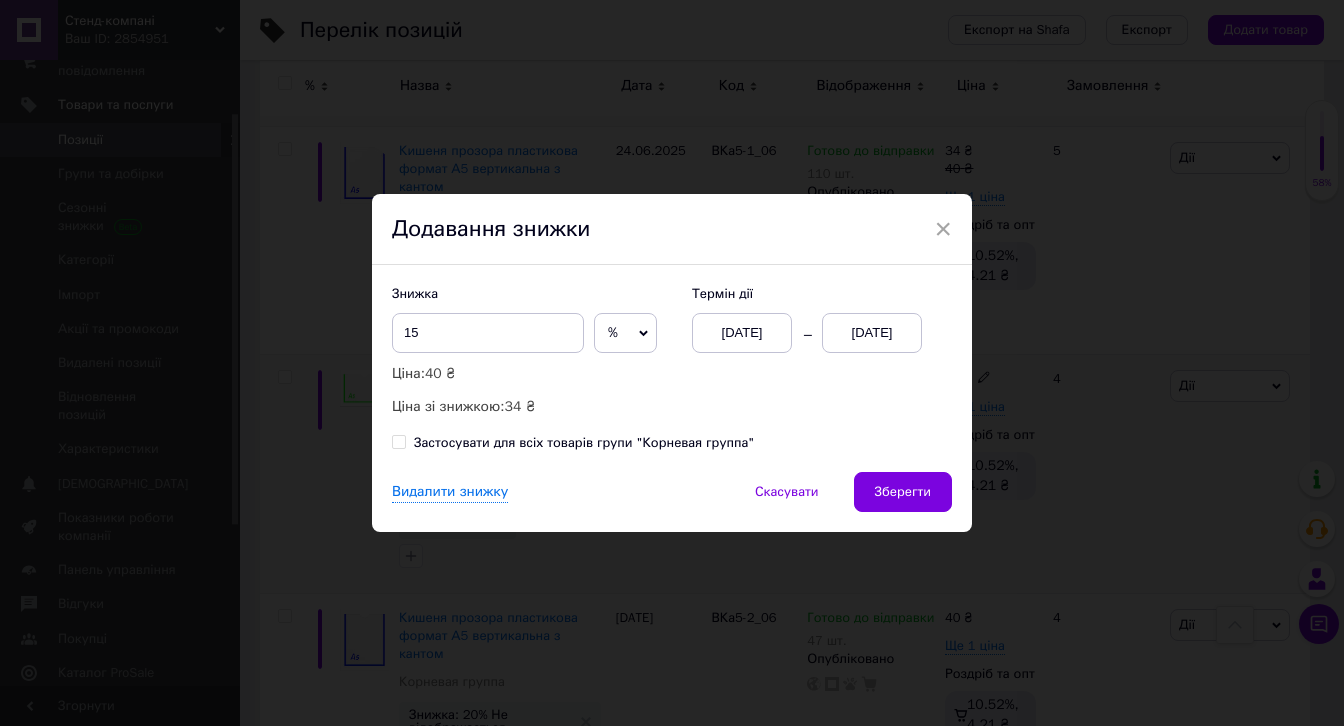 click on "[DATE]" at bounding box center [872, 333] 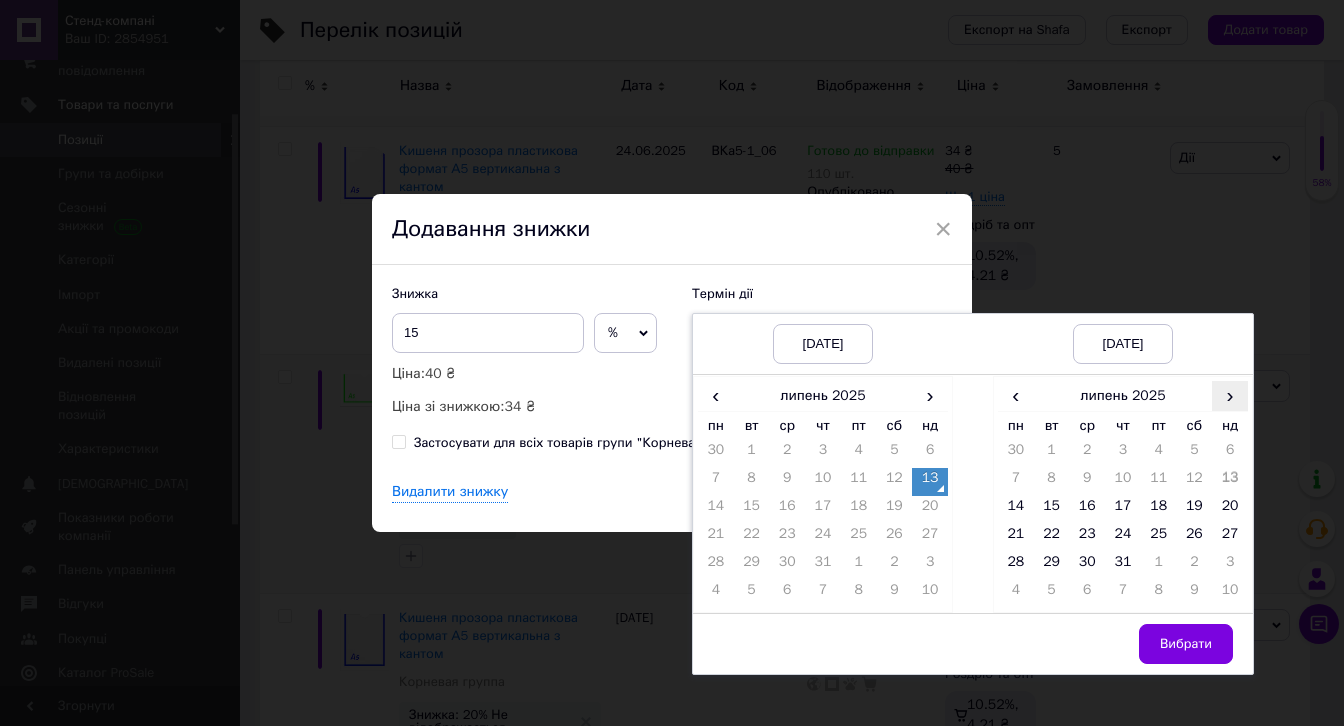 click on "›" at bounding box center [1230, 395] 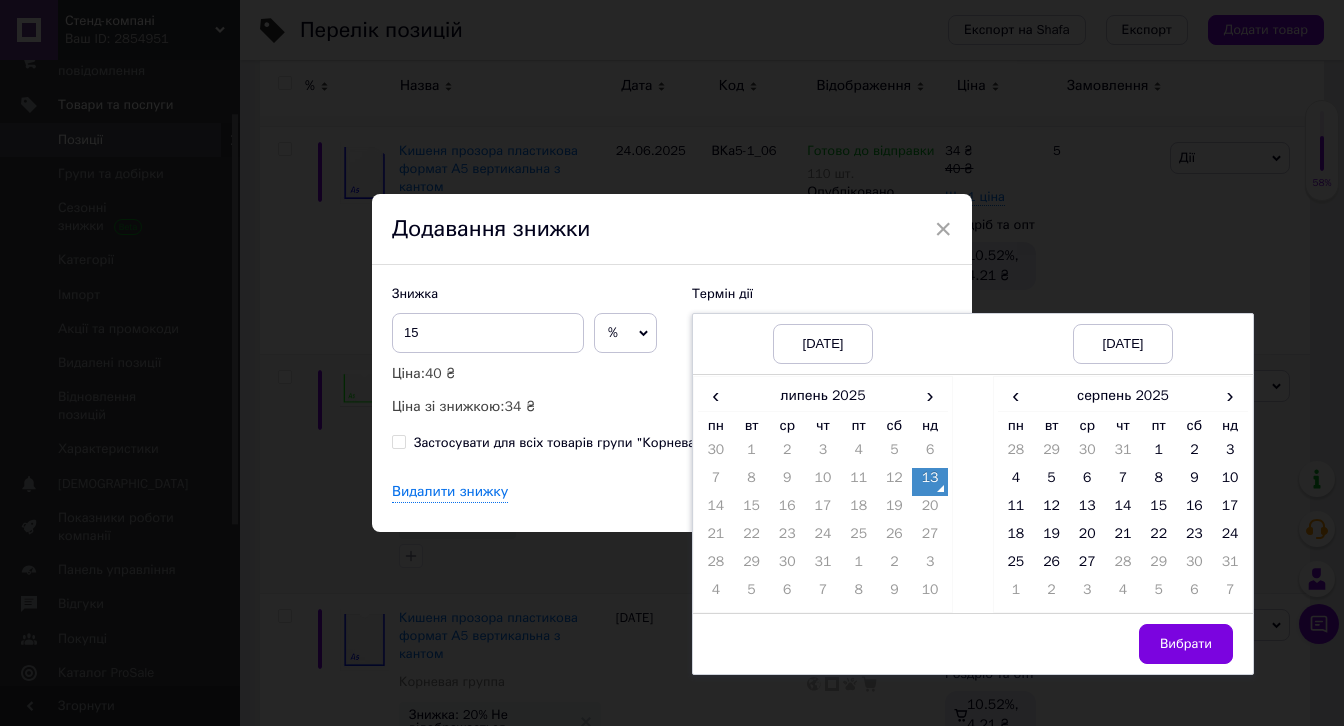 drag, startPoint x: 1084, startPoint y: 564, endPoint x: 1104, endPoint y: 583, distance: 27.58623 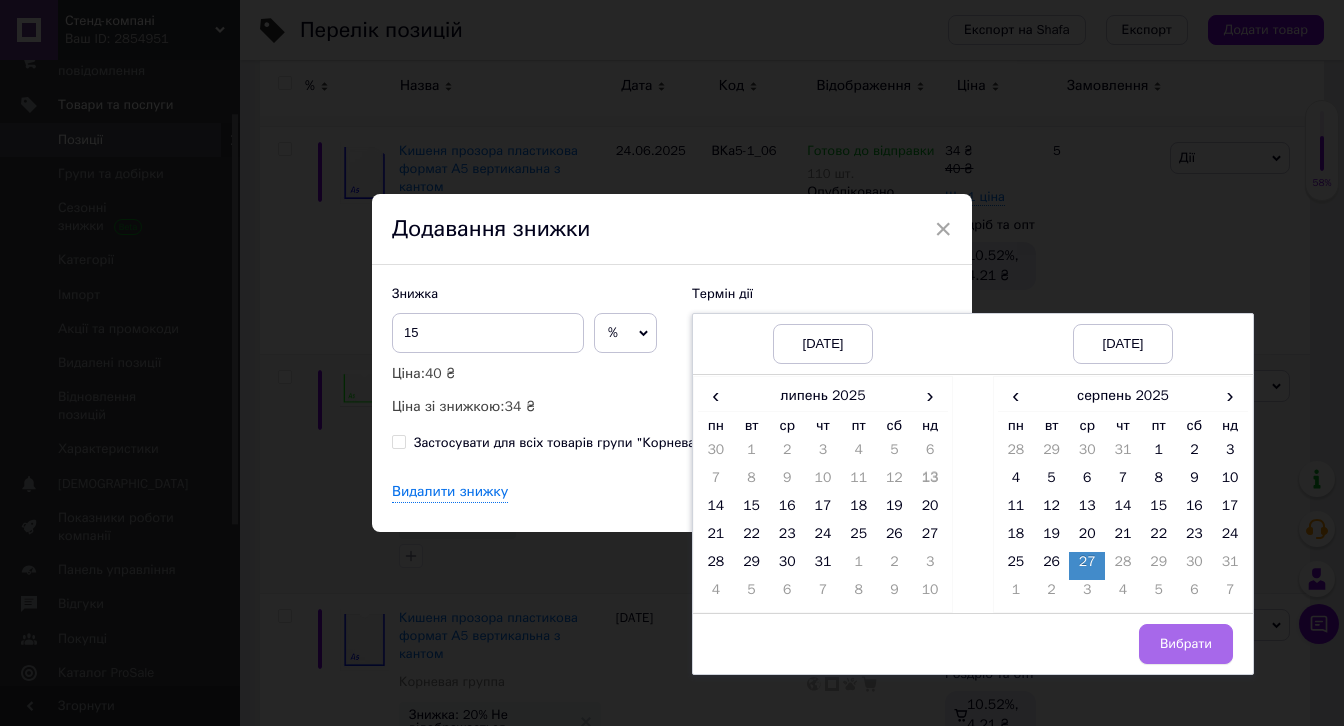 click on "Вибрати" at bounding box center [1186, 644] 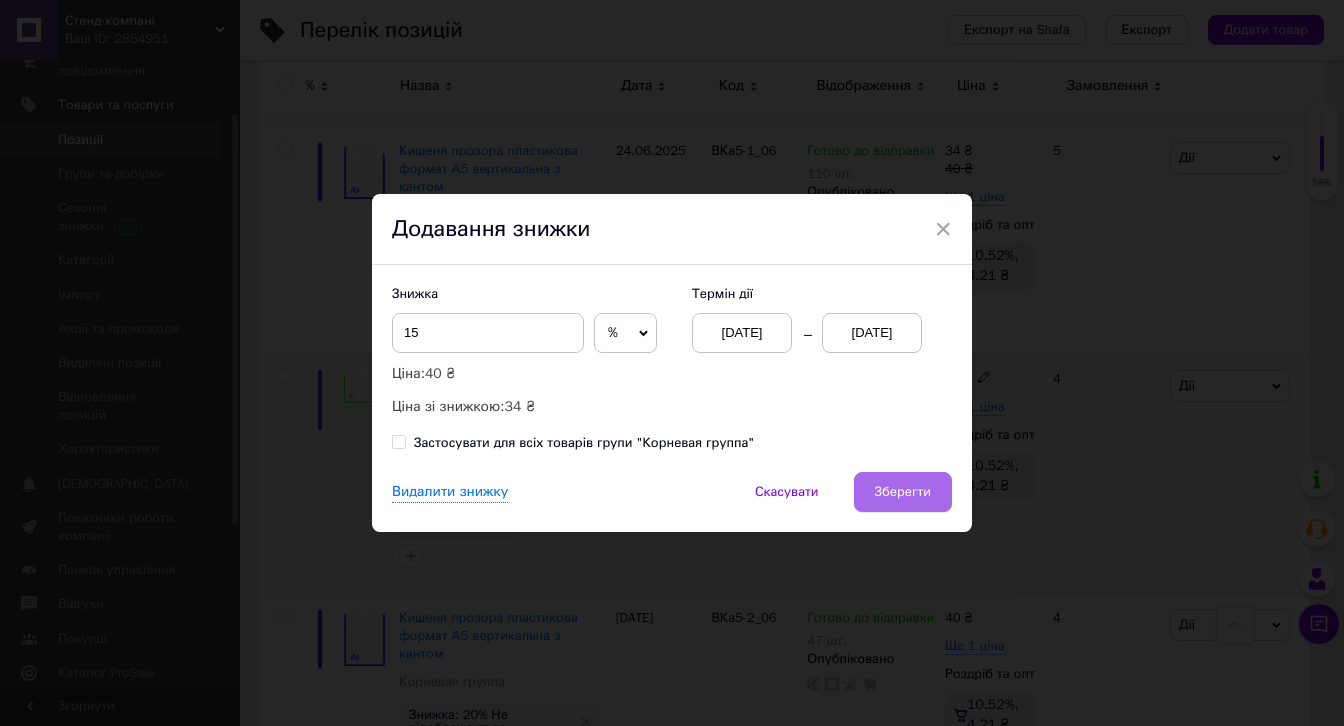 click on "Зберегти" at bounding box center [903, 492] 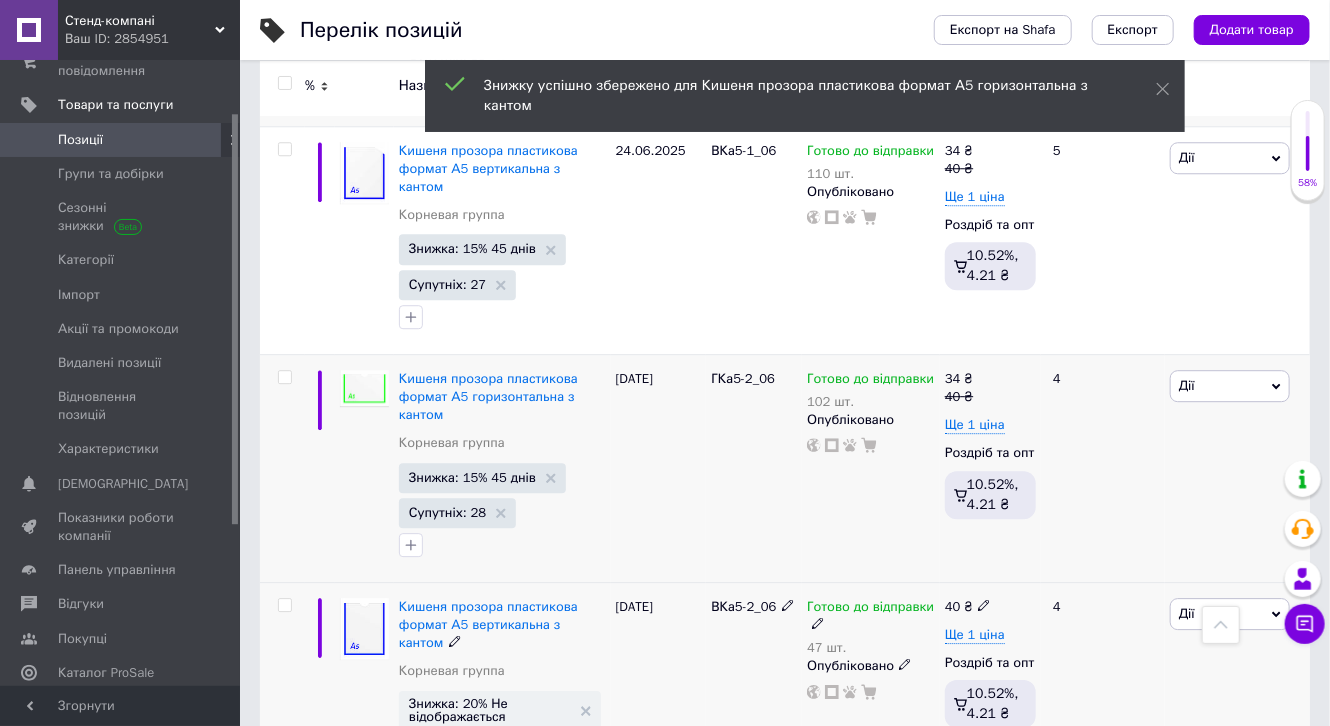 scroll, scrollTop: 2400, scrollLeft: 0, axis: vertical 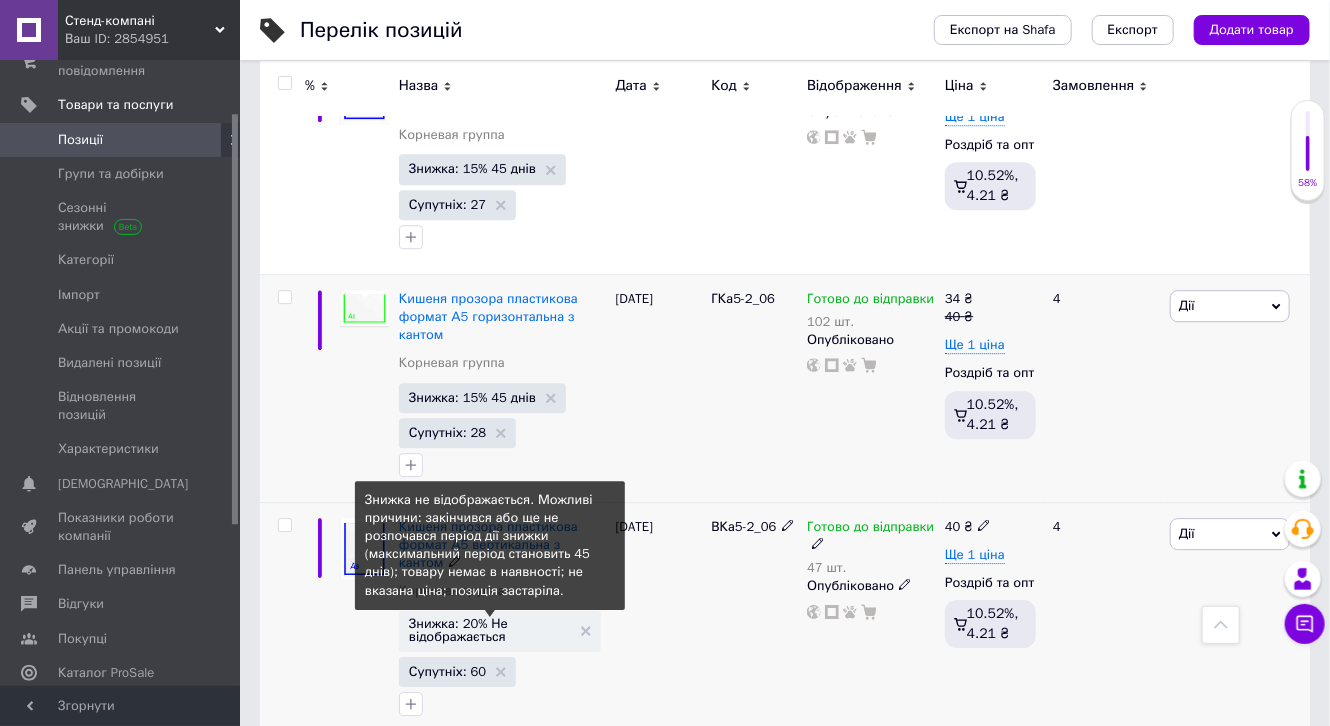 click on "Знижка: 20% Не відображається" at bounding box center [490, 630] 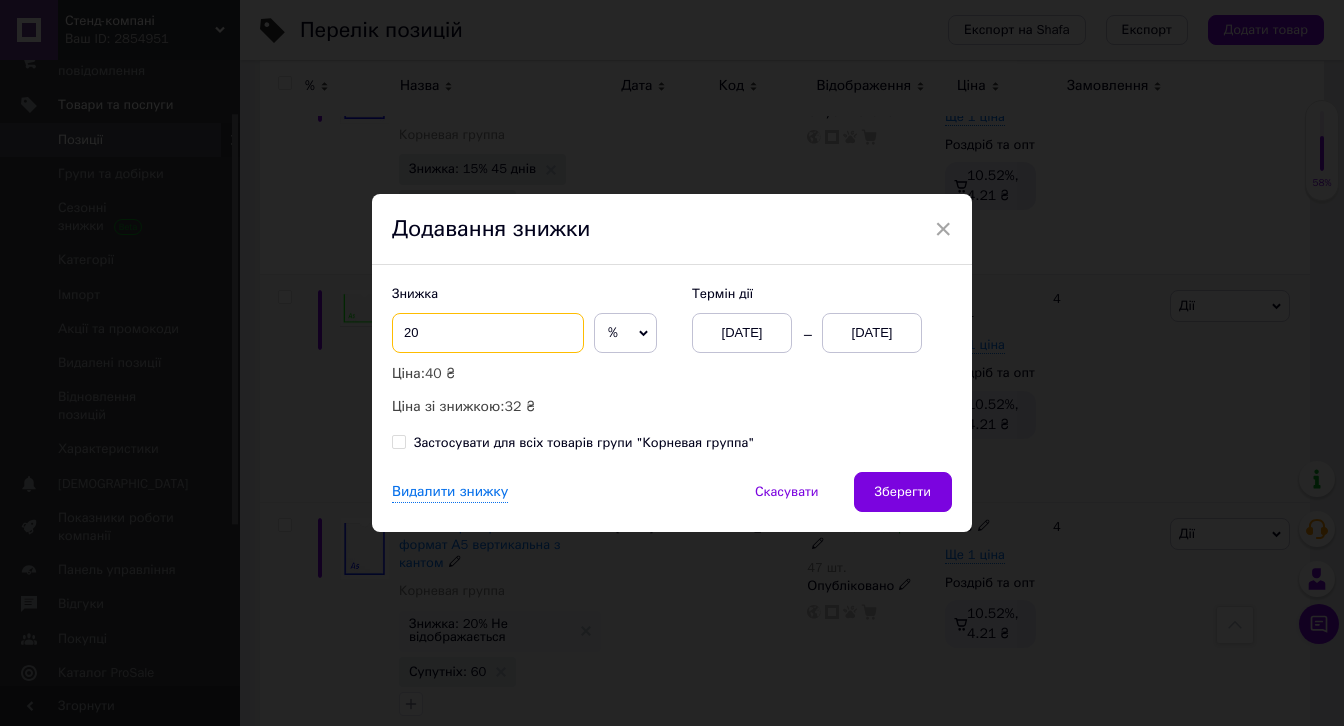 drag, startPoint x: 409, startPoint y: 331, endPoint x: 396, endPoint y: 344, distance: 18.384777 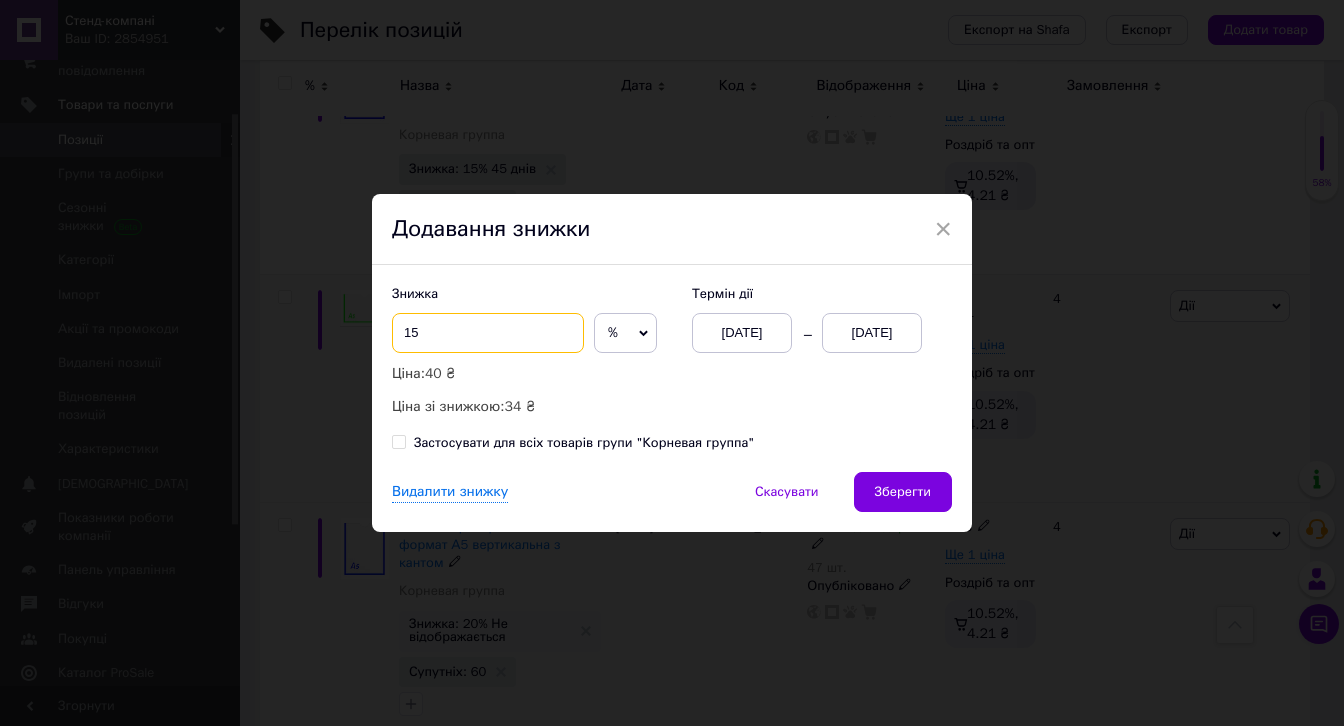 type on "15" 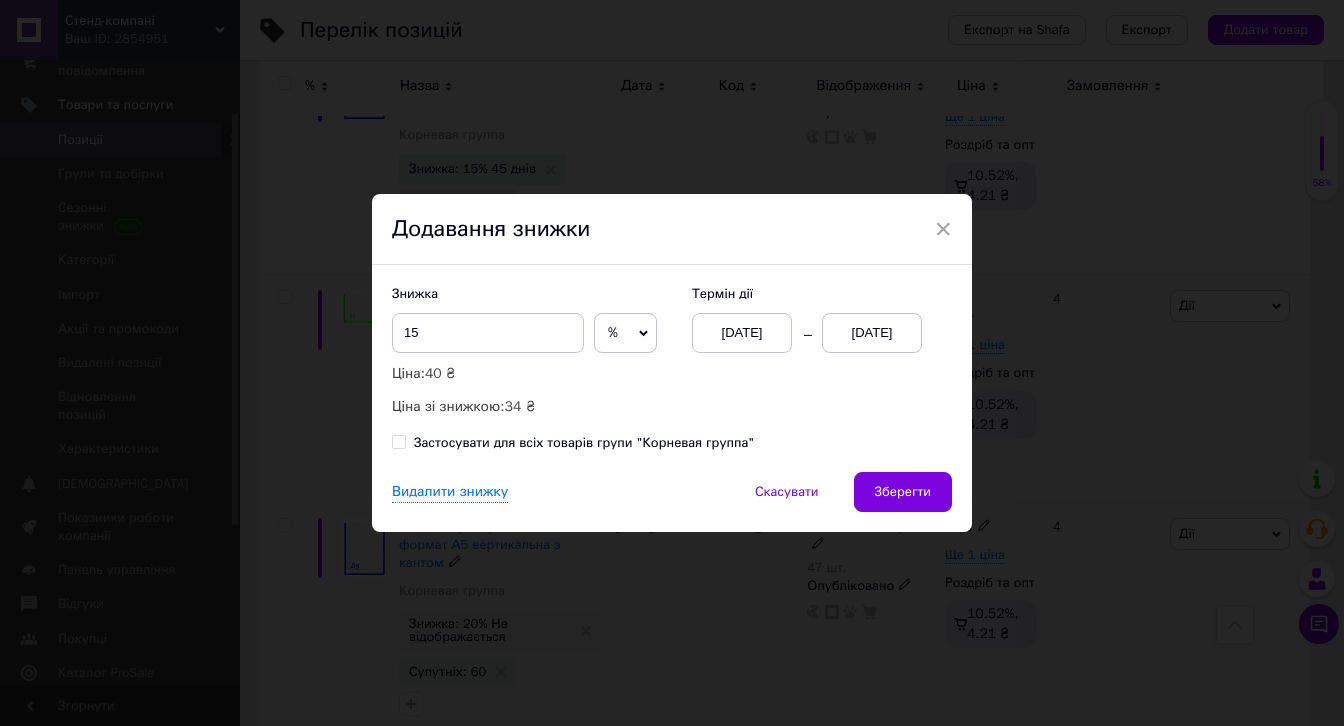 click on "[DATE]" at bounding box center (872, 333) 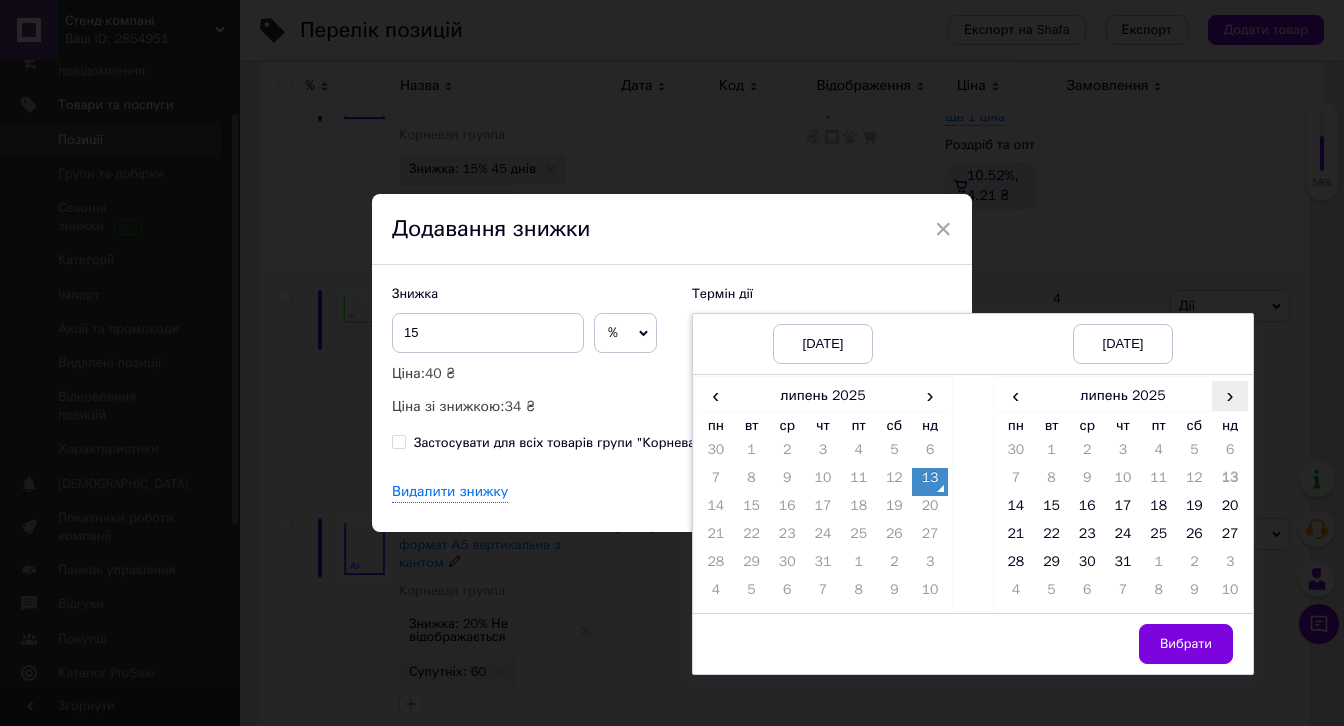click on "›" at bounding box center [1230, 395] 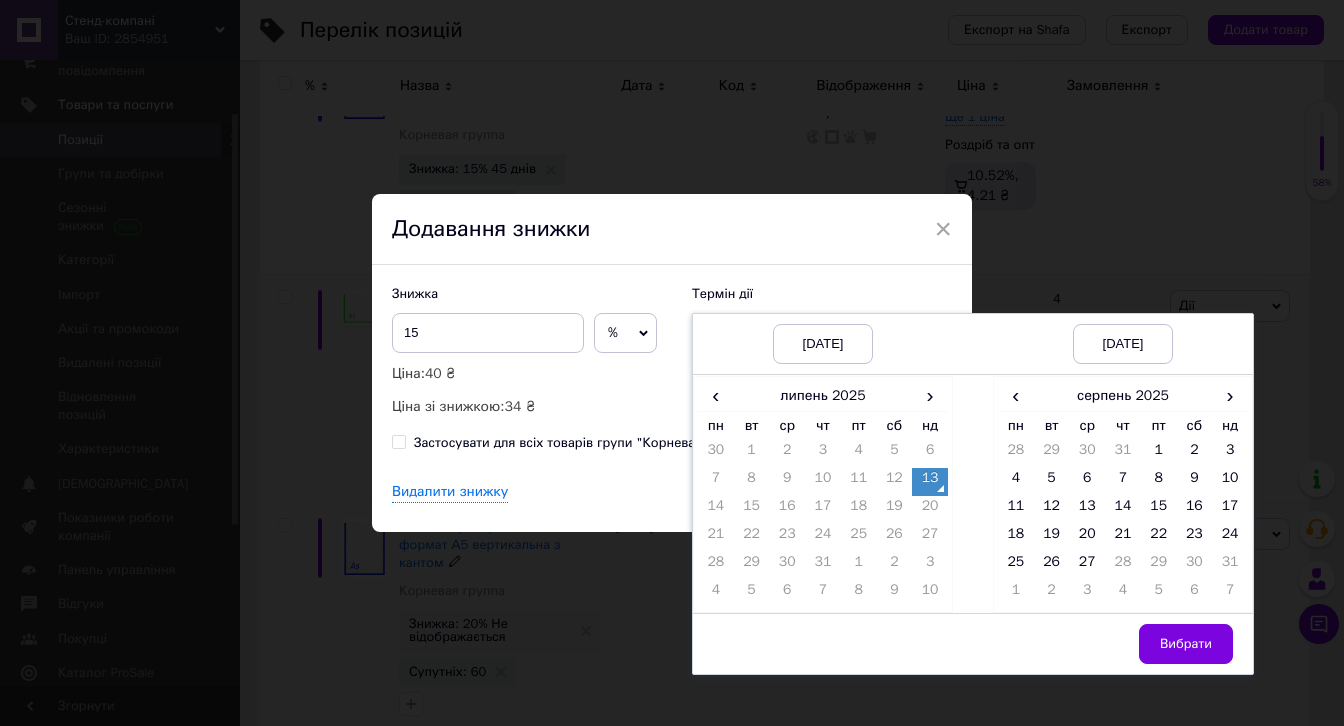 drag, startPoint x: 1079, startPoint y: 559, endPoint x: 1124, endPoint y: 600, distance: 60.876926 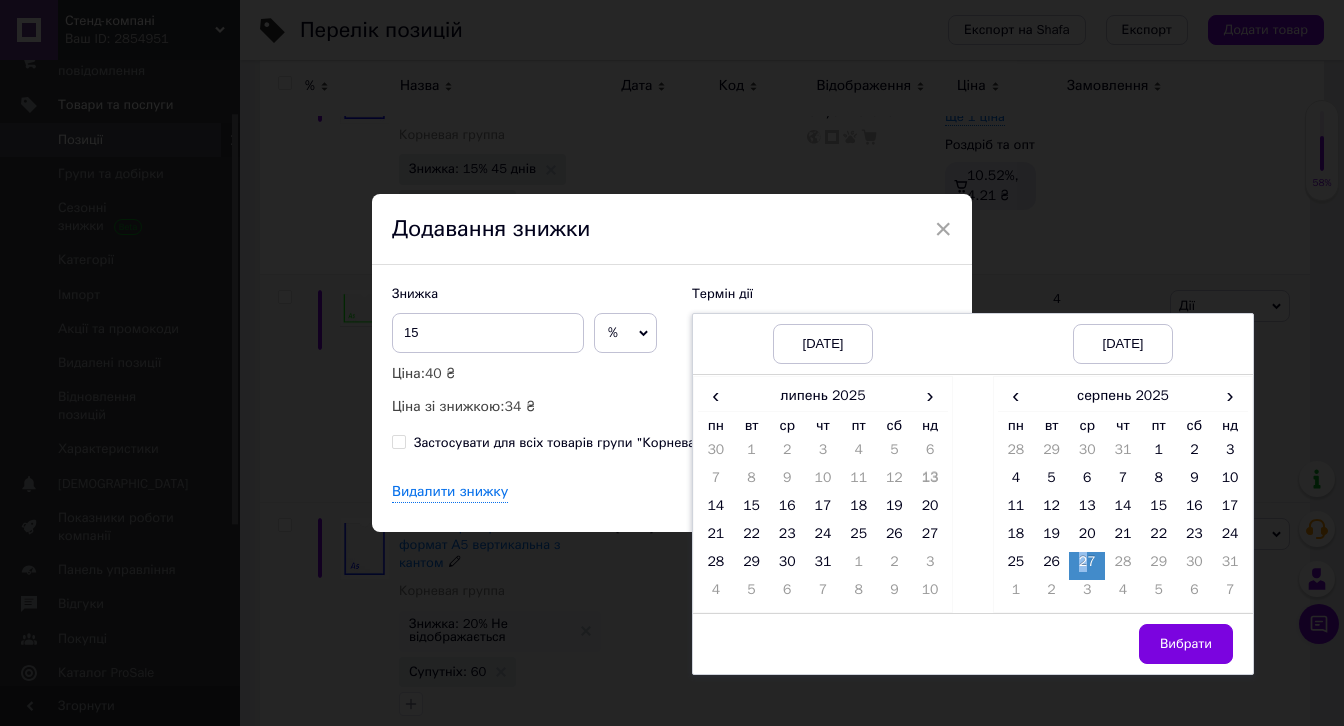 click on "Вибрати" at bounding box center [1186, 644] 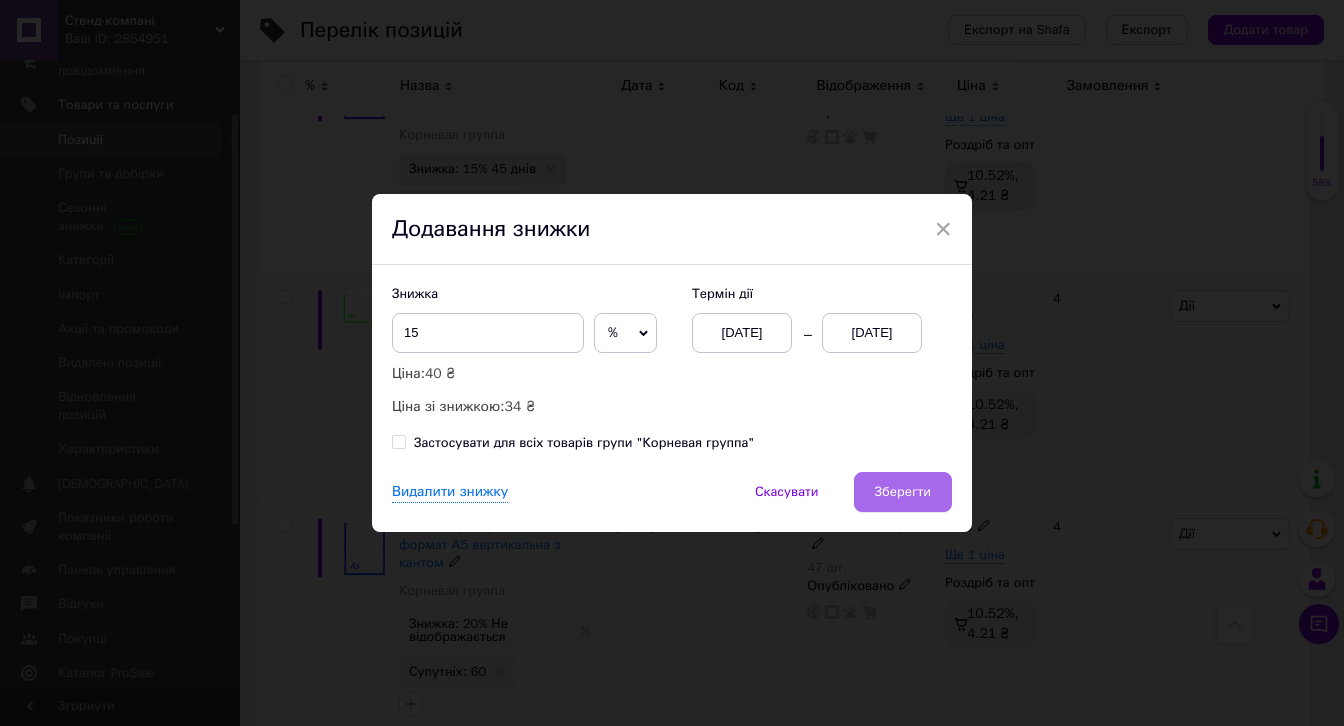 click on "Зберегти" at bounding box center [903, 492] 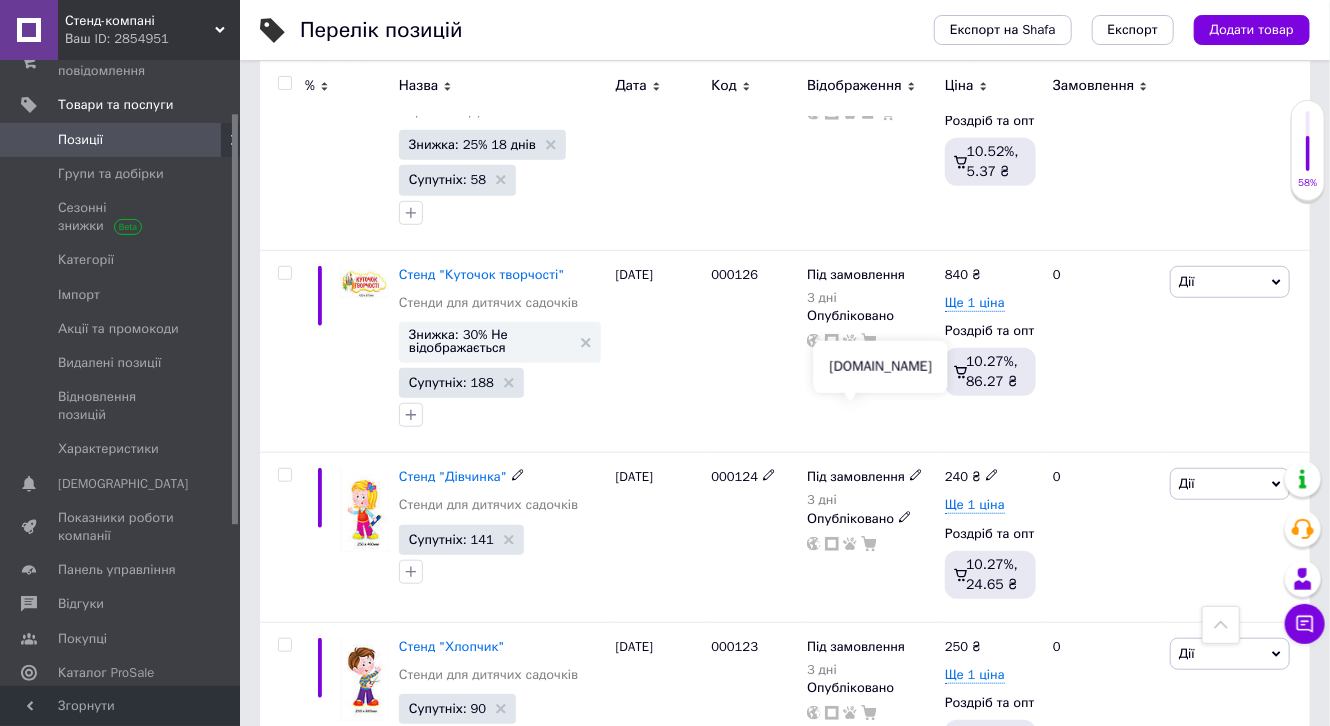 scroll, scrollTop: 3809, scrollLeft: 0, axis: vertical 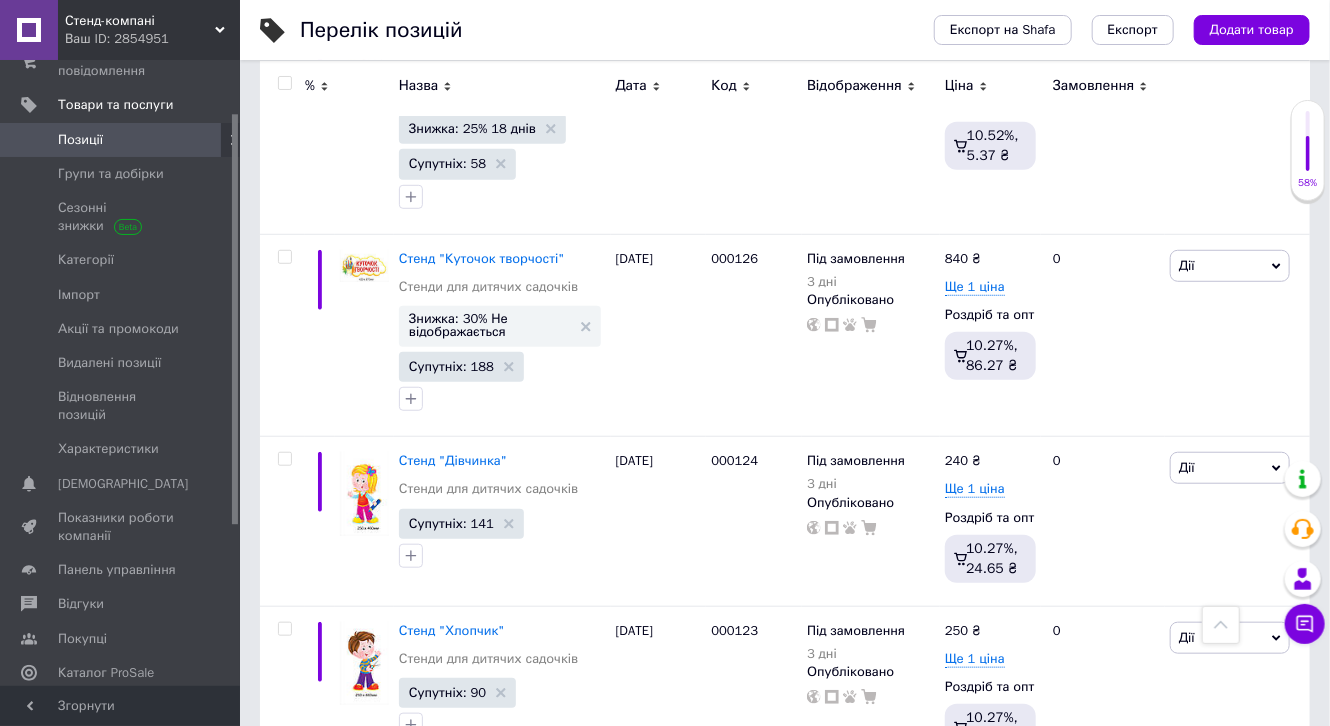 click on "8" at bounding box center (629, 816) 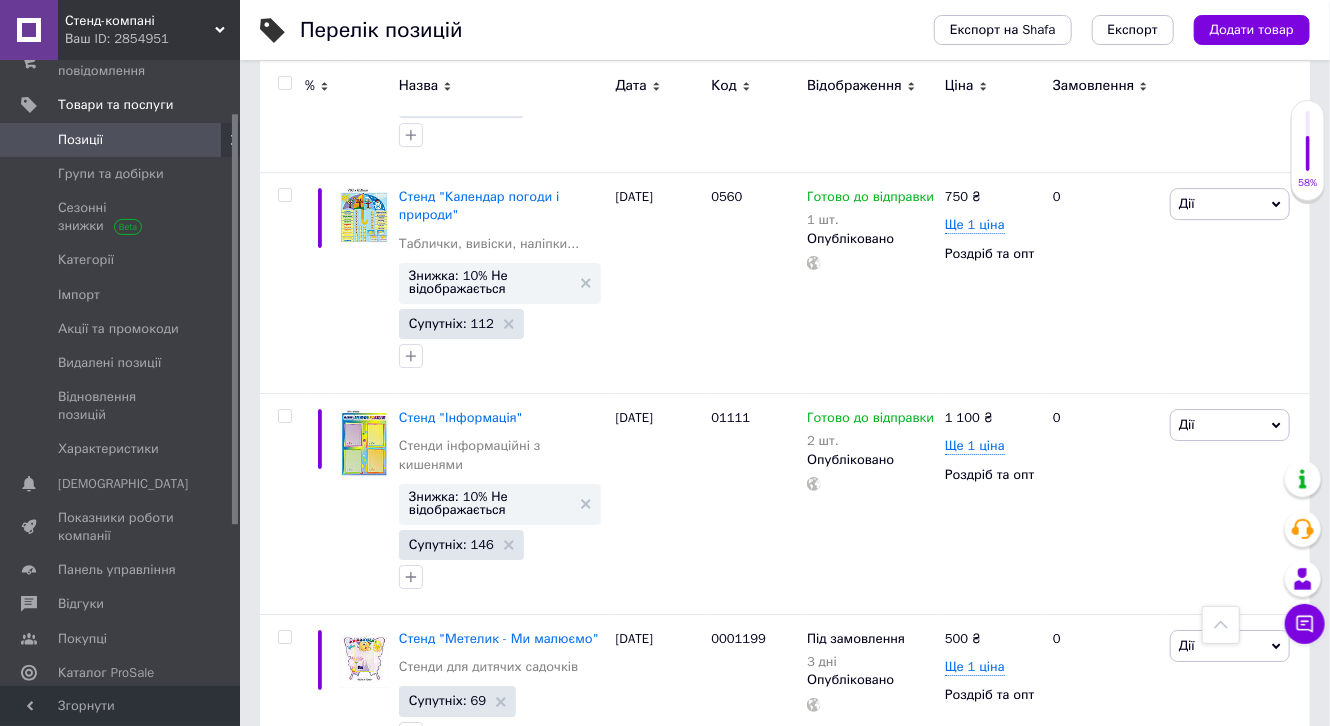 scroll, scrollTop: 2775, scrollLeft: 0, axis: vertical 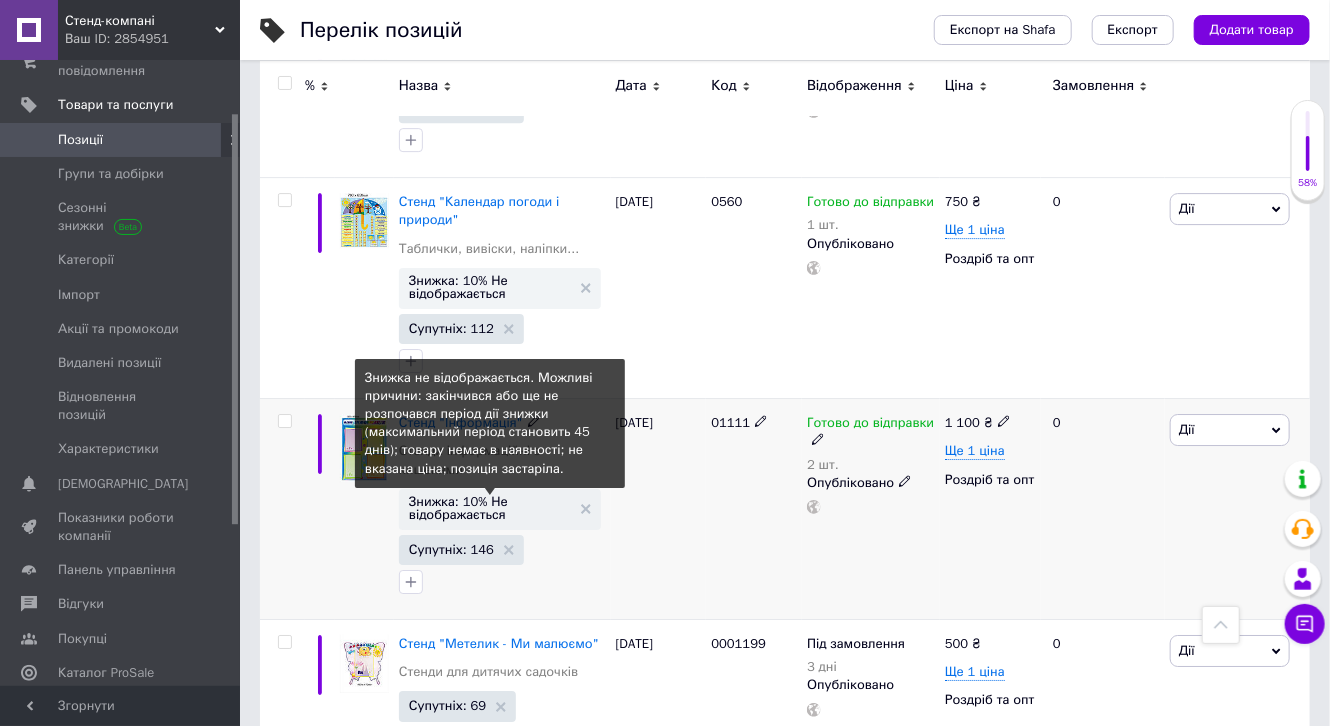 click on "Знижка: 10% Не відображається" at bounding box center (490, 508) 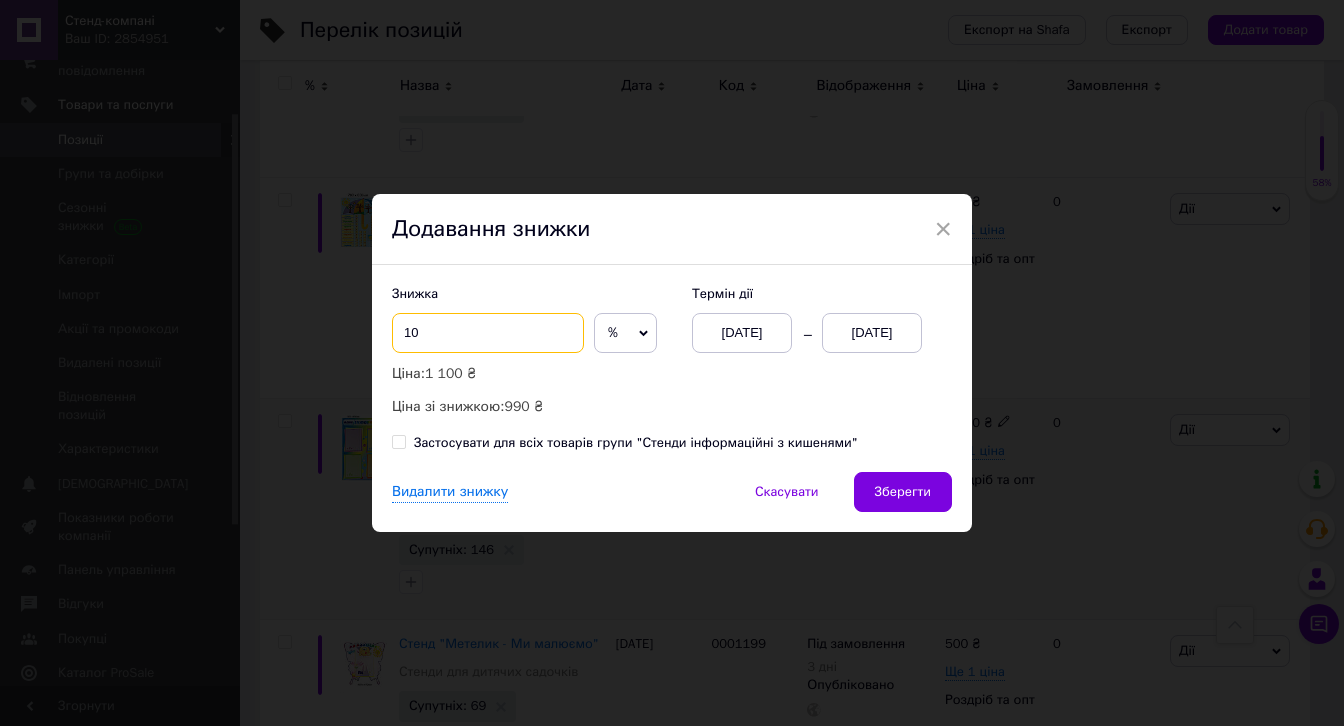 drag, startPoint x: 407, startPoint y: 332, endPoint x: 369, endPoint y: 336, distance: 38.209946 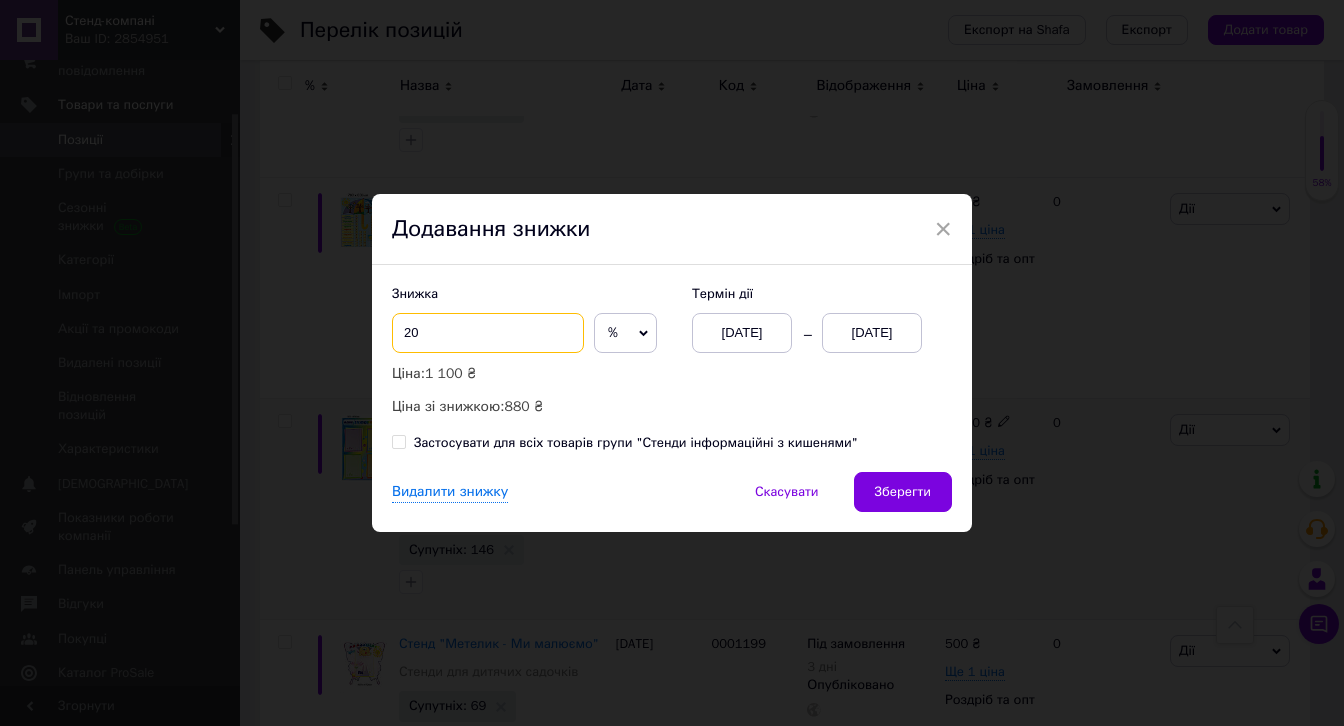 type on "20" 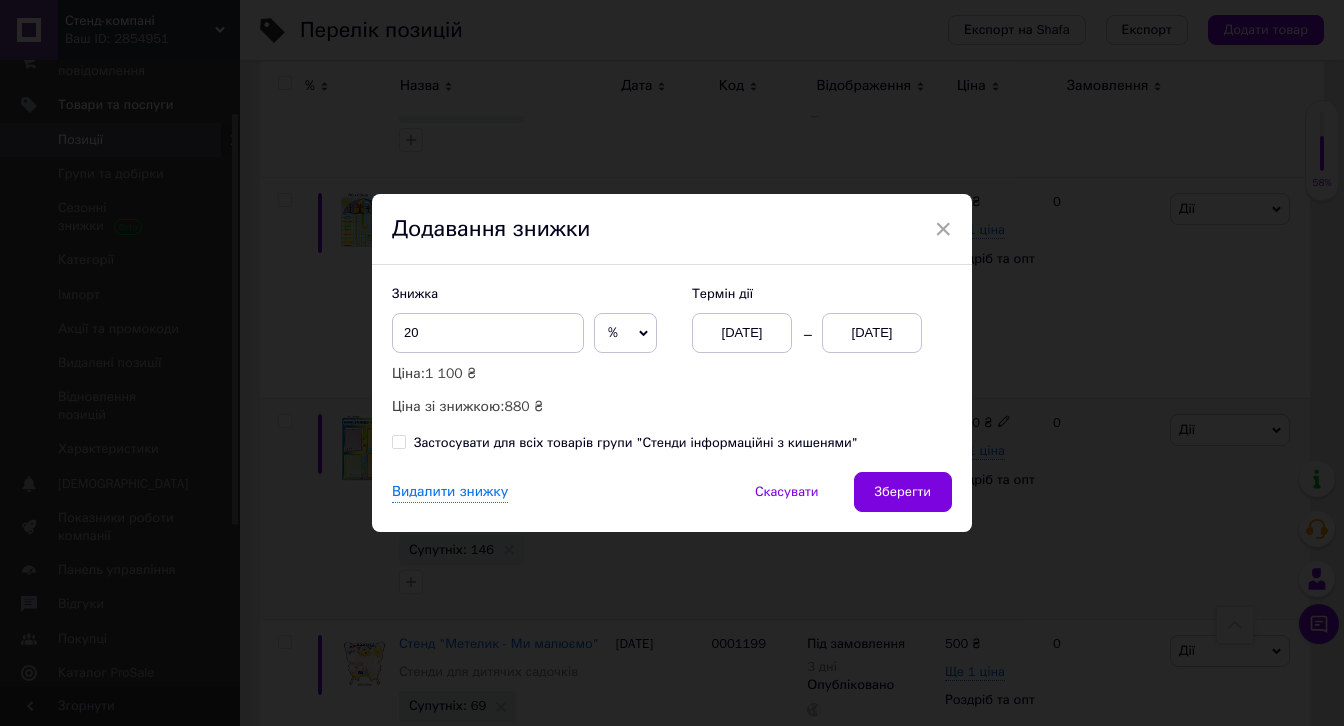 click on "[DATE]" at bounding box center (872, 333) 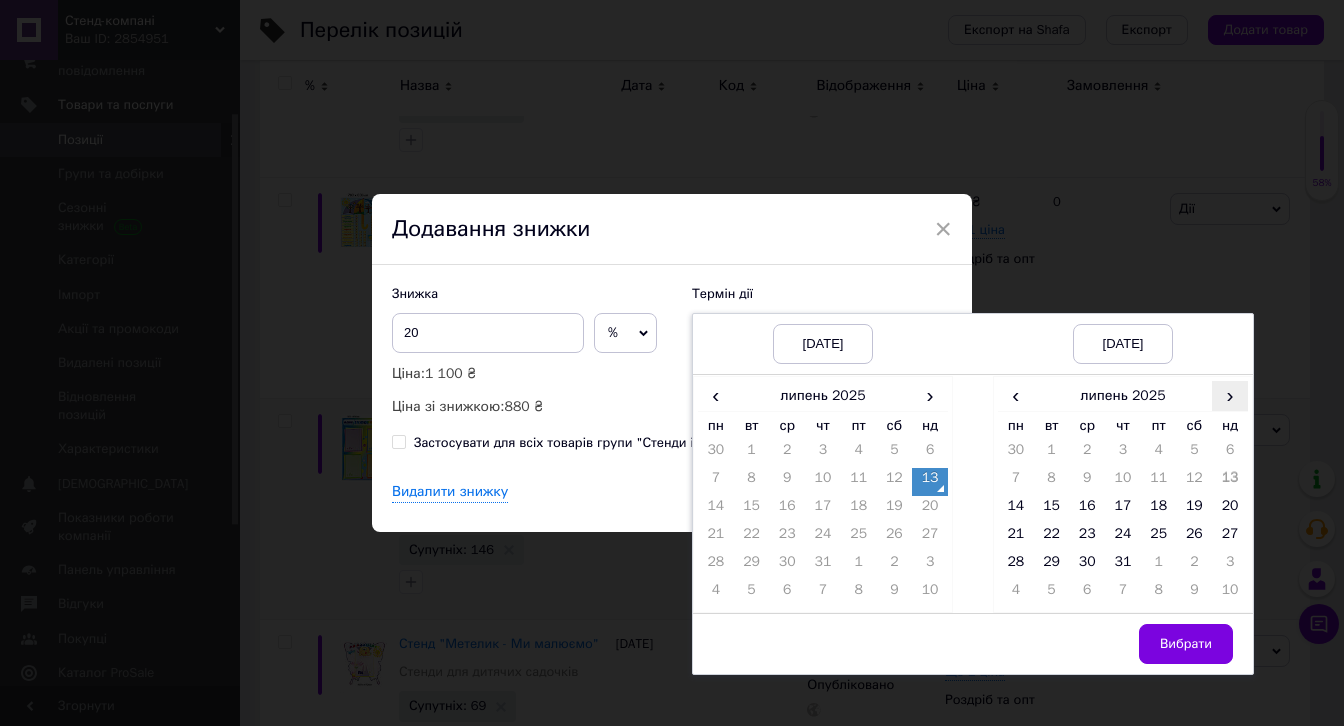 click on "›" at bounding box center [1230, 395] 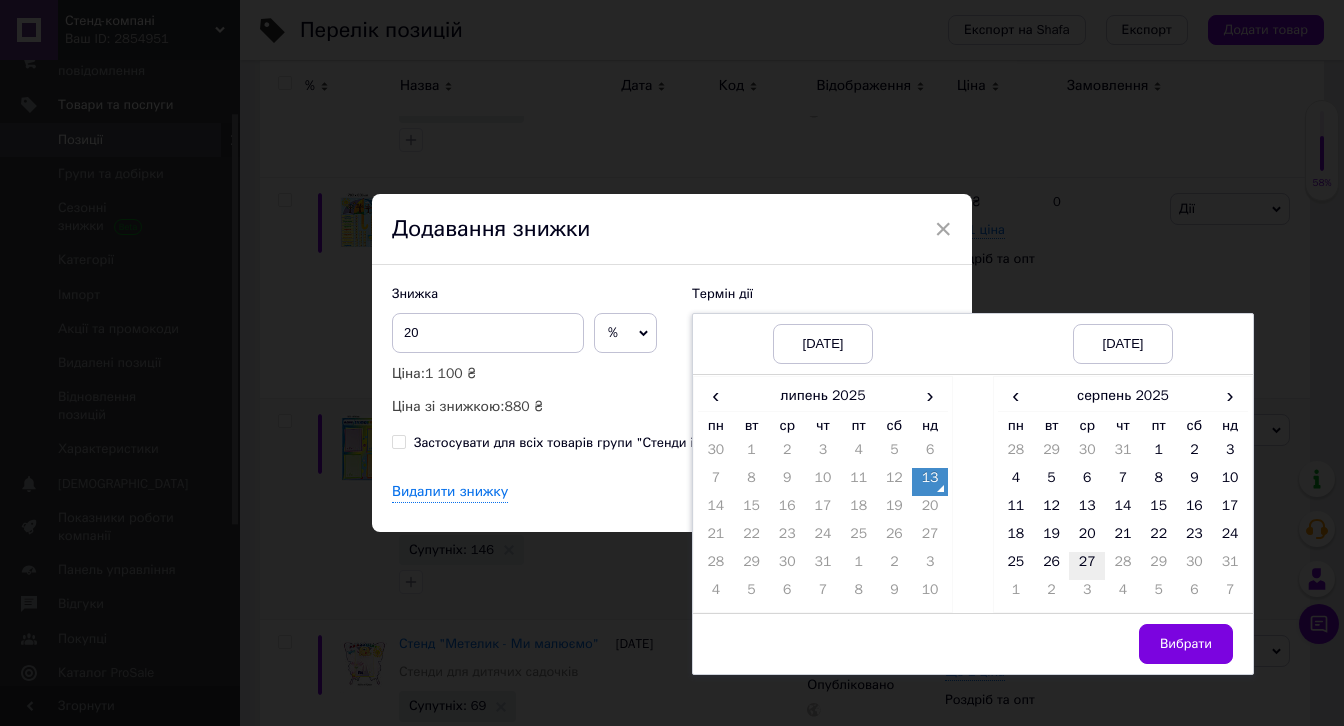 click on "27" at bounding box center [1087, 566] 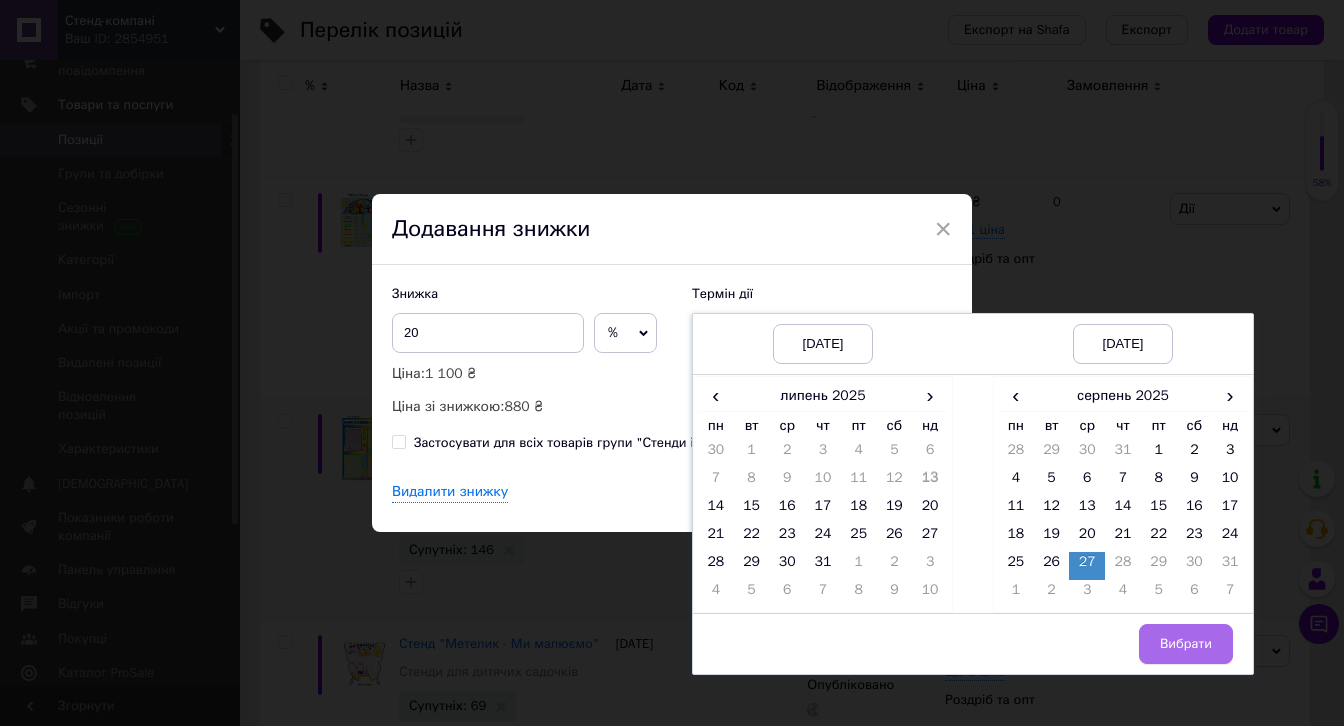 click on "Вибрати" at bounding box center [1186, 644] 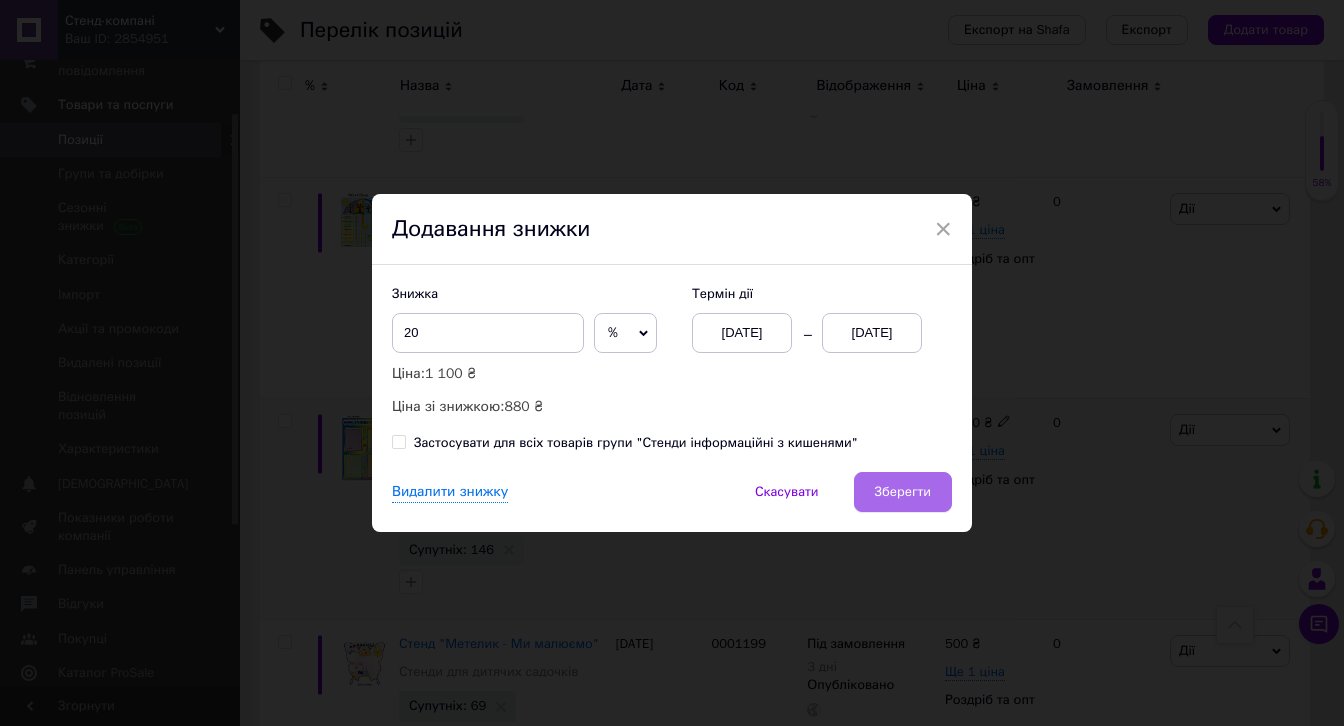 click on "Зберегти" at bounding box center [903, 492] 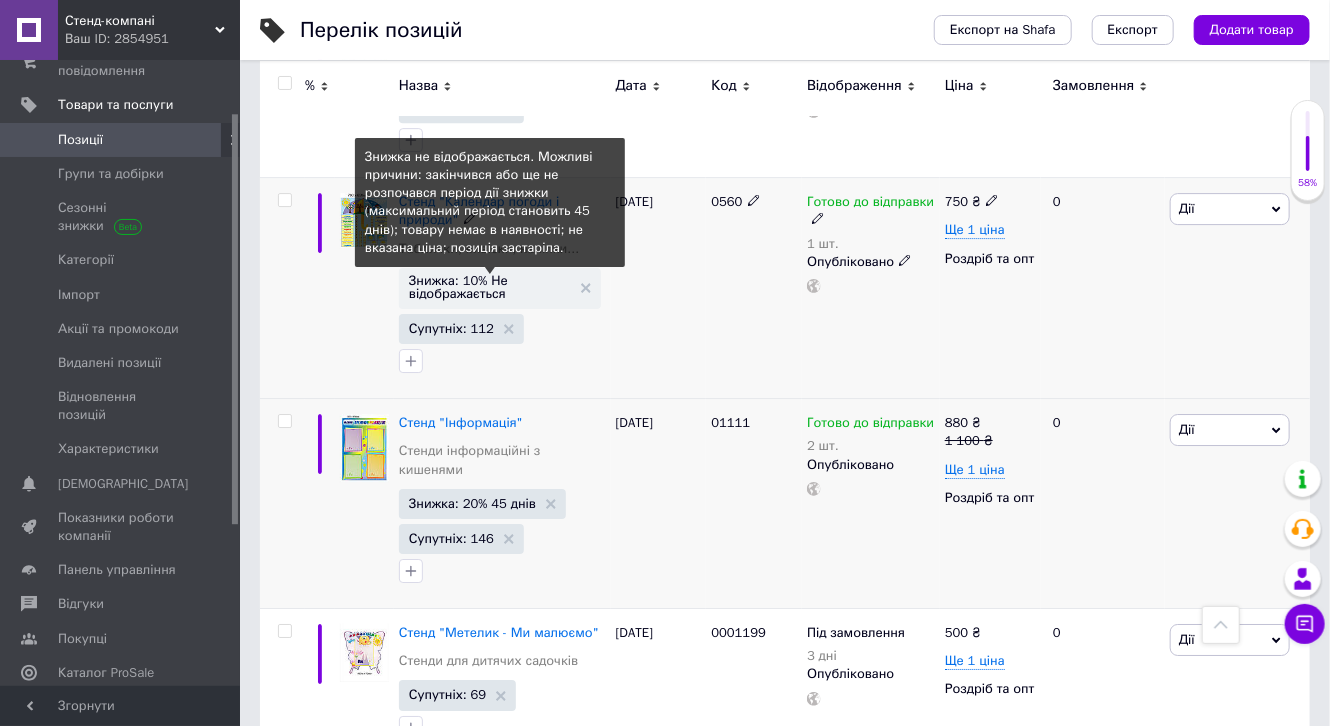 click on "Знижка: 10% Не відображається" at bounding box center [490, 287] 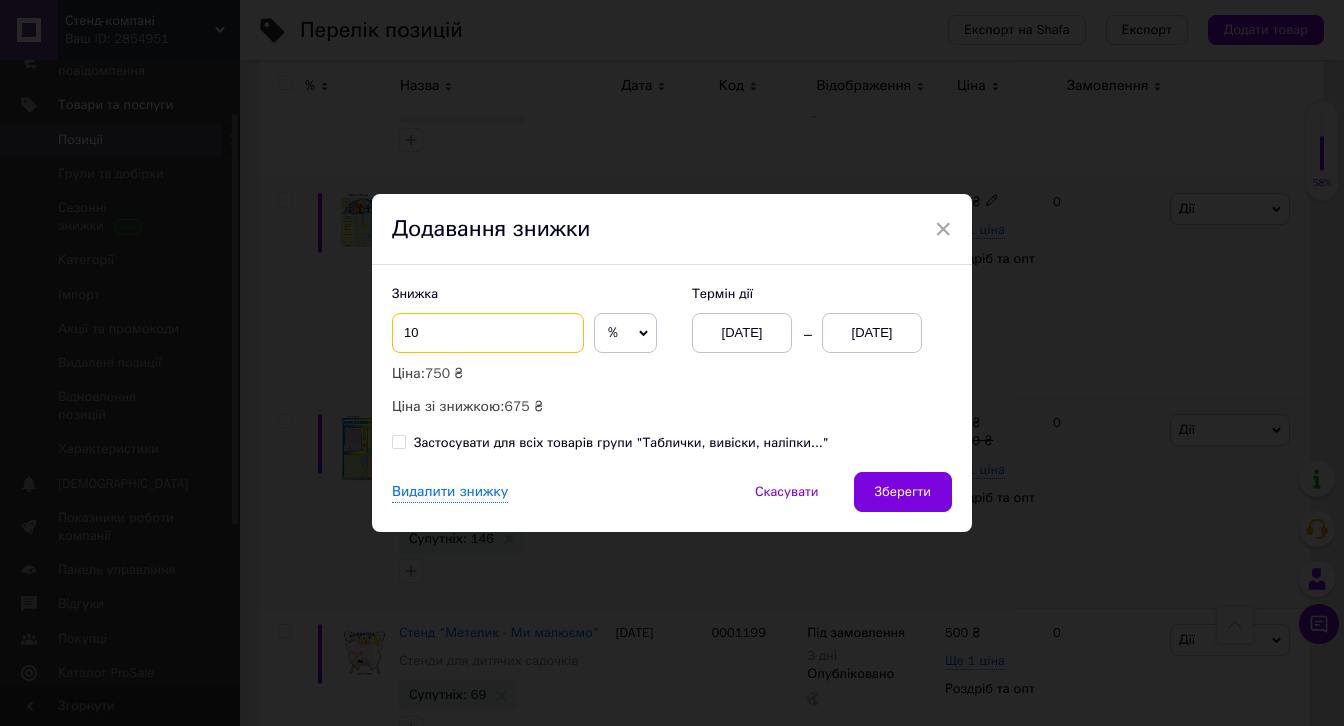 drag, startPoint x: 411, startPoint y: 331, endPoint x: 382, endPoint y: 341, distance: 30.675724 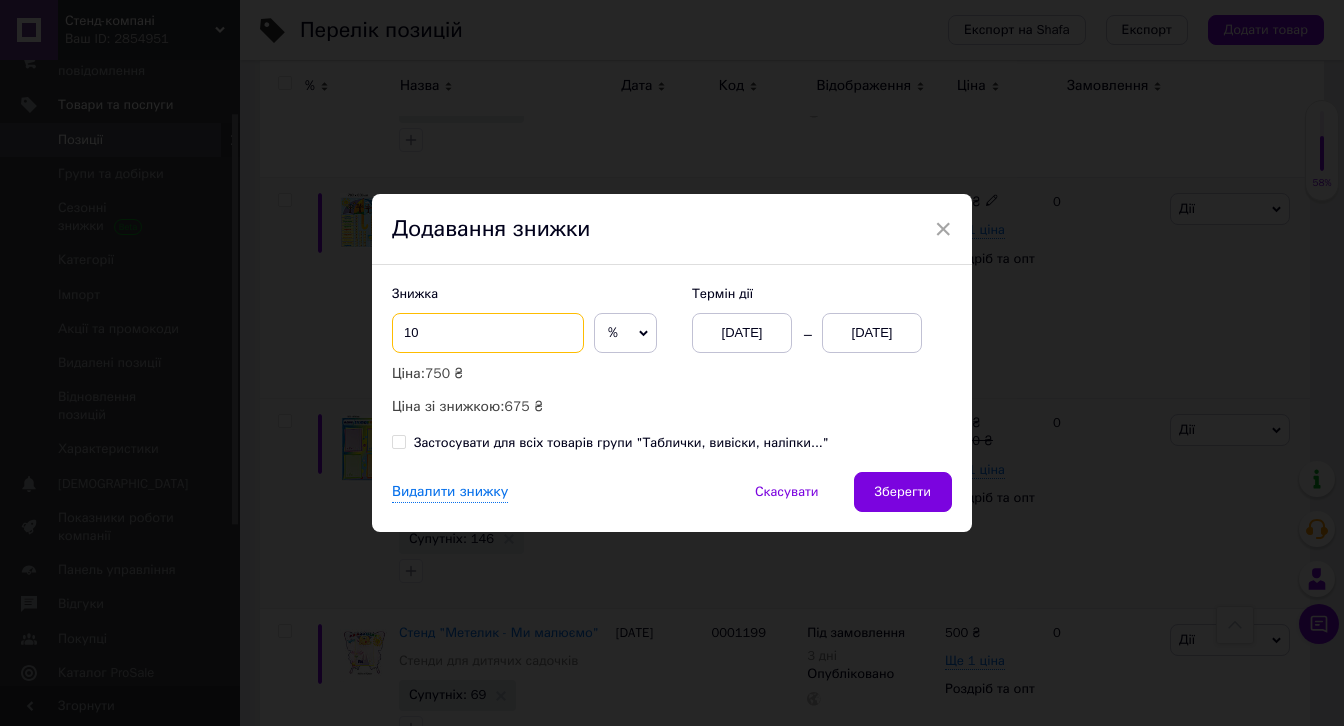 type on "20" 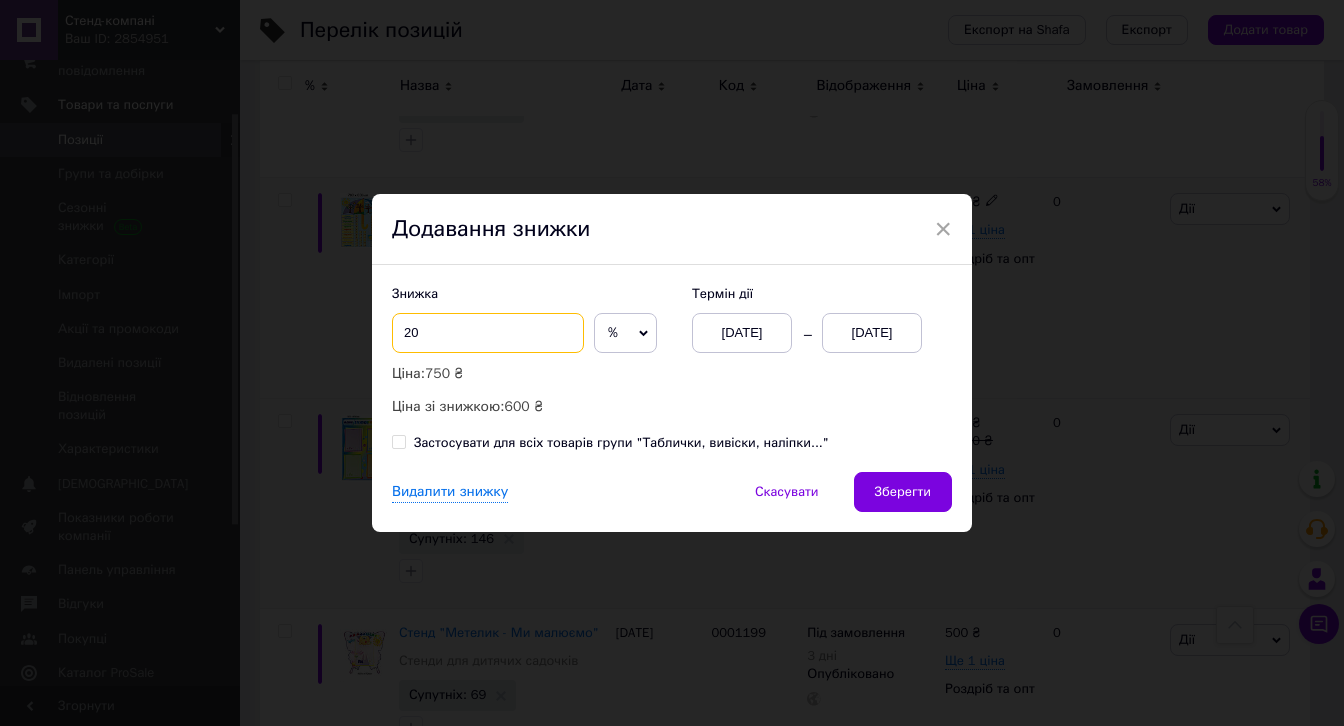 click on "20" at bounding box center (488, 333) 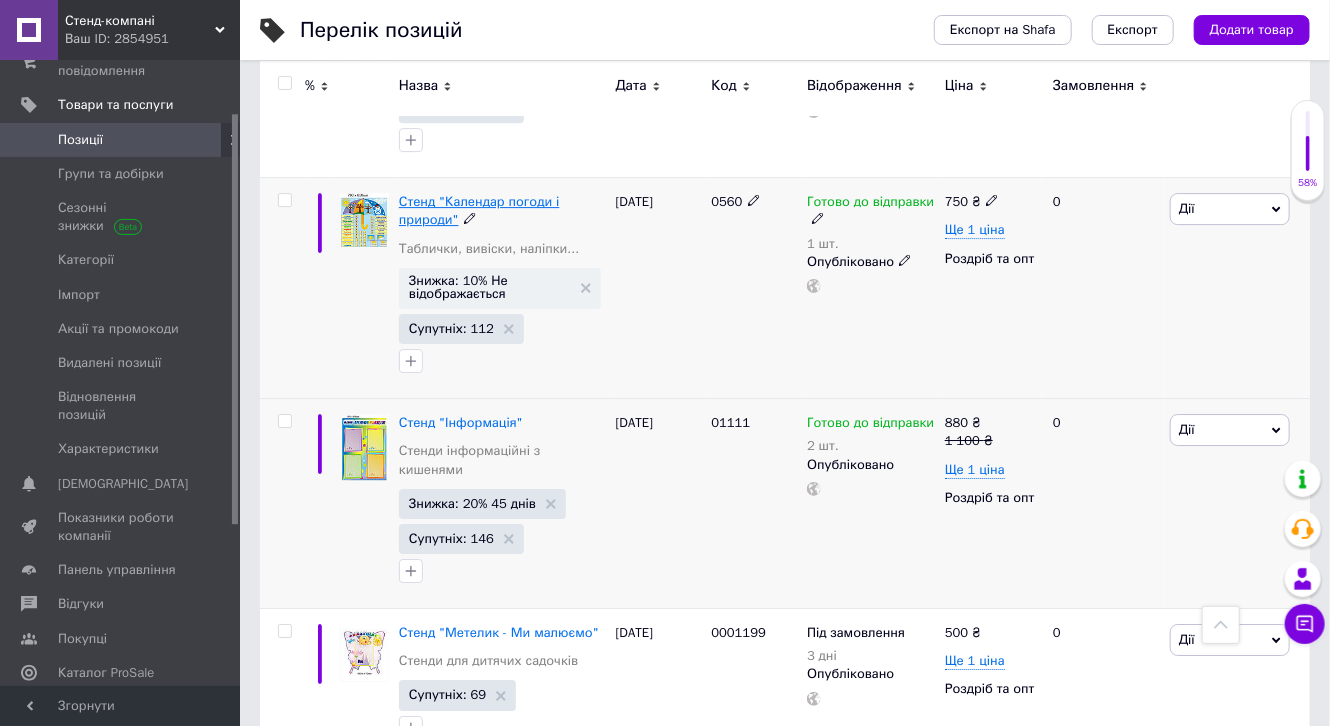 click on "Стенд "Календар погоди і природи"" at bounding box center [479, 210] 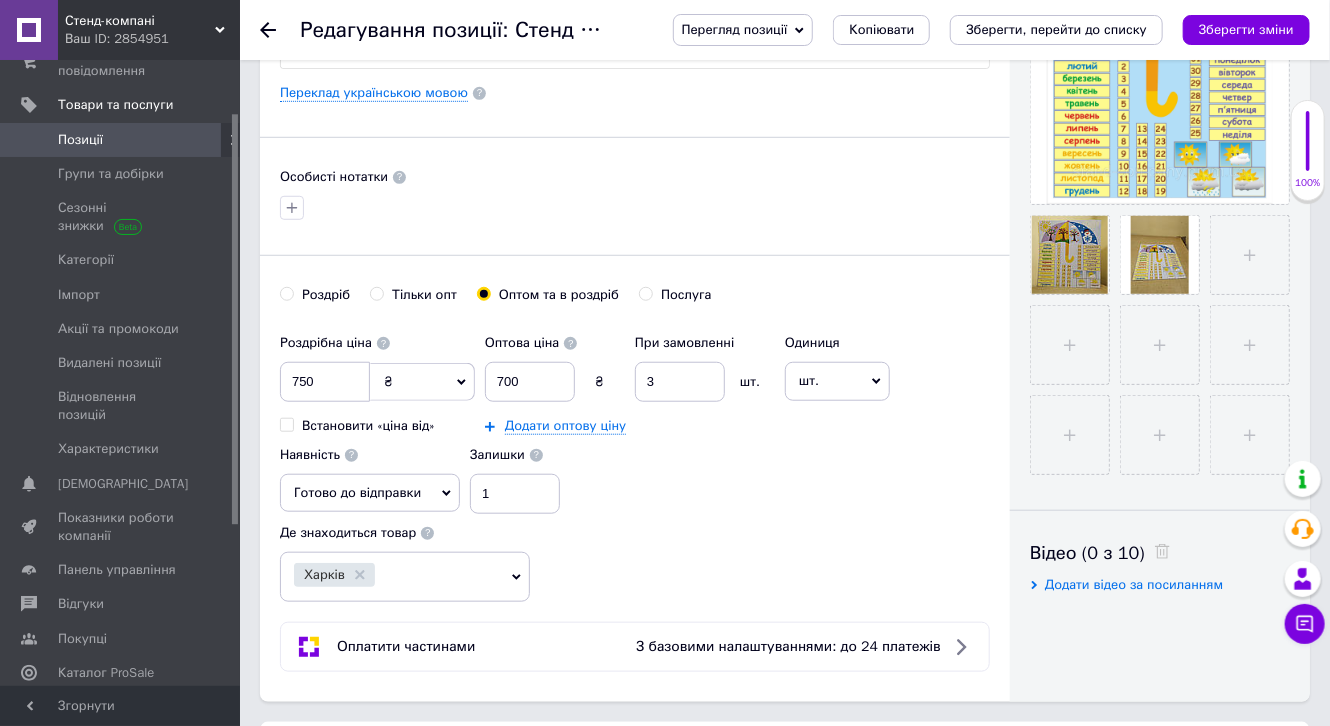 scroll, scrollTop: 560, scrollLeft: 0, axis: vertical 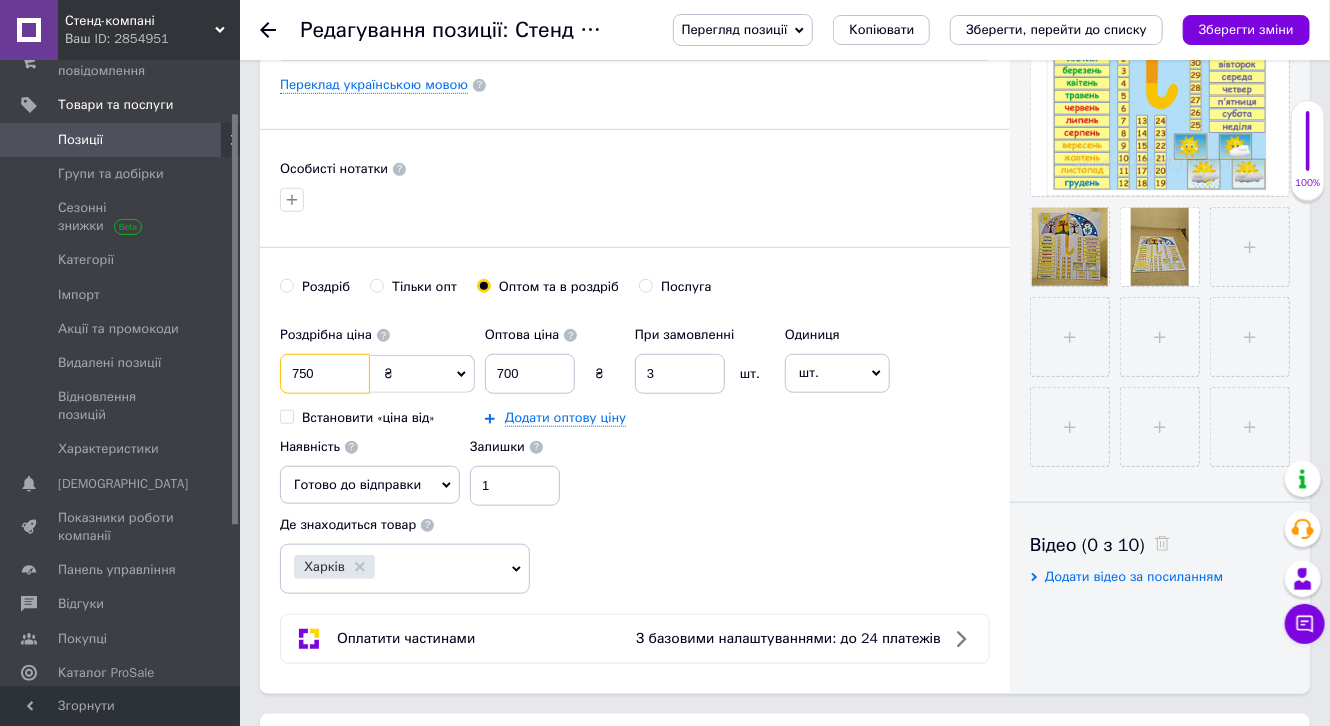drag, startPoint x: 299, startPoint y: 371, endPoint x: 278, endPoint y: 385, distance: 25.23886 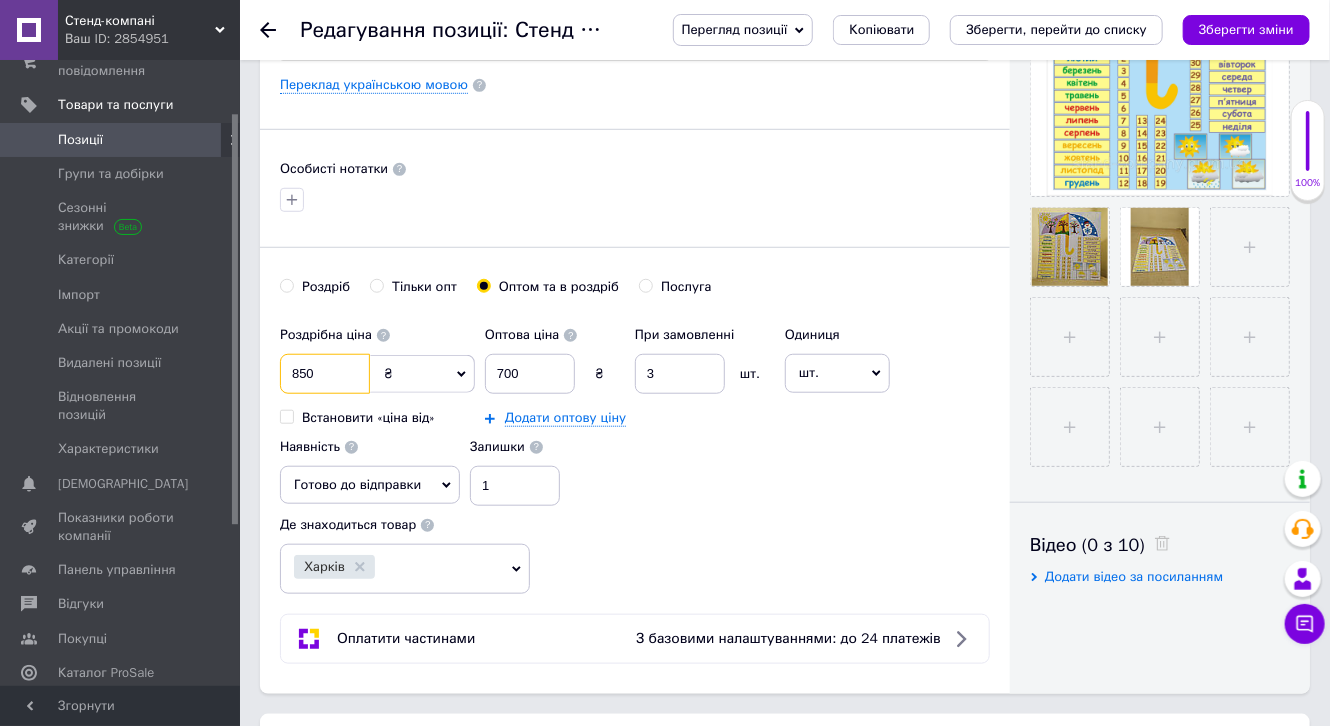 type on "850" 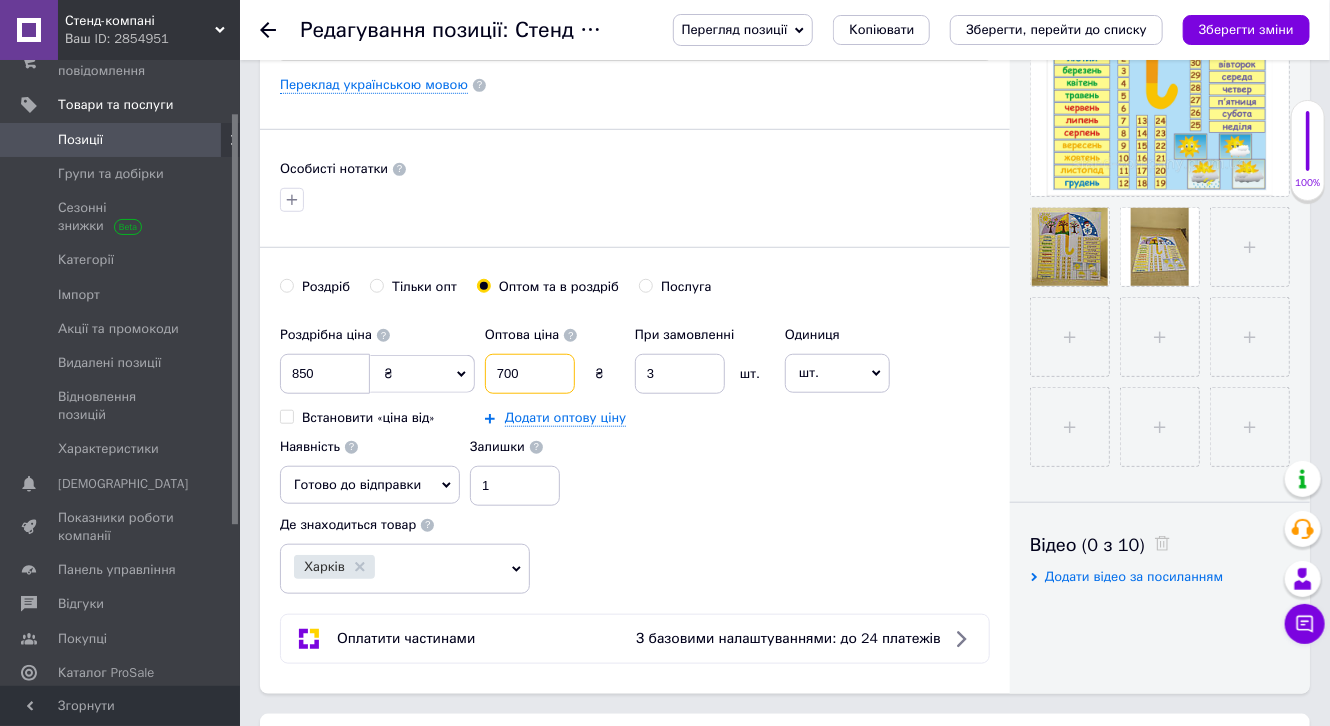 click on "700" at bounding box center [530, 374] 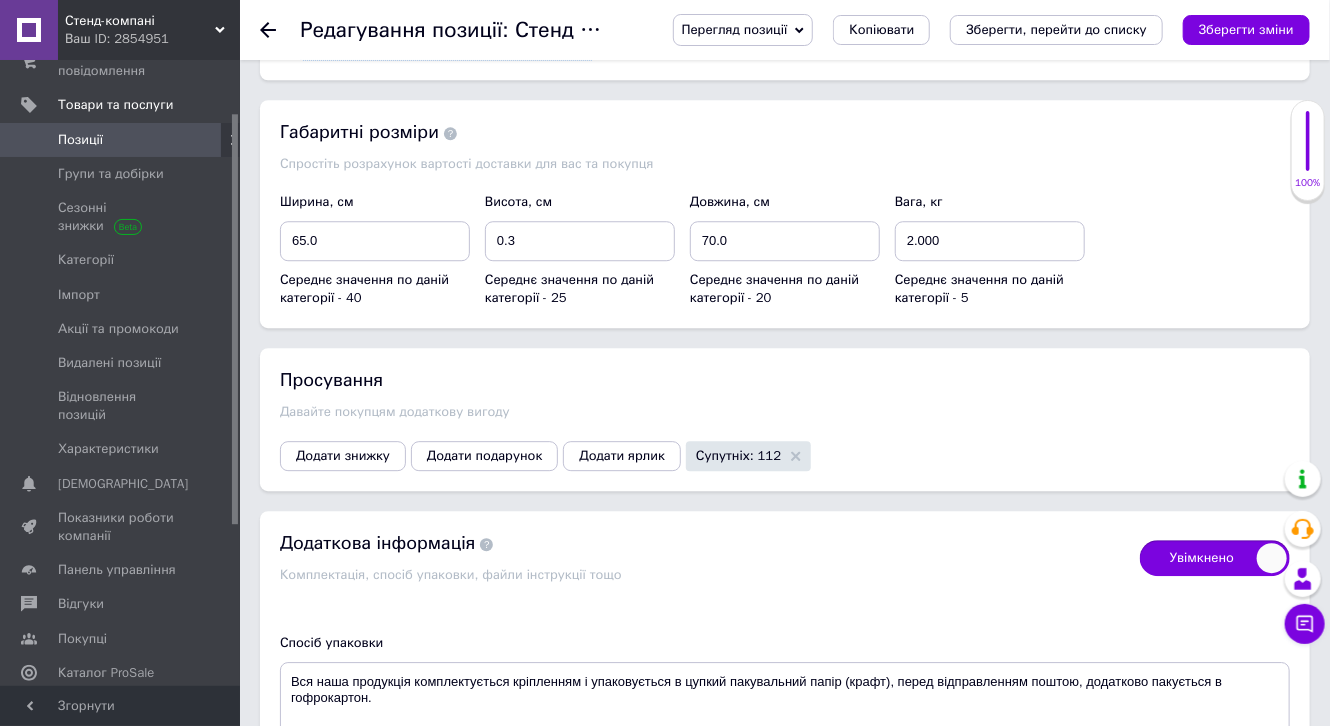 scroll, scrollTop: 2320, scrollLeft: 0, axis: vertical 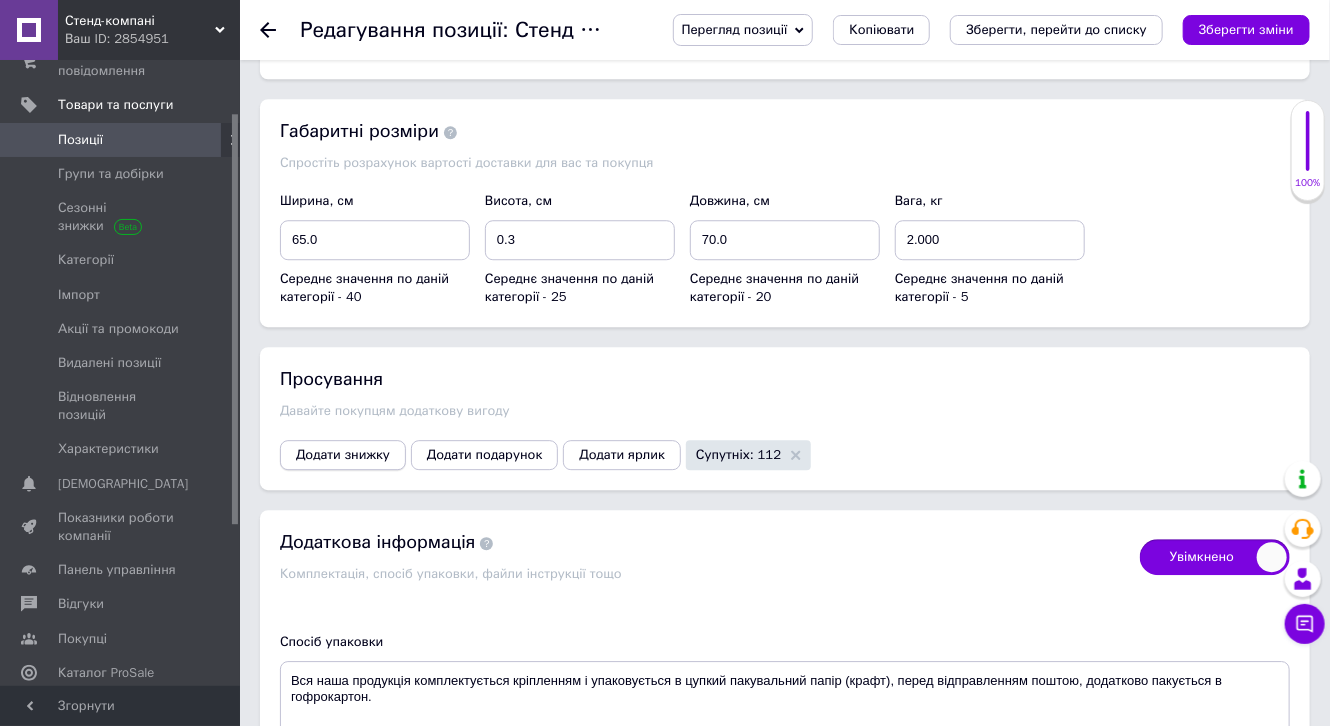 type on "750" 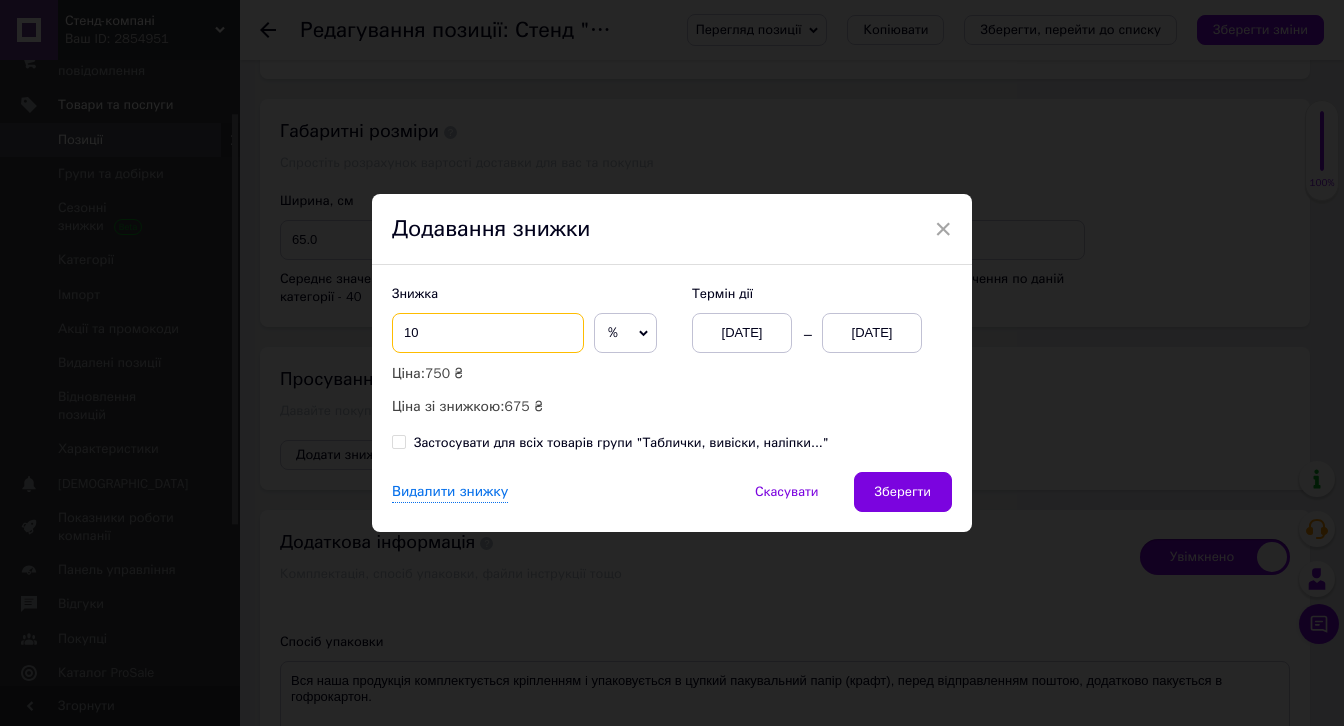 drag, startPoint x: 408, startPoint y: 331, endPoint x: 397, endPoint y: 340, distance: 14.21267 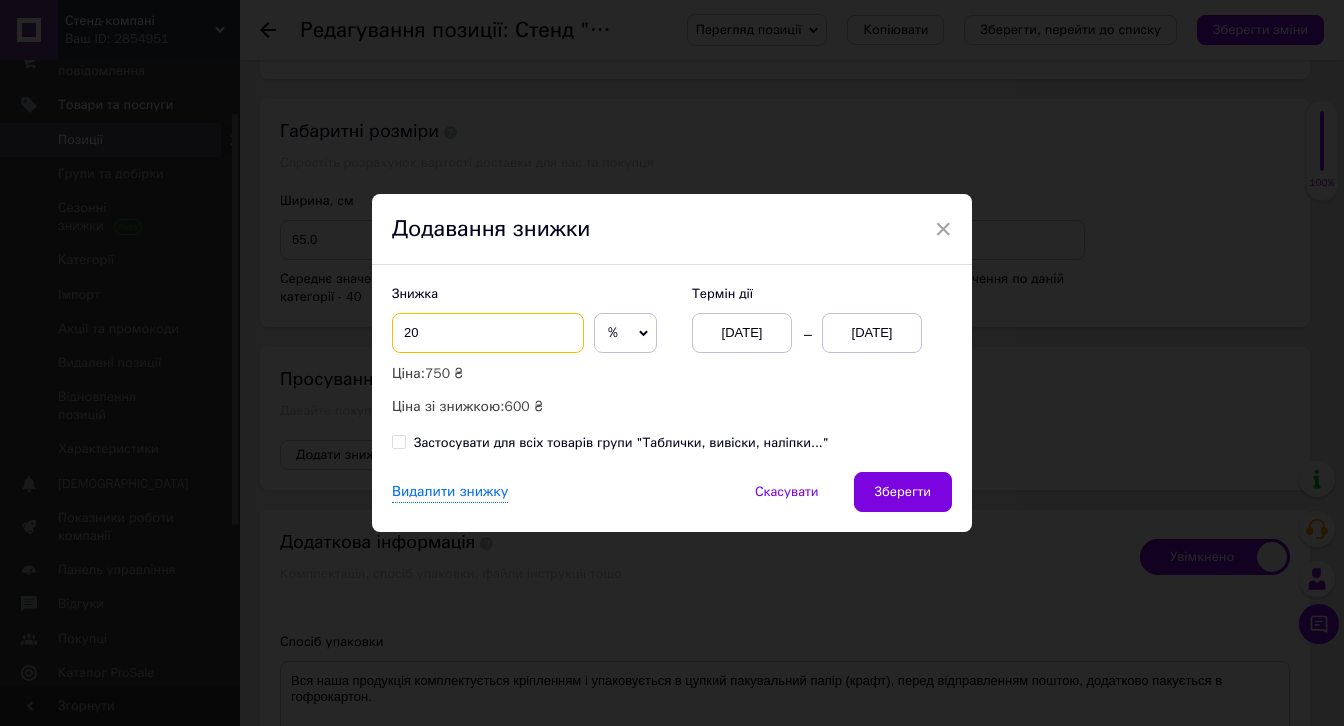 type on "20" 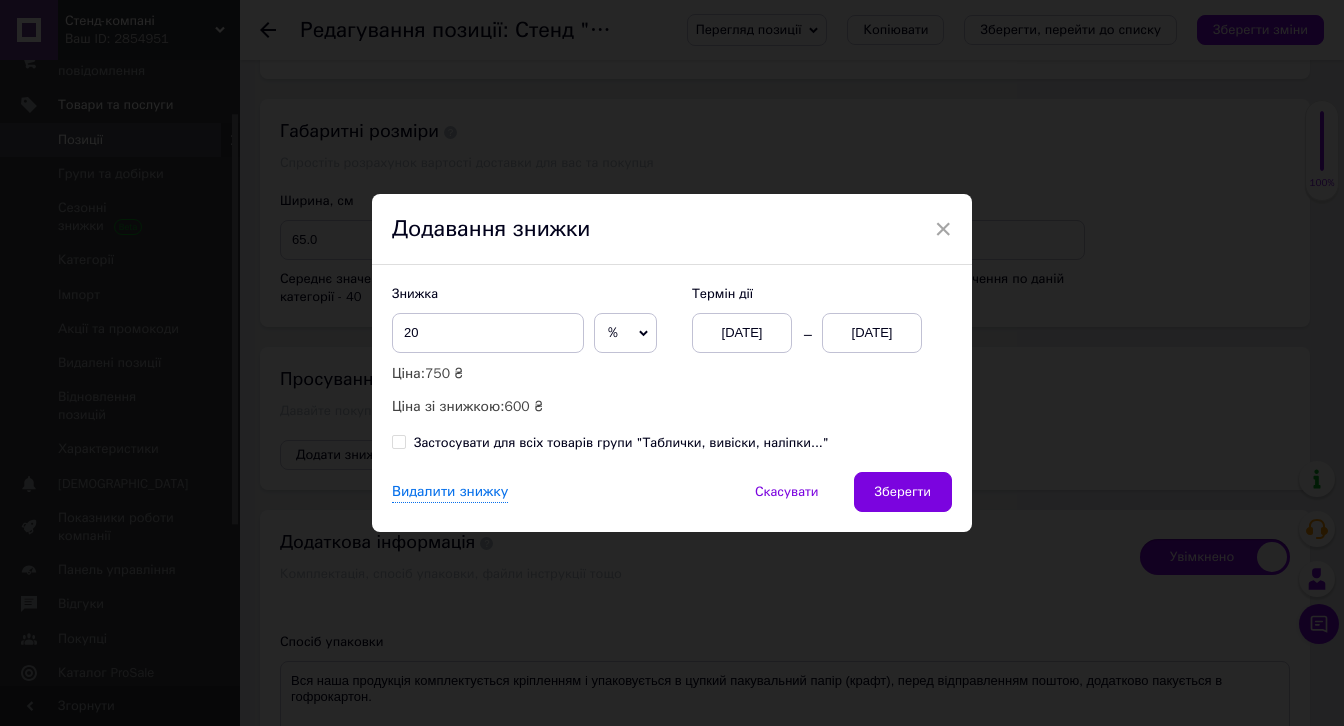 click on "[DATE]" at bounding box center [872, 333] 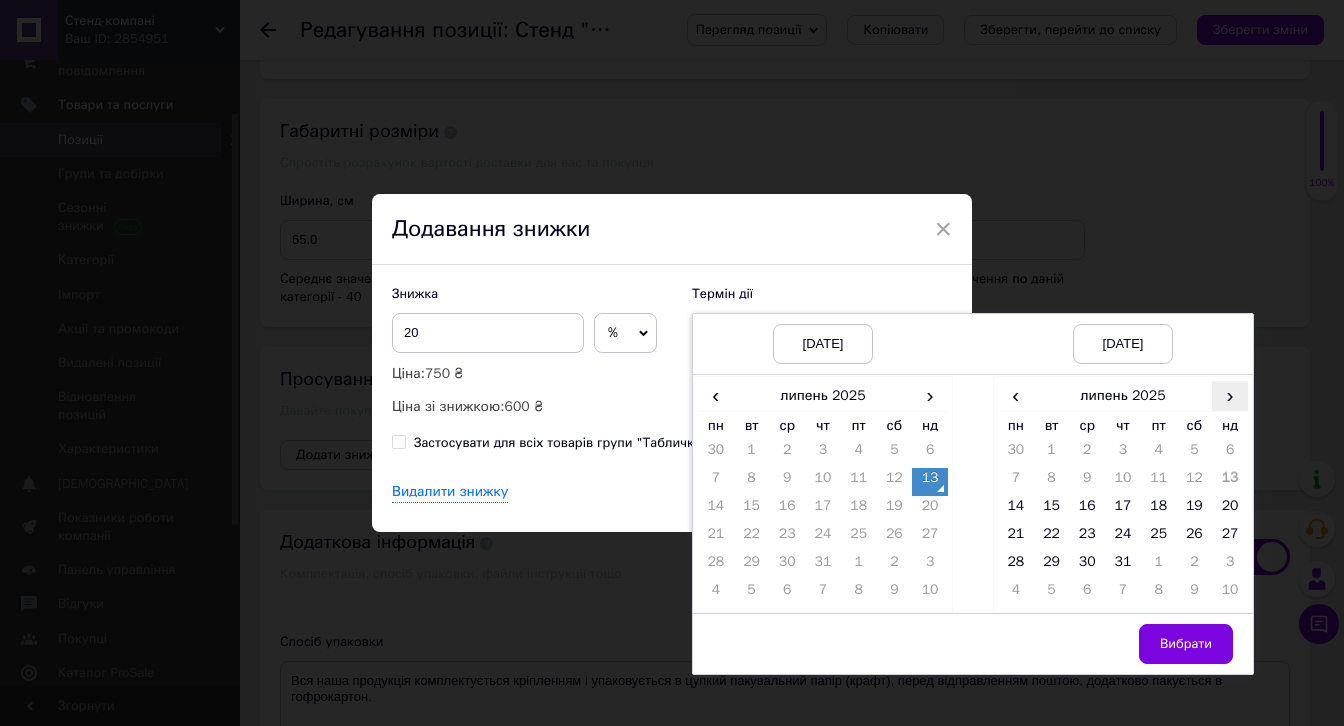 click on "›" at bounding box center [1230, 395] 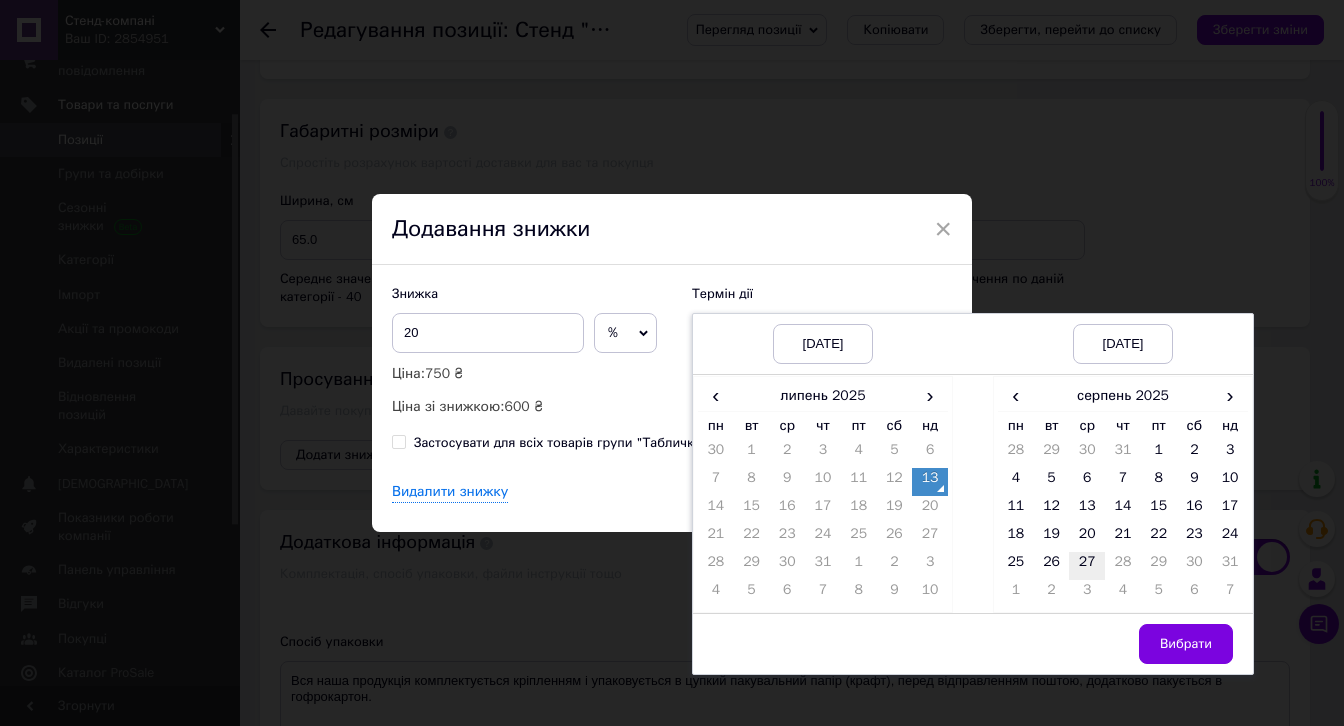 click on "27" at bounding box center (1087, 566) 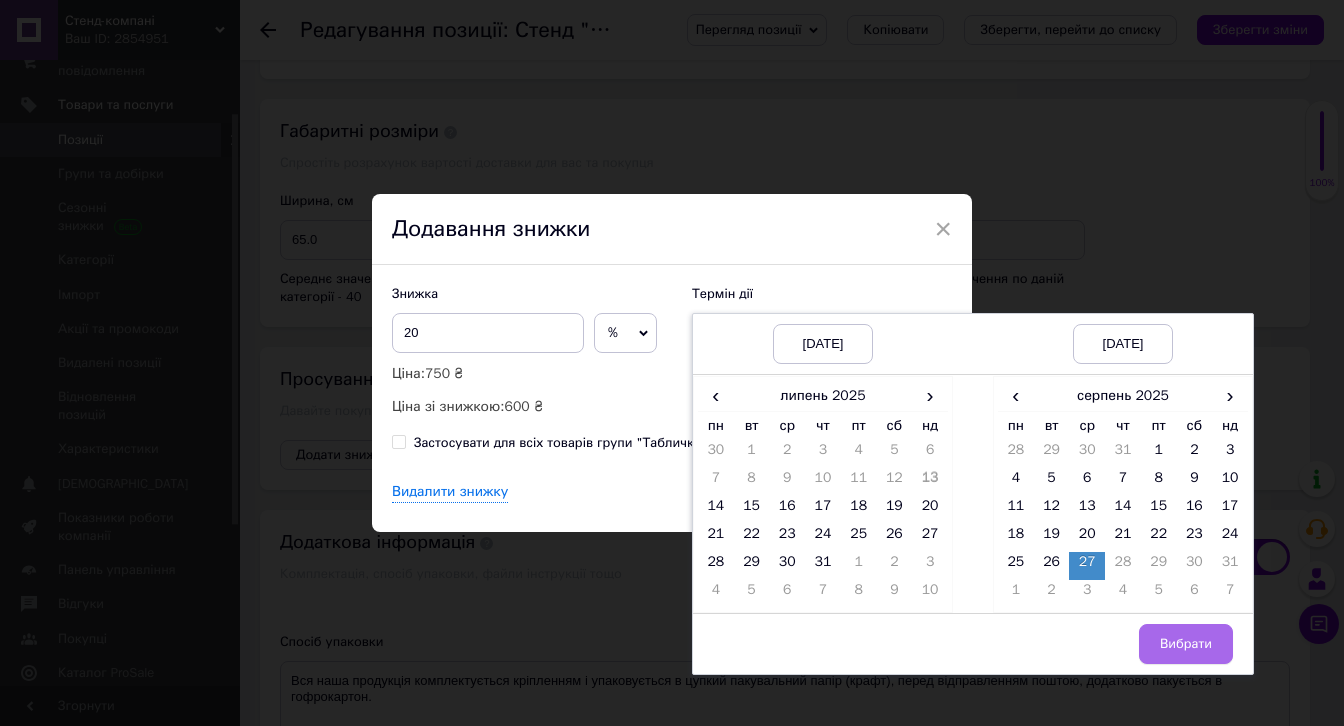 click on "Вибрати" at bounding box center [1186, 644] 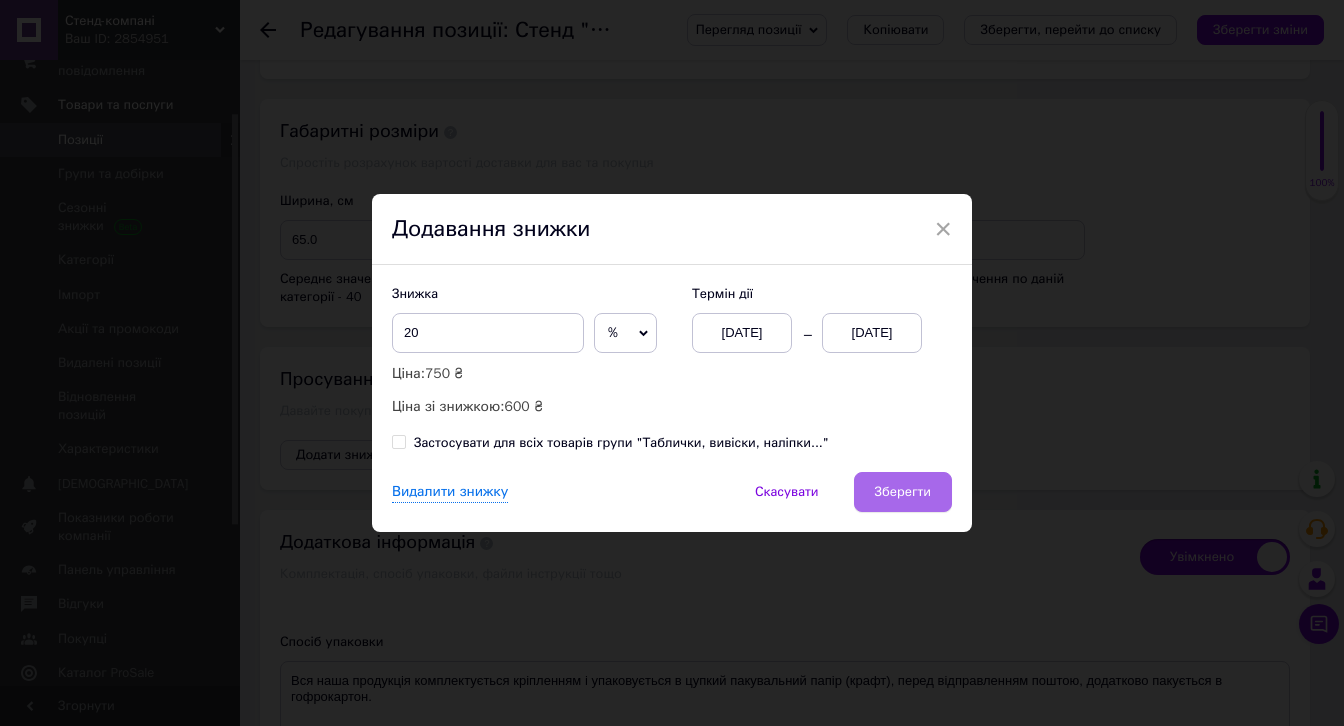 click on "Зберегти" at bounding box center (903, 492) 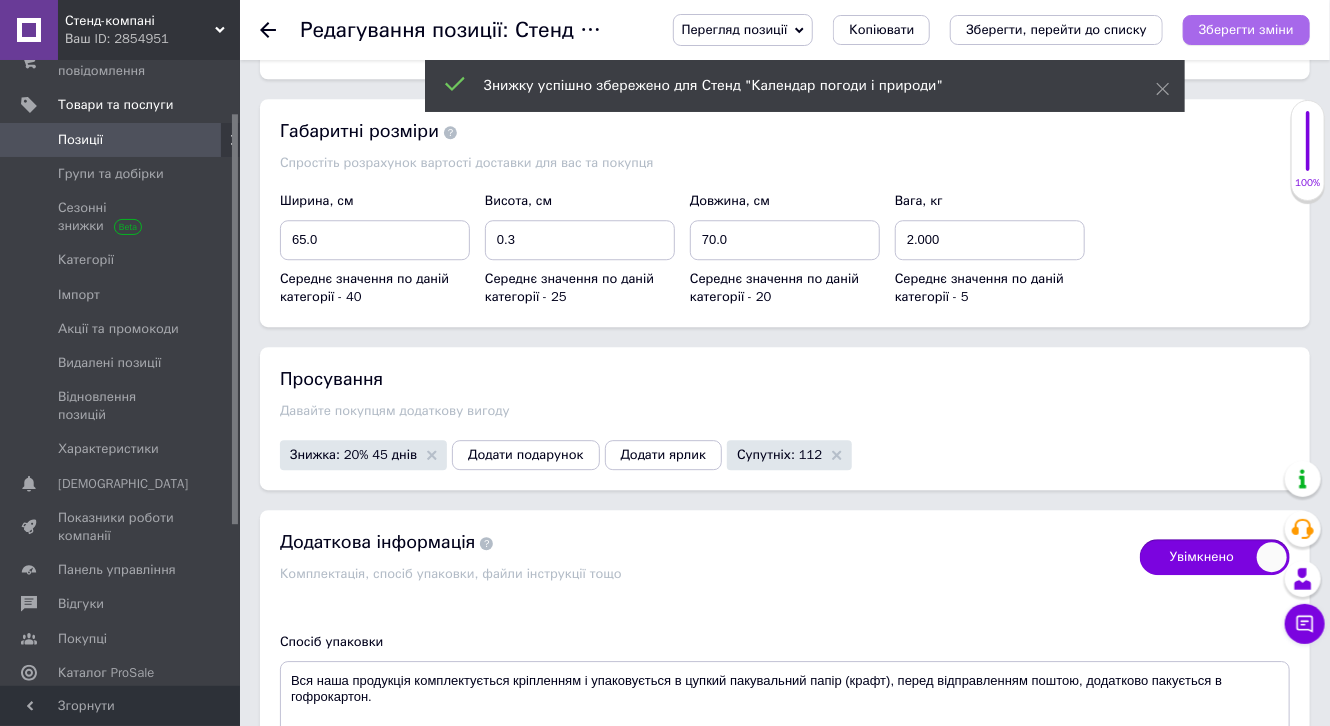 click on "Зберегти зміни" at bounding box center (1246, 29) 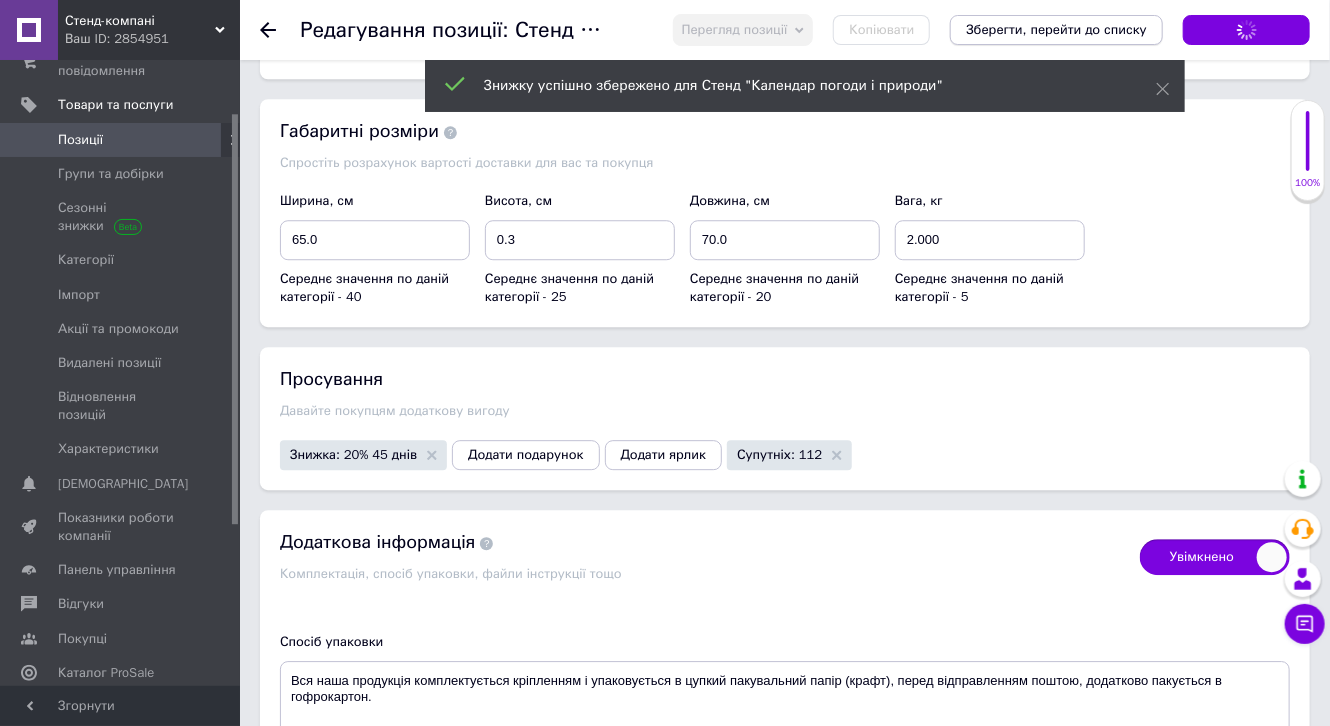 click on "Зберегти, перейти до списку" at bounding box center (1056, 29) 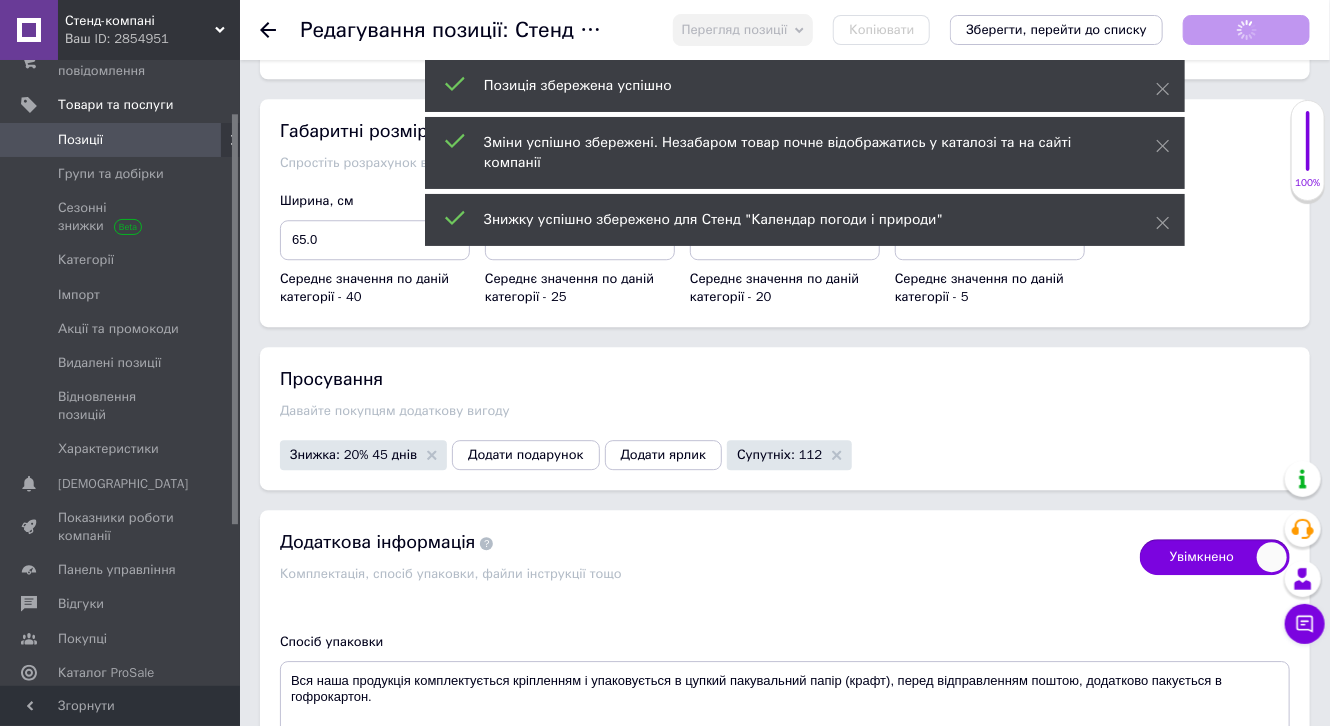 checkbox on "true" 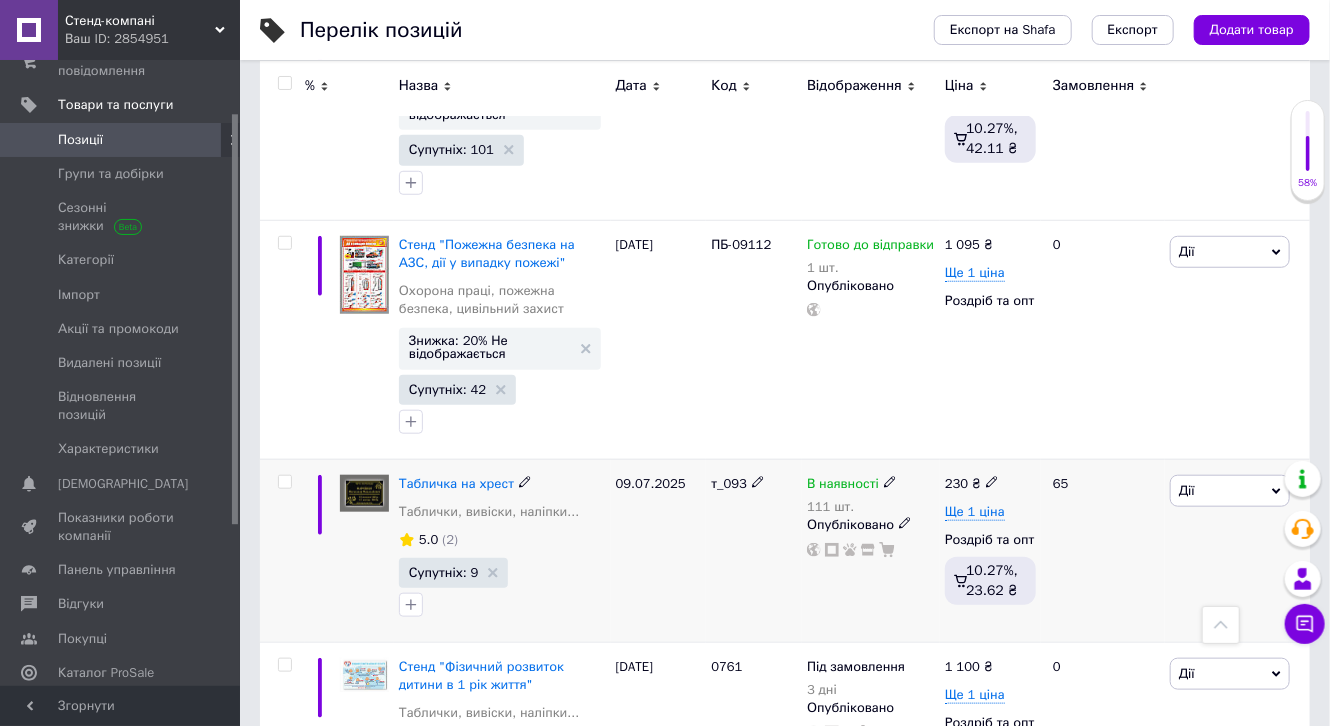 scroll, scrollTop: 560, scrollLeft: 0, axis: vertical 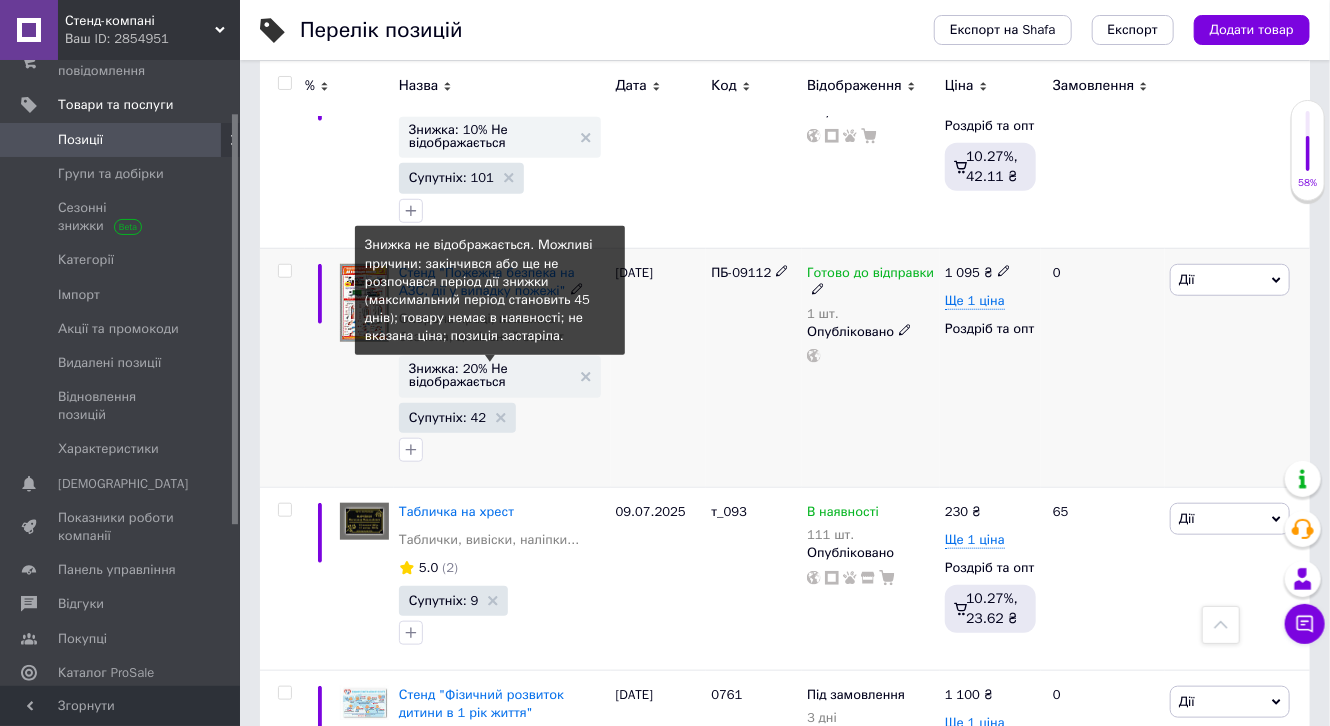 click on "Знижка: 20% Не відображається" at bounding box center [490, 375] 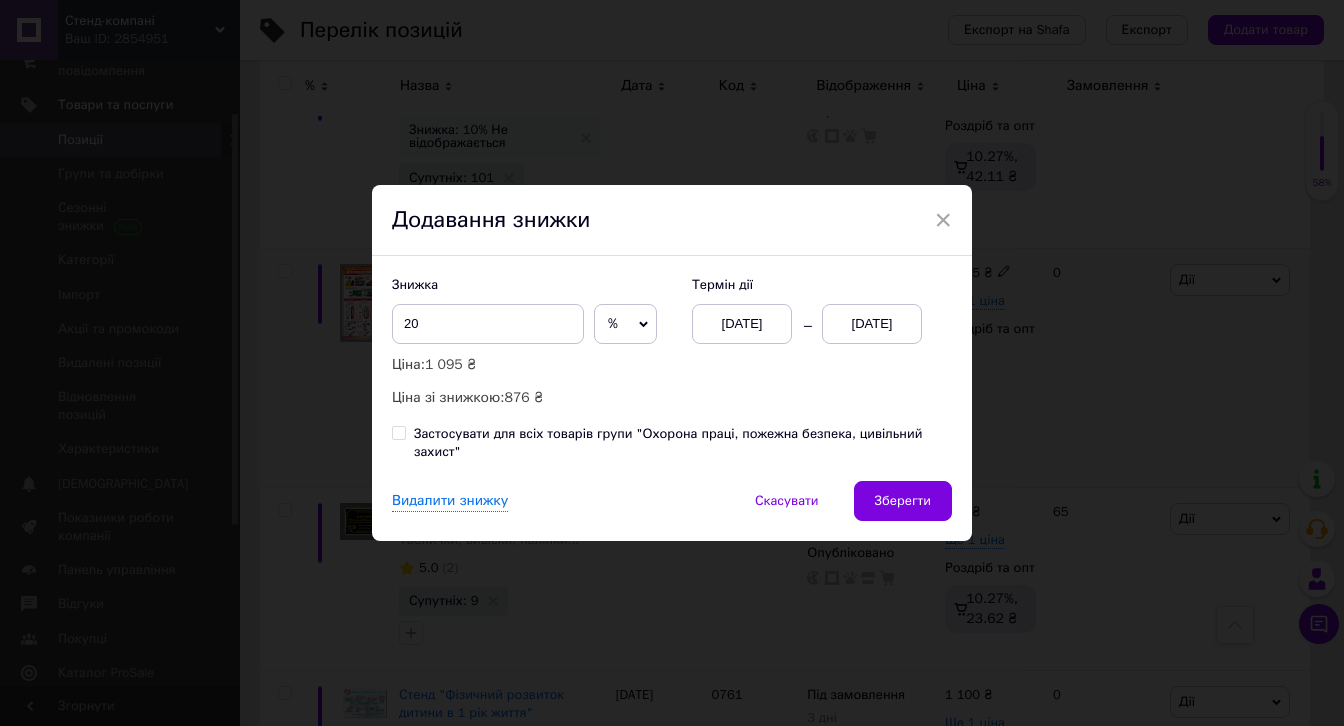 click on "[DATE]" at bounding box center (872, 324) 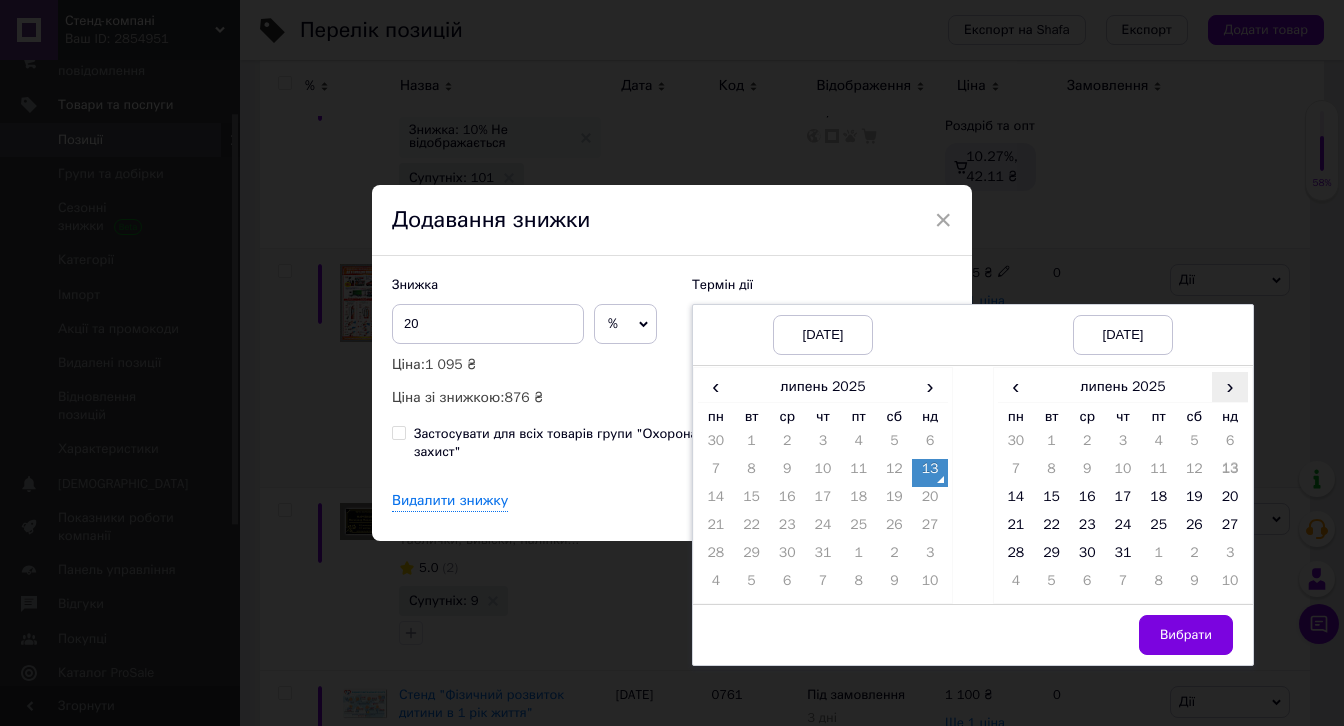 click on "›" at bounding box center [1230, 386] 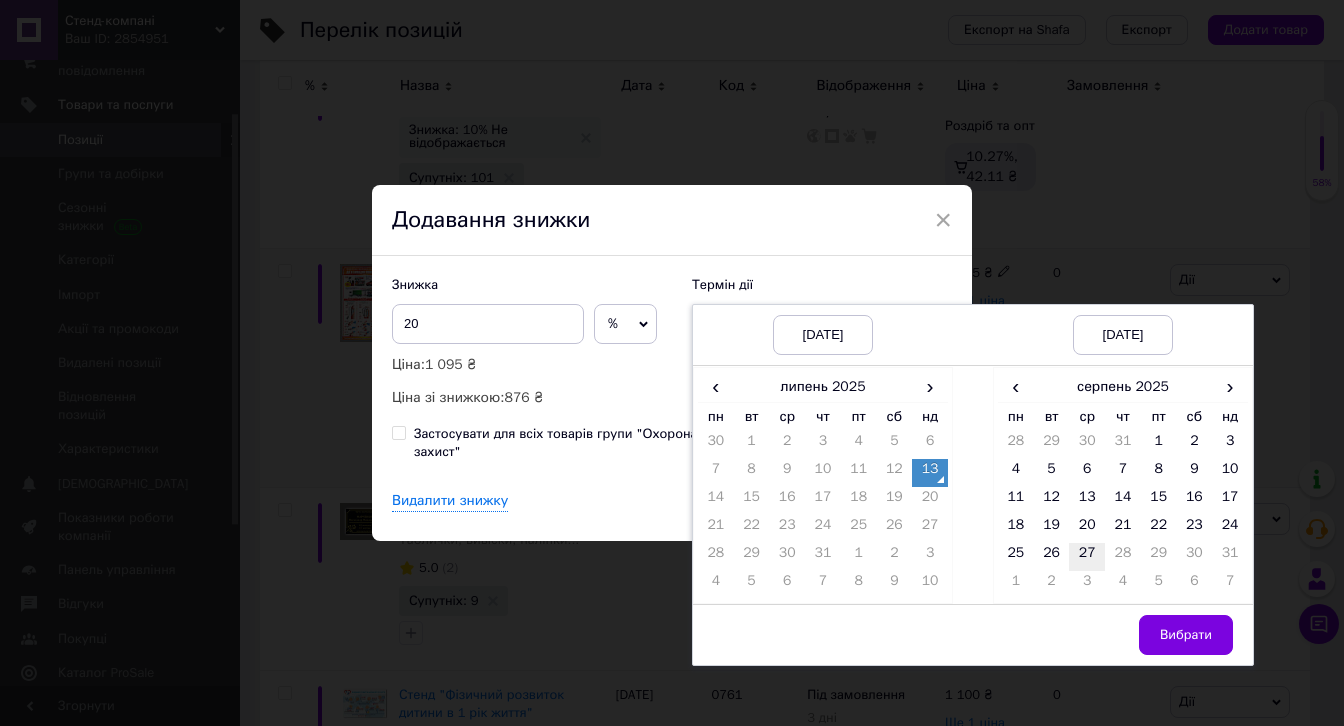 click on "27" at bounding box center (1087, 557) 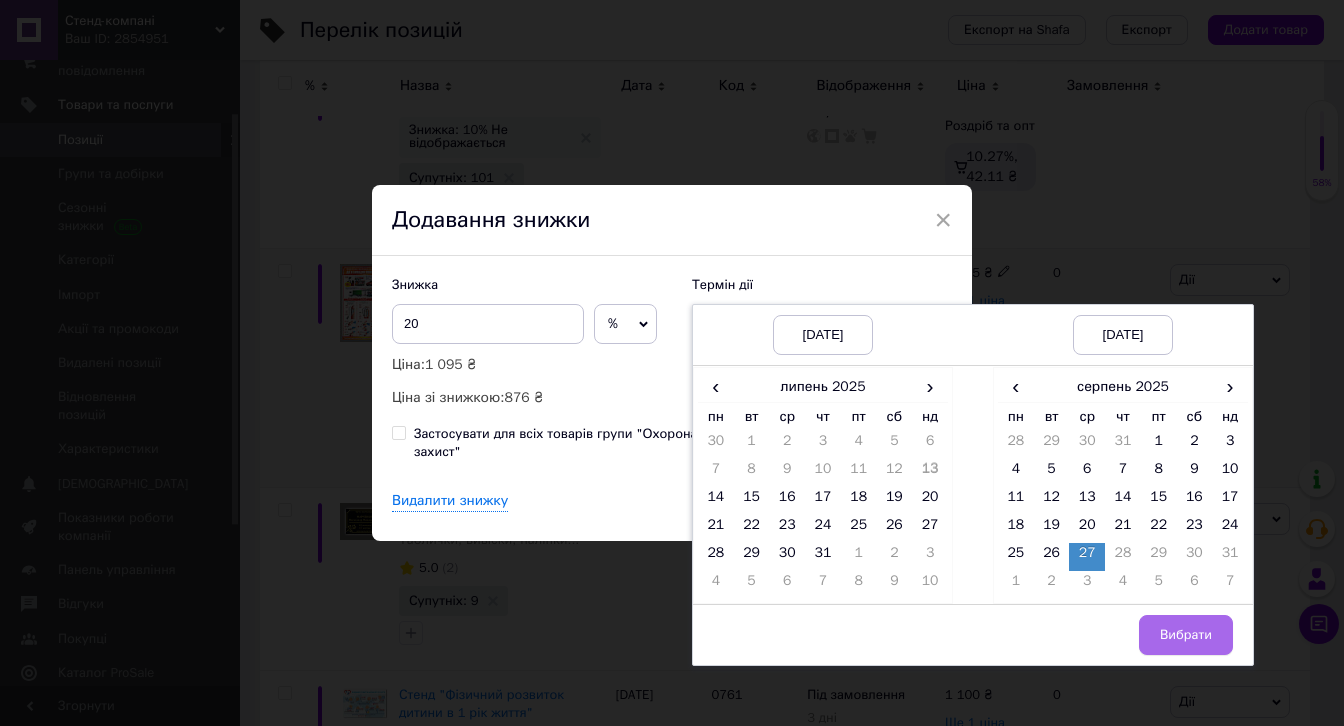 click on "Вибрати" at bounding box center (1186, 635) 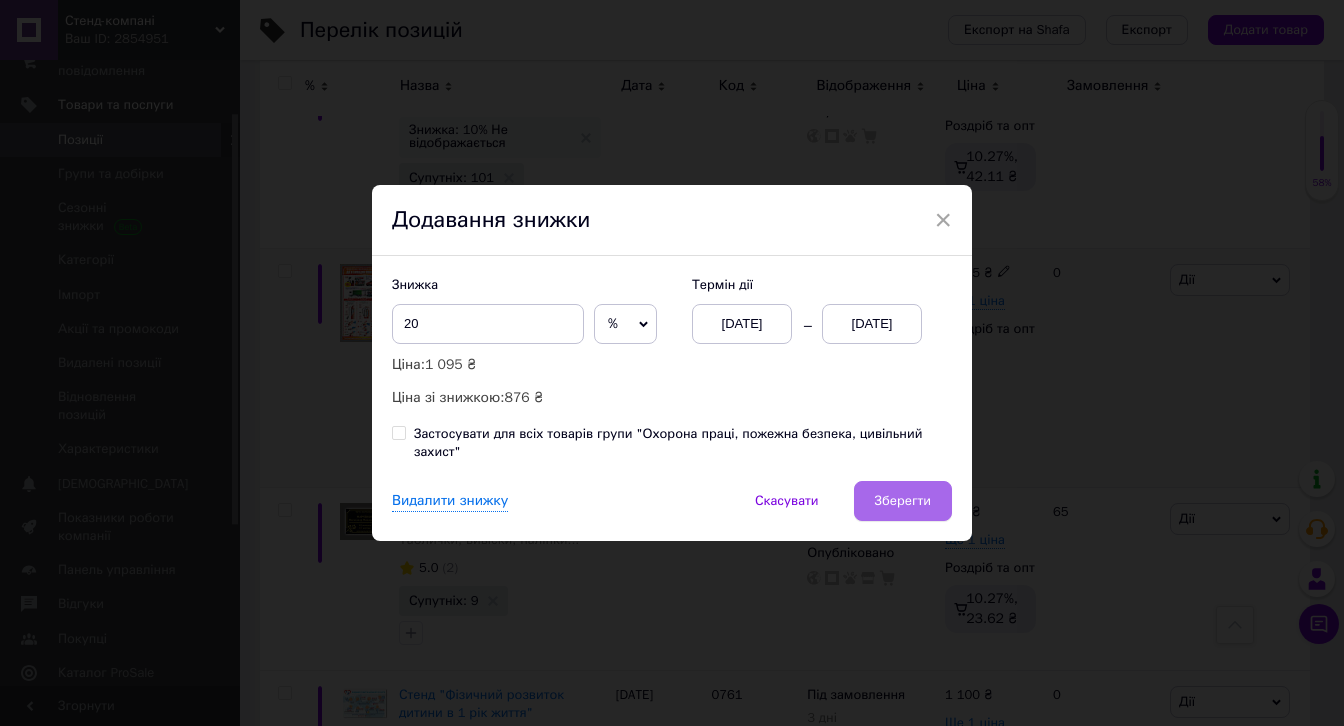 click on "Зберегти" at bounding box center [903, 501] 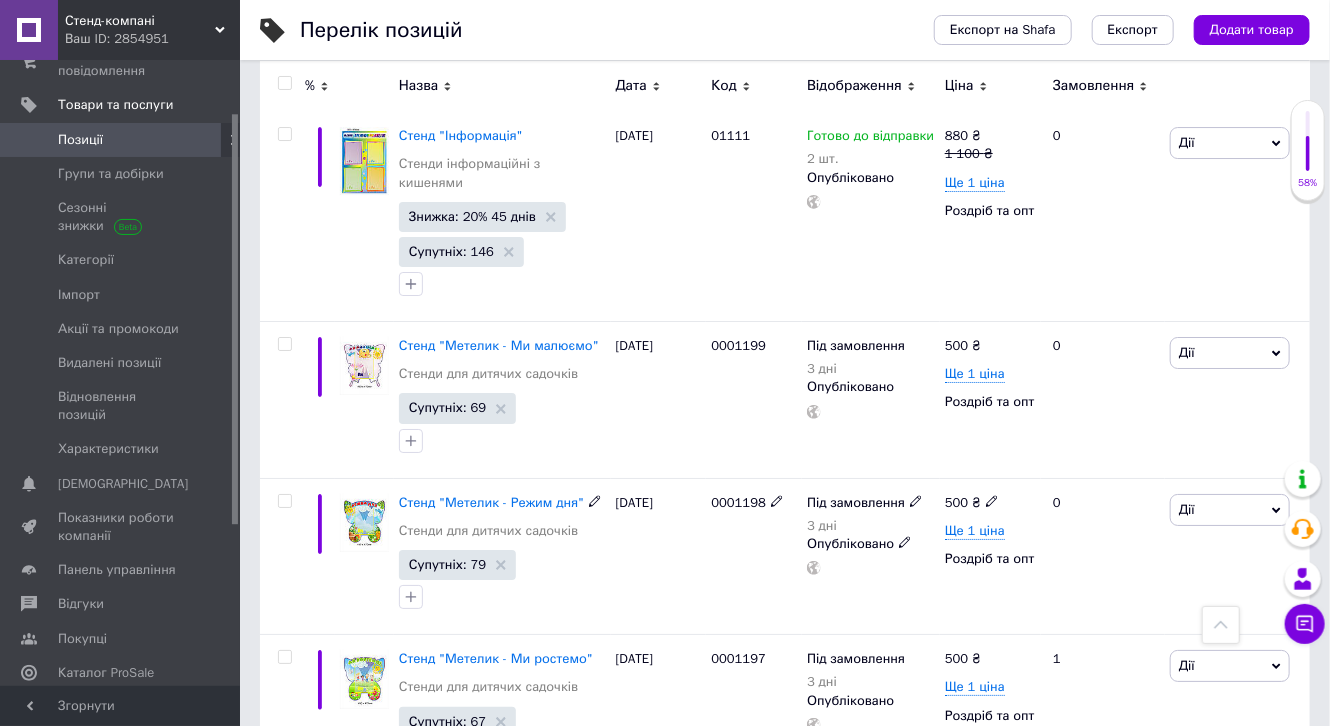 scroll, scrollTop: 3303, scrollLeft: 0, axis: vertical 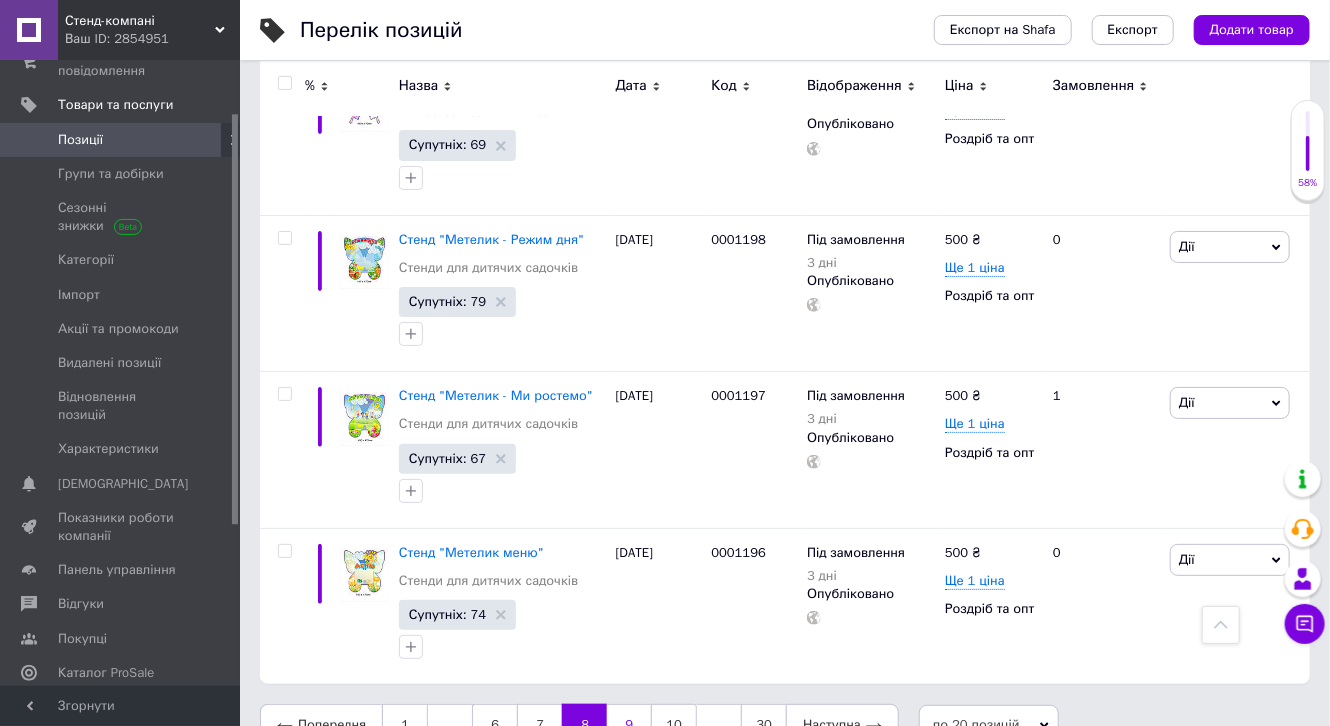 click on "9" at bounding box center [629, 725] 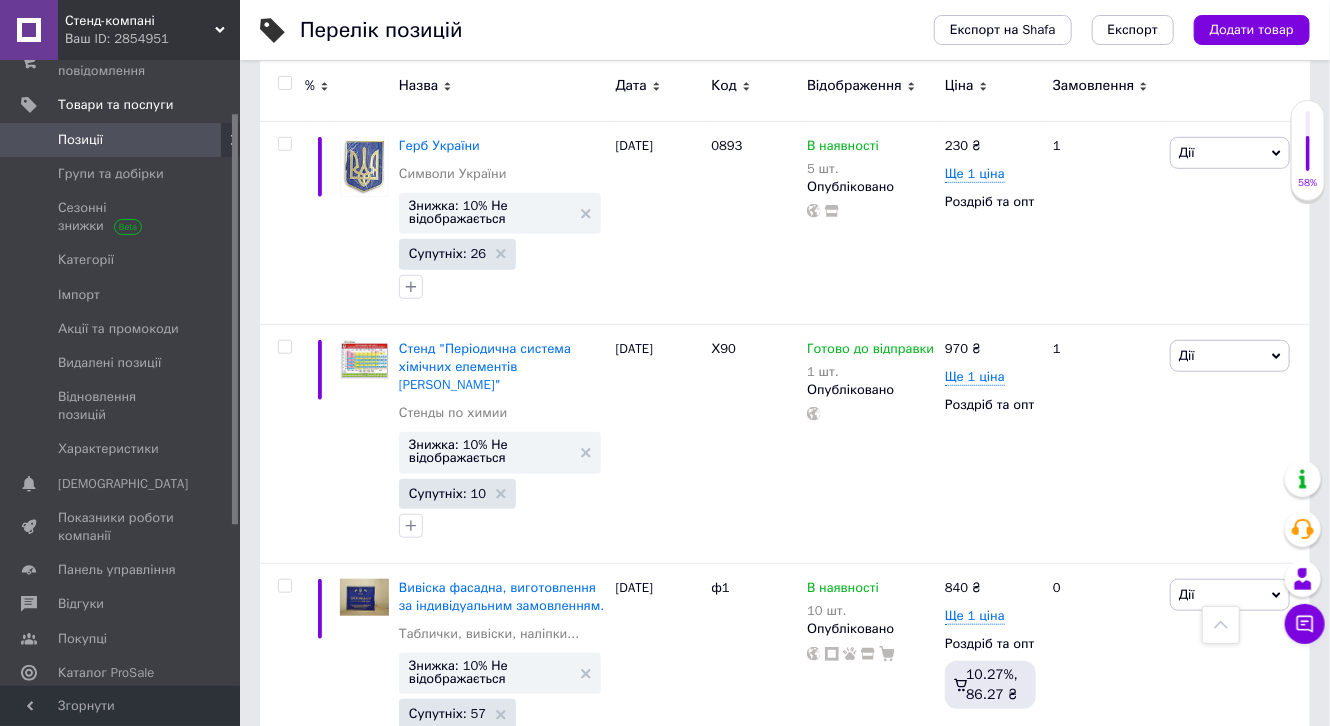 scroll, scrollTop: 480, scrollLeft: 0, axis: vertical 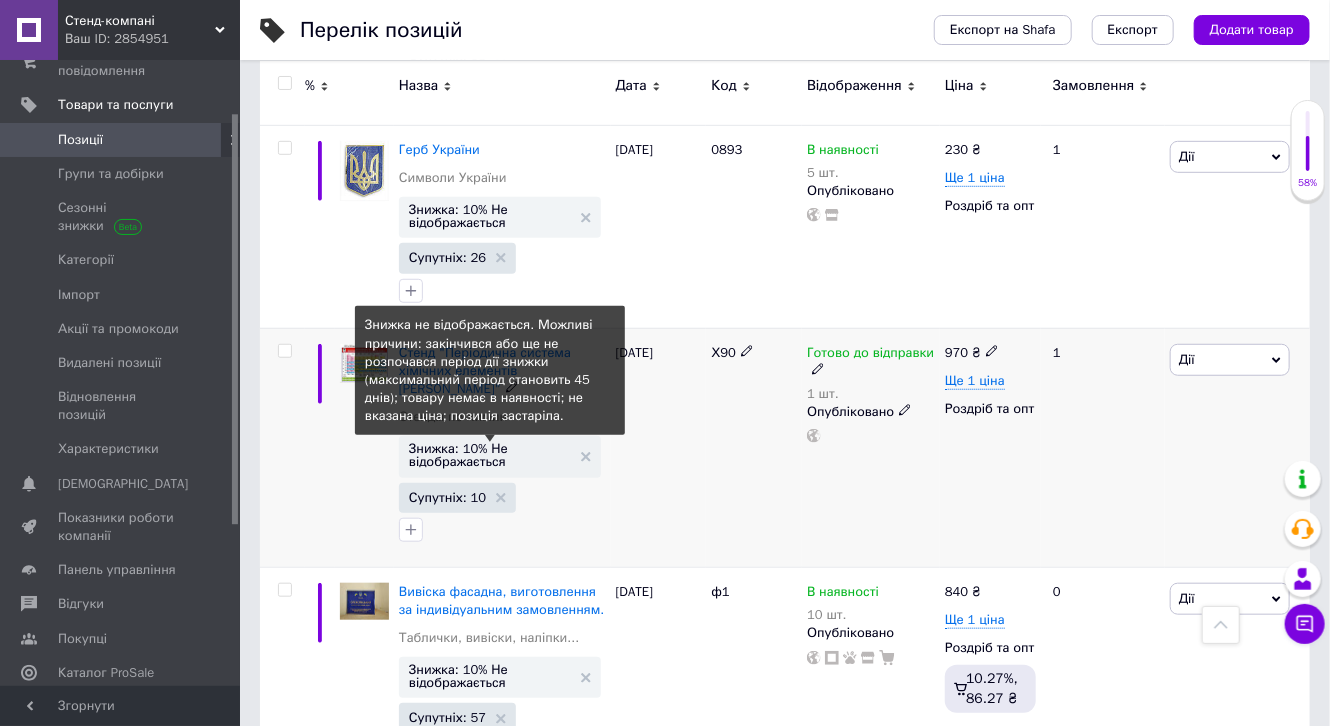 click on "Знижка: 10% Не відображається" at bounding box center (490, 455) 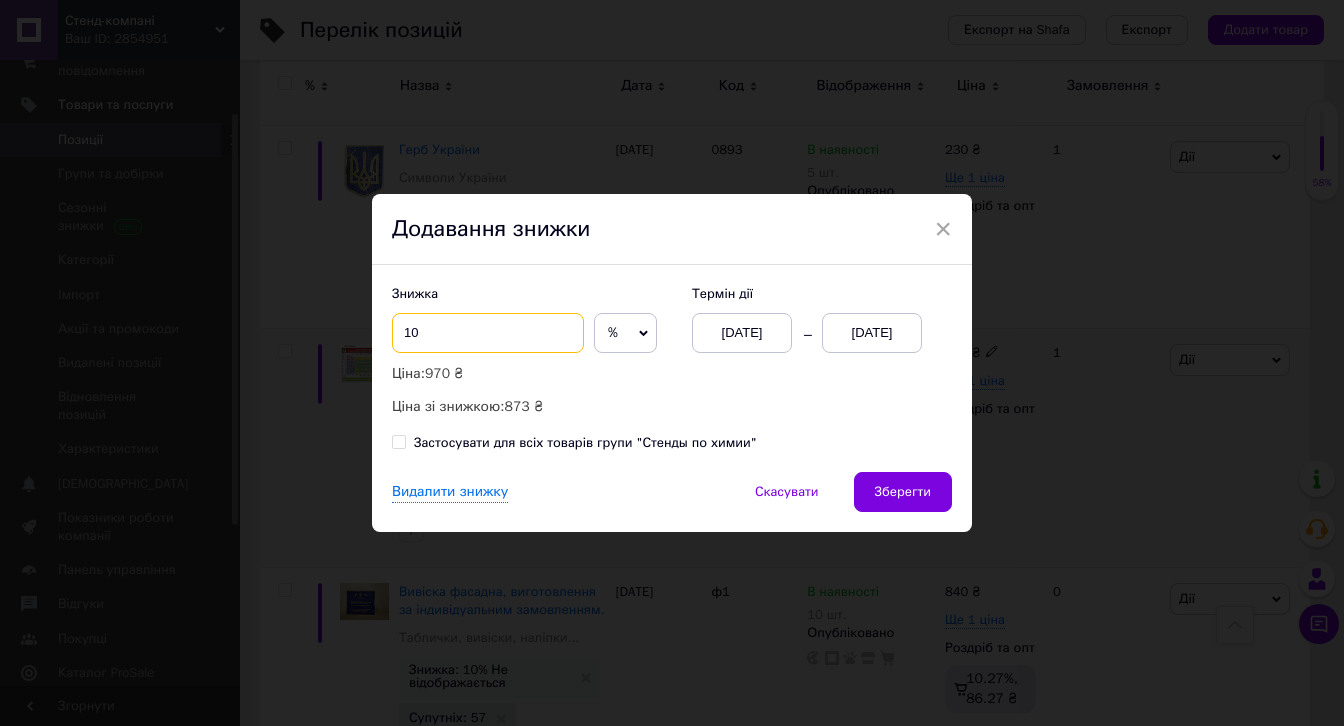 drag, startPoint x: 410, startPoint y: 328, endPoint x: 398, endPoint y: 339, distance: 16.27882 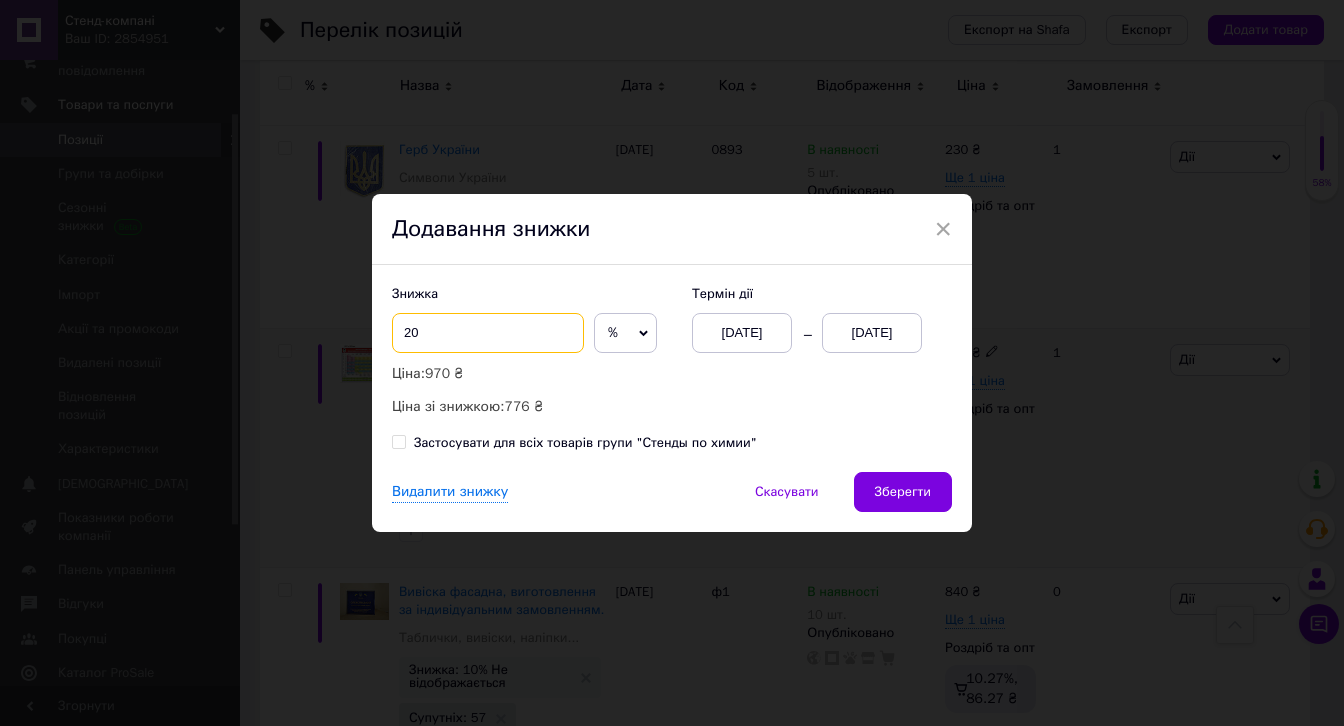 type on "20" 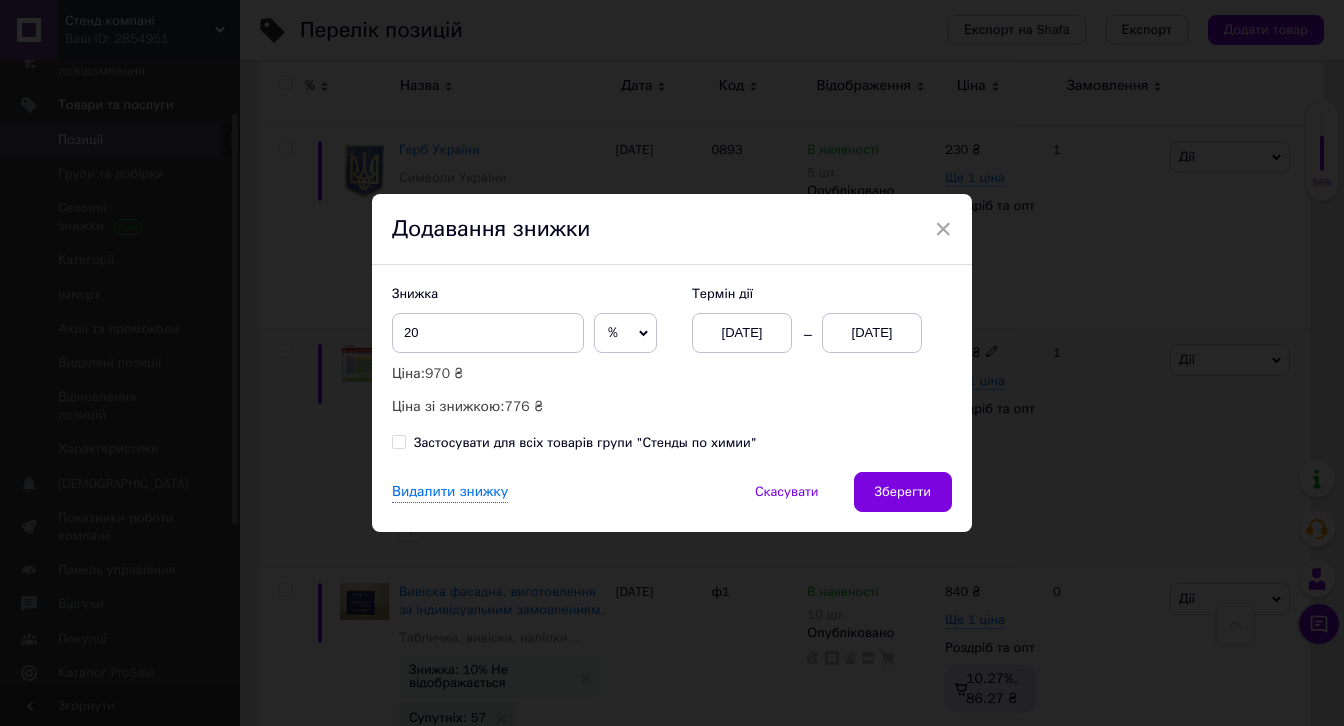 click on "[DATE]" at bounding box center [872, 333] 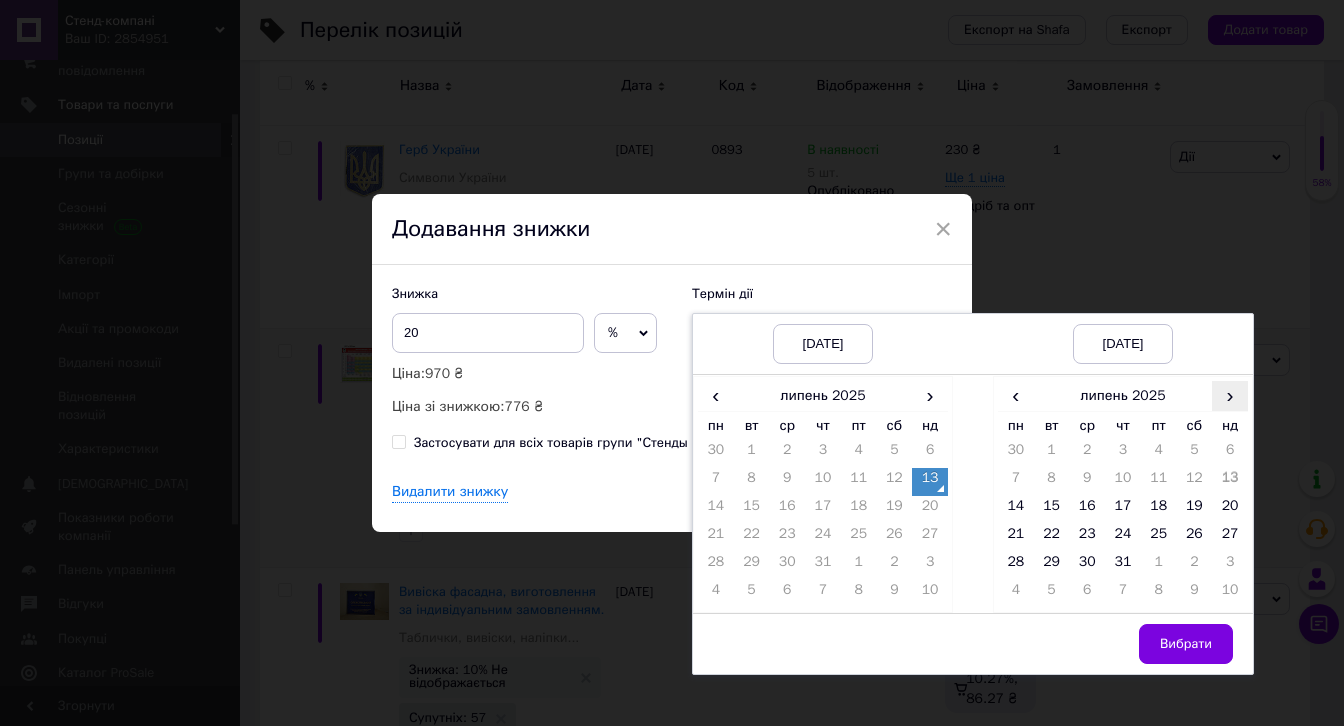click on "›" at bounding box center [1230, 395] 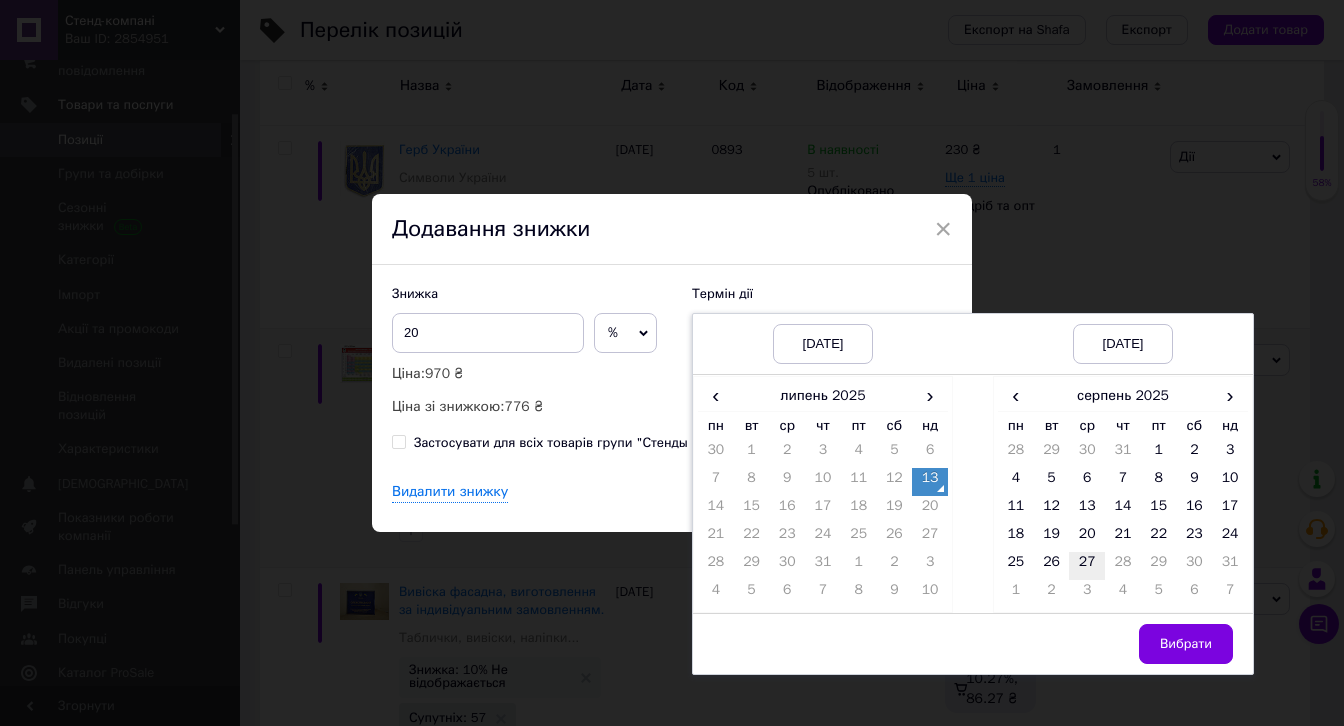 click on "27" at bounding box center (1087, 566) 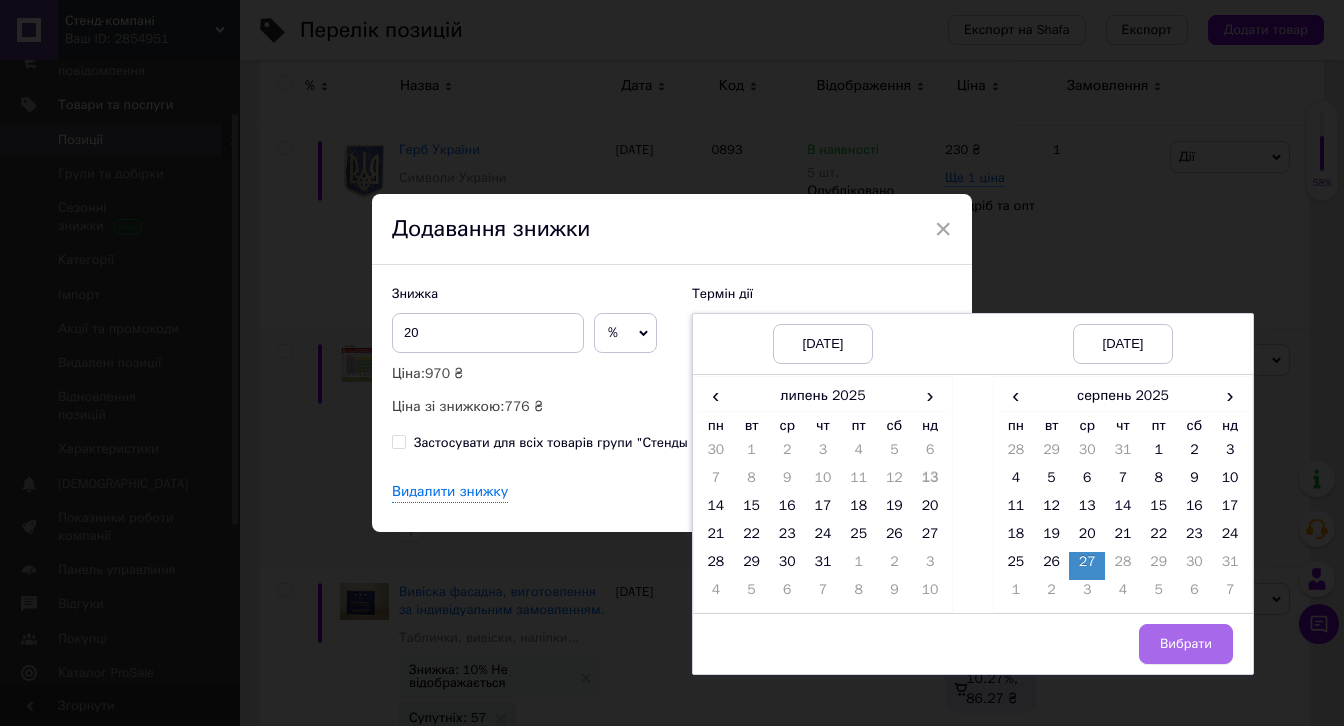 click on "Вибрати" at bounding box center [1186, 644] 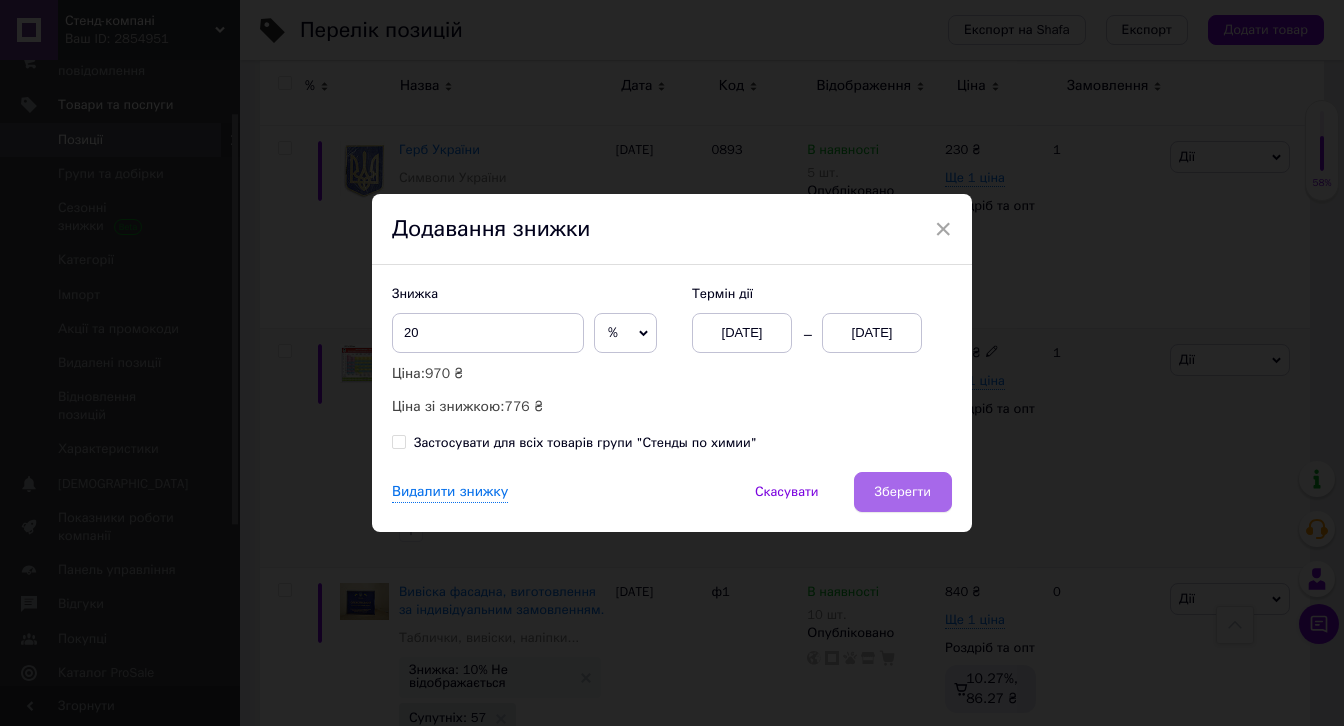 click on "Зберегти" at bounding box center (903, 492) 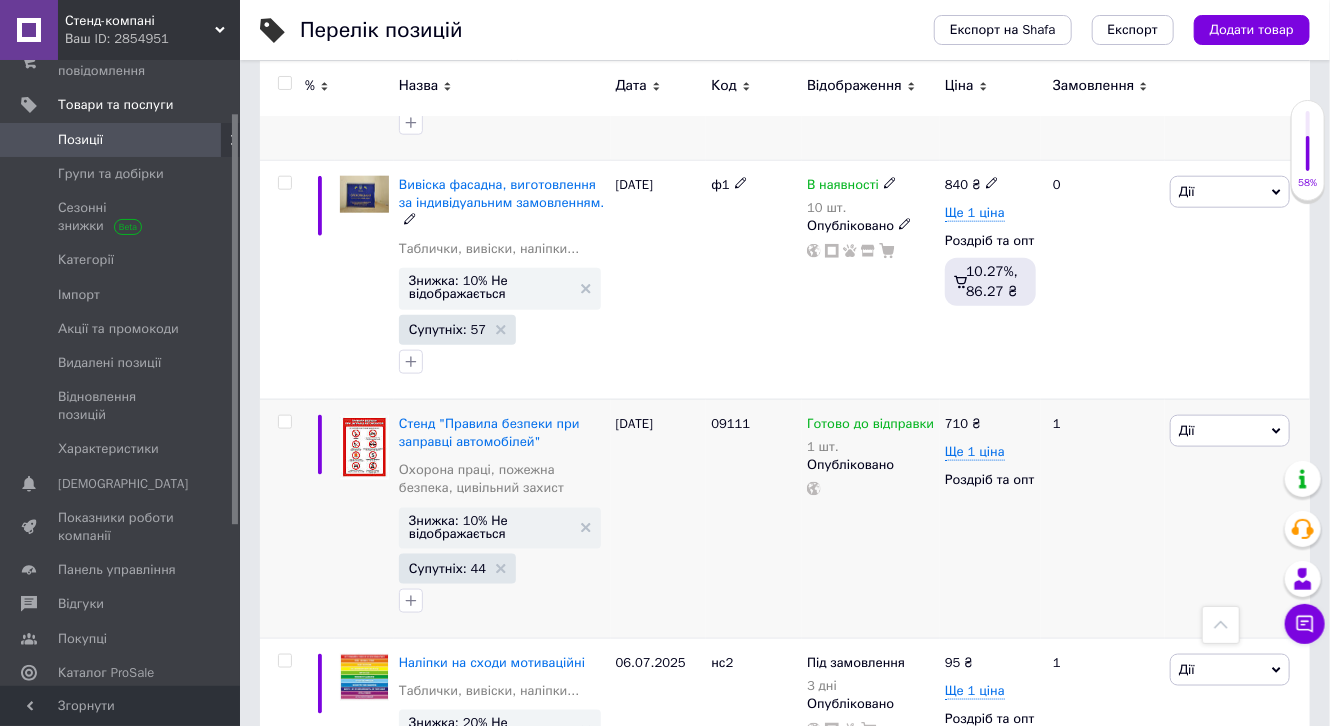scroll, scrollTop: 880, scrollLeft: 0, axis: vertical 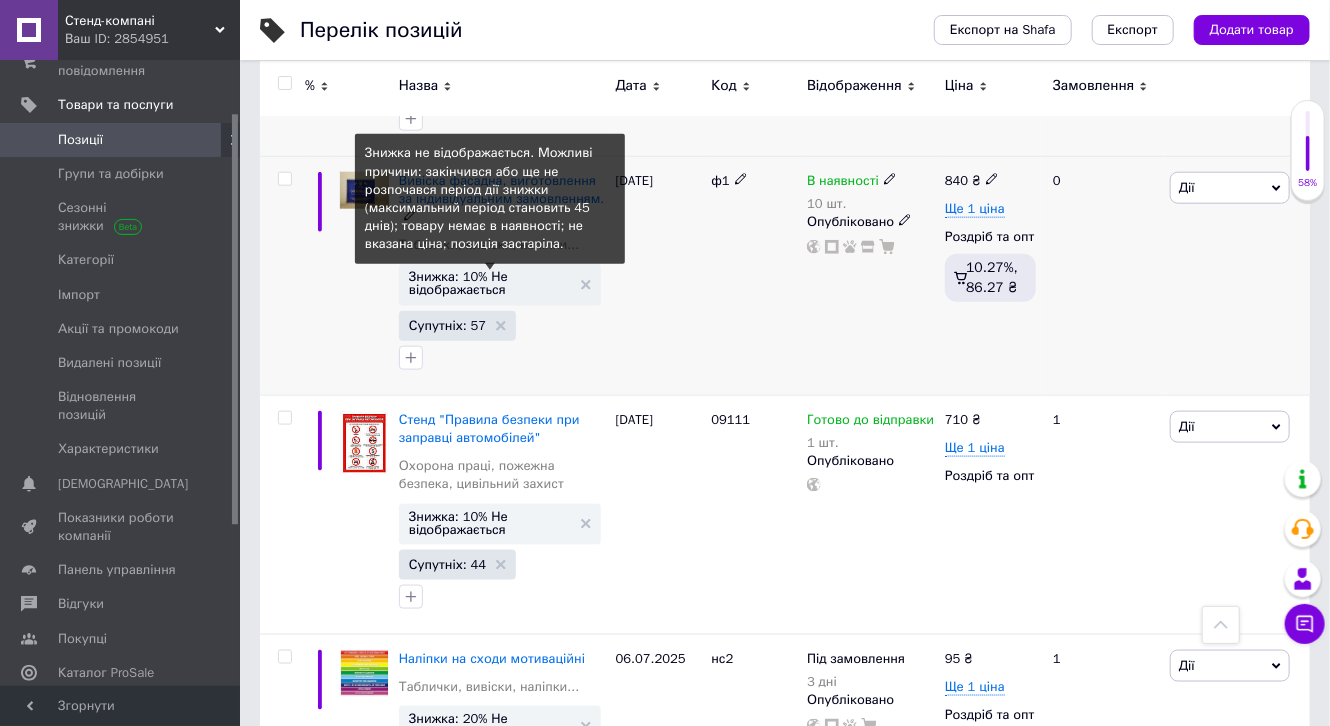click on "Знижка: 10% Не відображається" at bounding box center [490, 283] 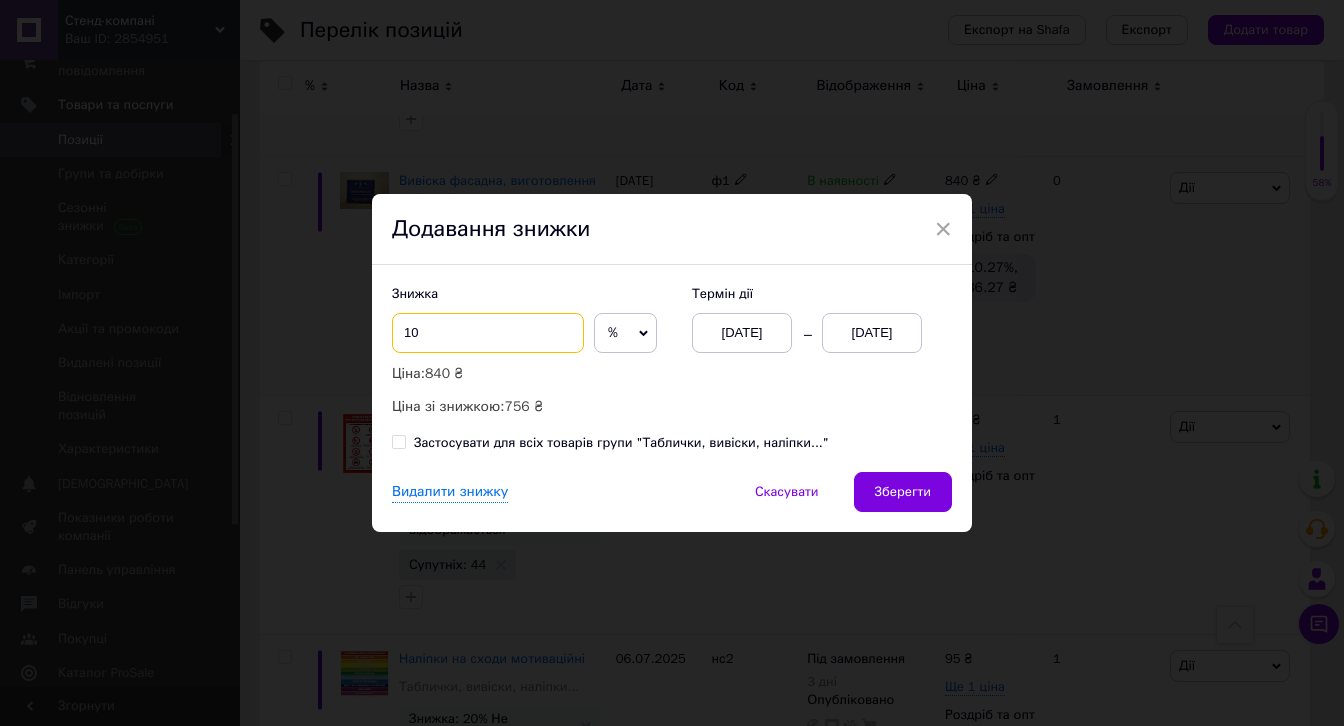 drag, startPoint x: 411, startPoint y: 328, endPoint x: 392, endPoint y: 341, distance: 23.021729 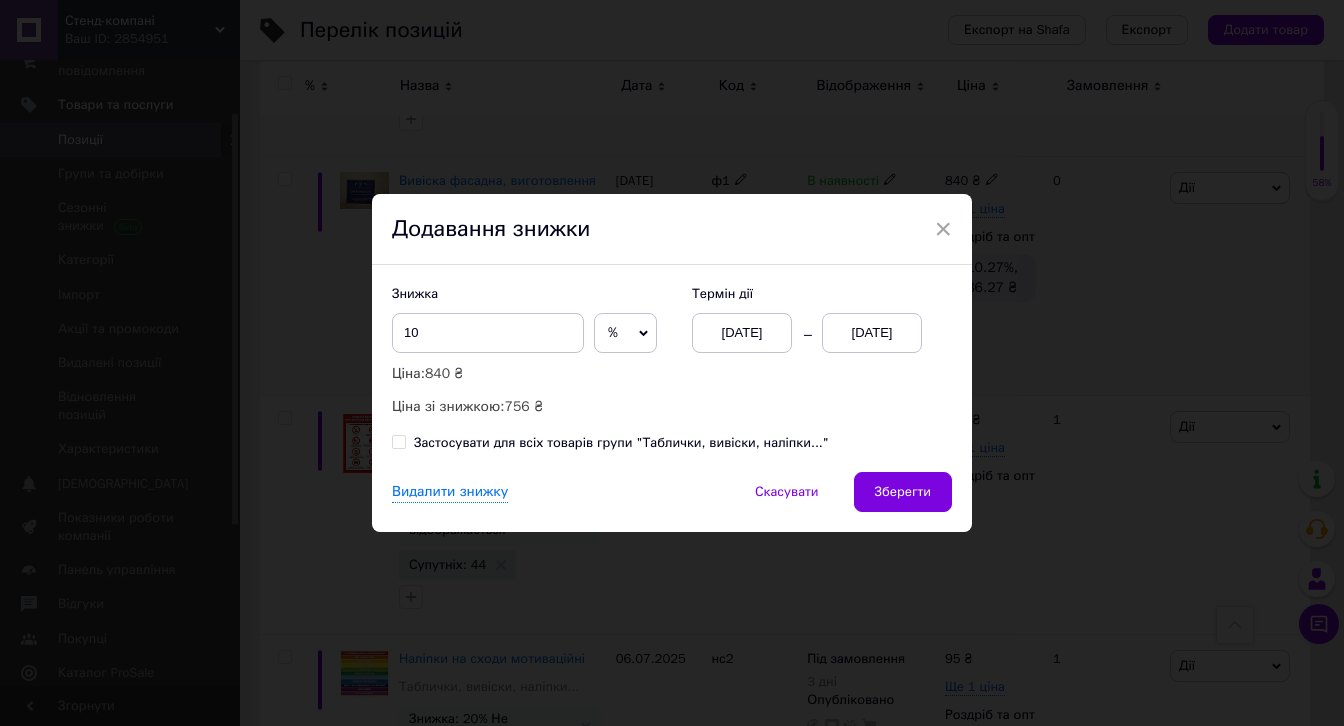 click on "[DATE]" at bounding box center [872, 333] 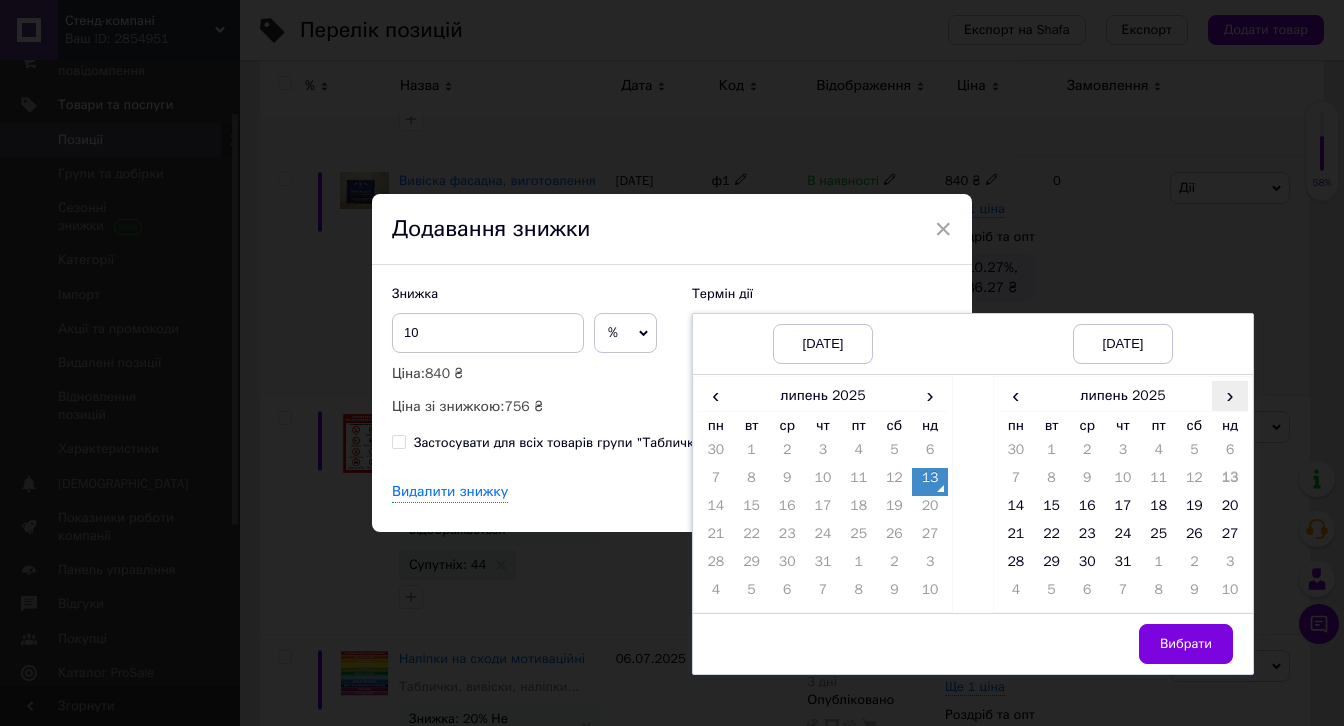 click on "›" at bounding box center (1230, 395) 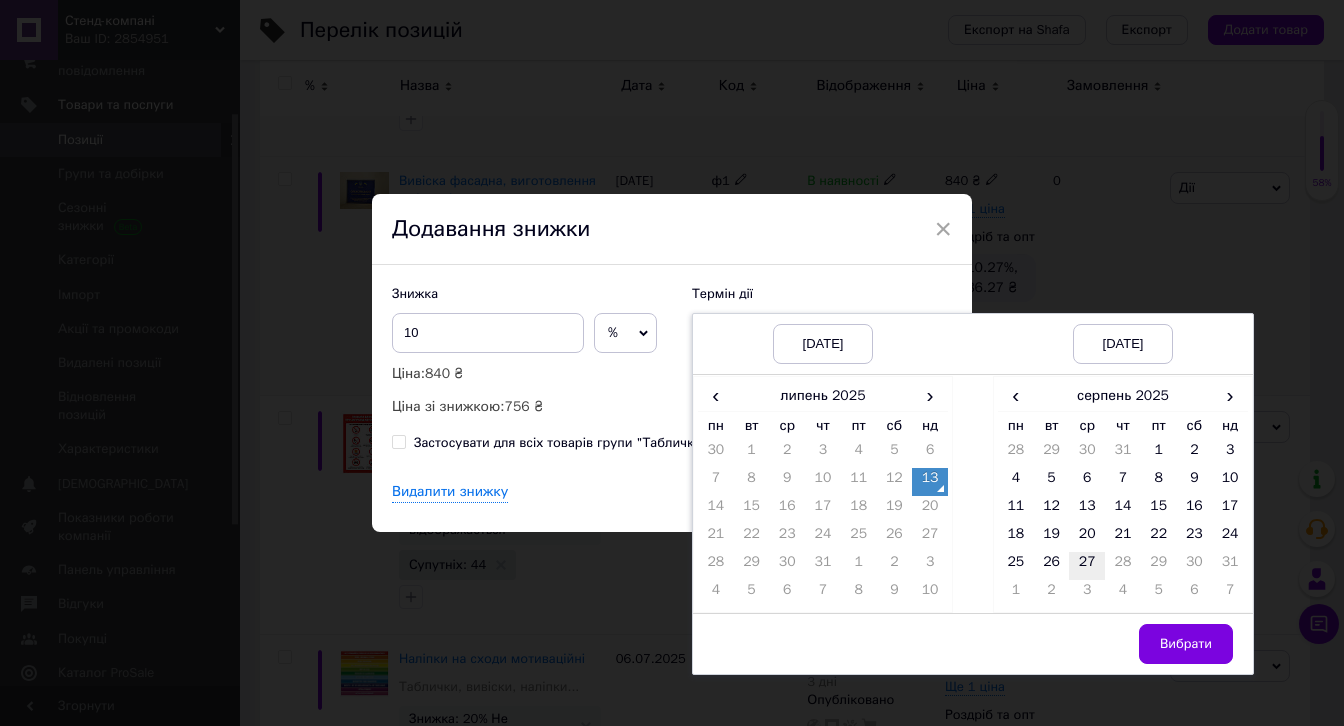 click on "27" at bounding box center [1087, 566] 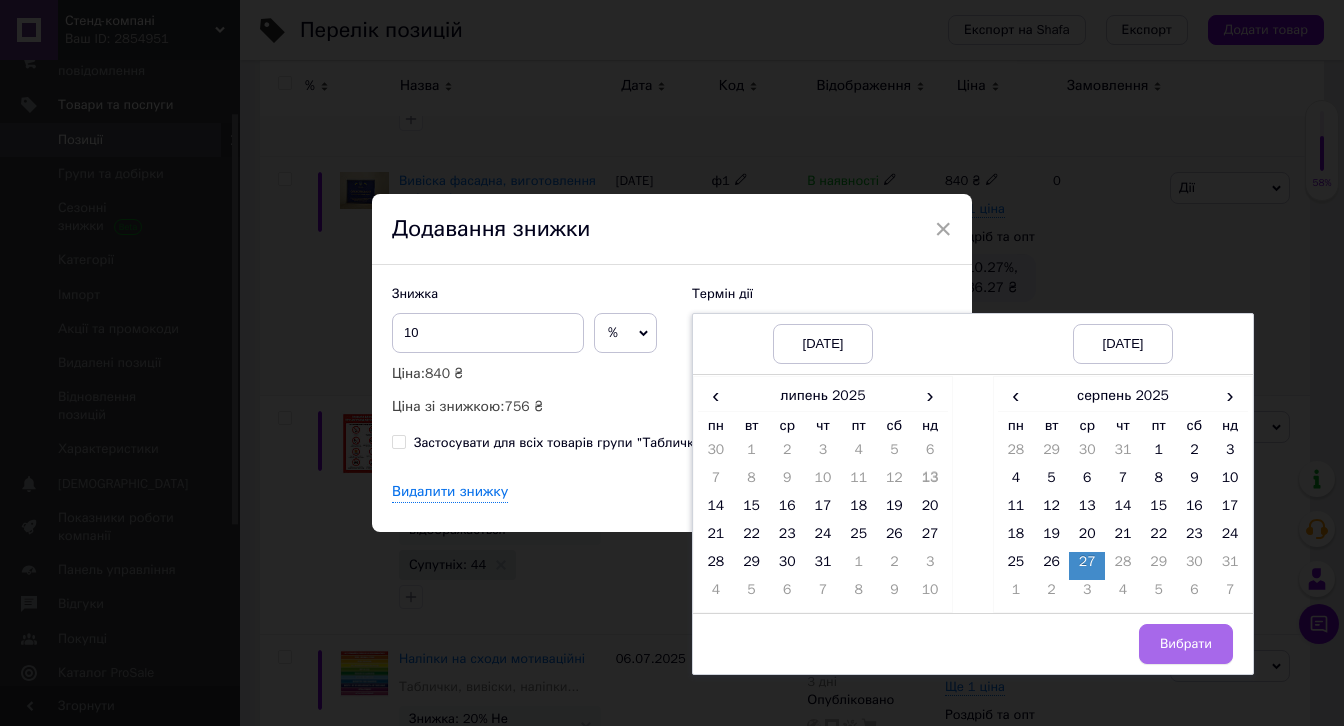 click on "Вибрати" at bounding box center [1186, 644] 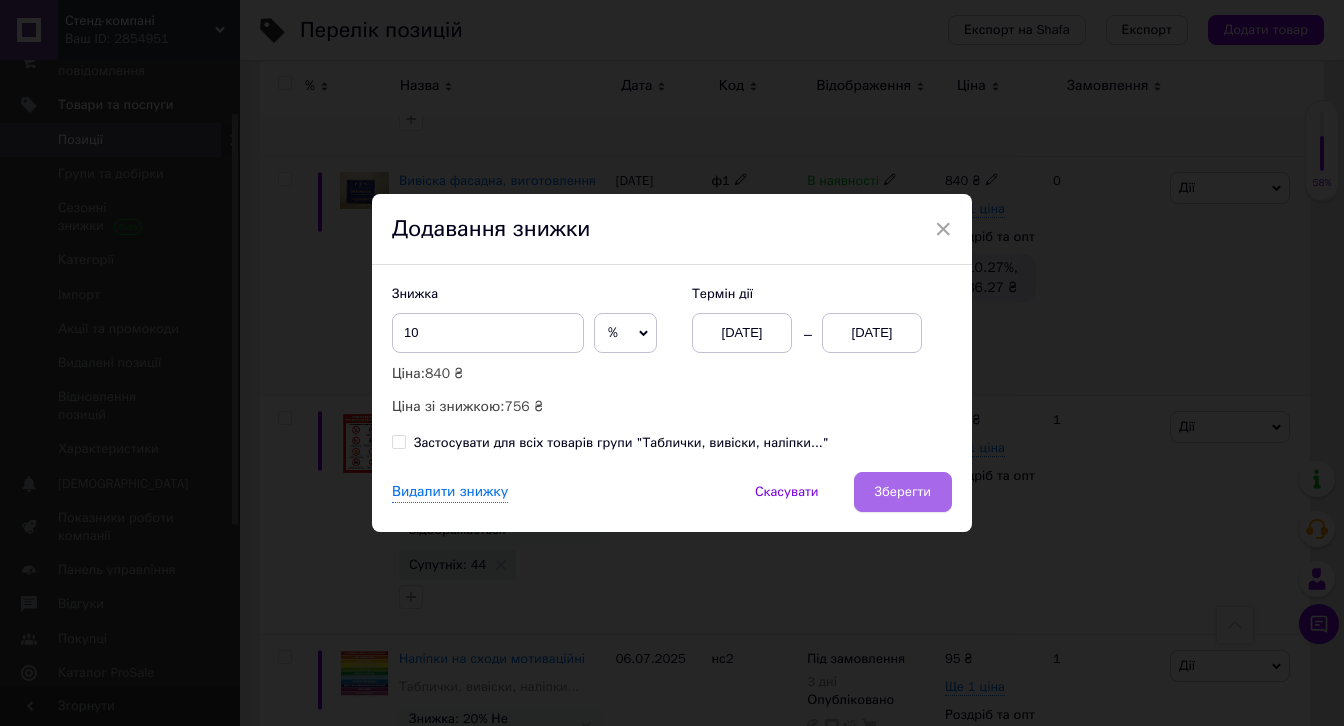 click on "Зберегти" at bounding box center (903, 492) 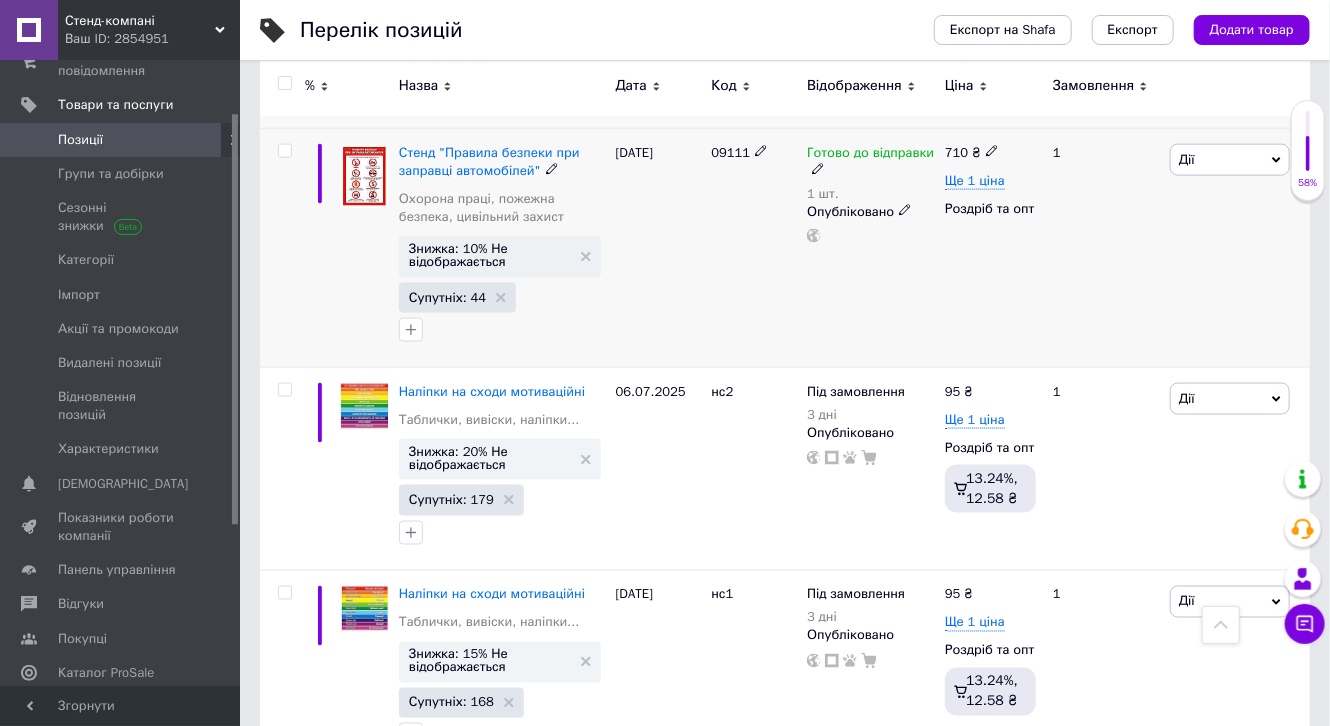 scroll, scrollTop: 1120, scrollLeft: 0, axis: vertical 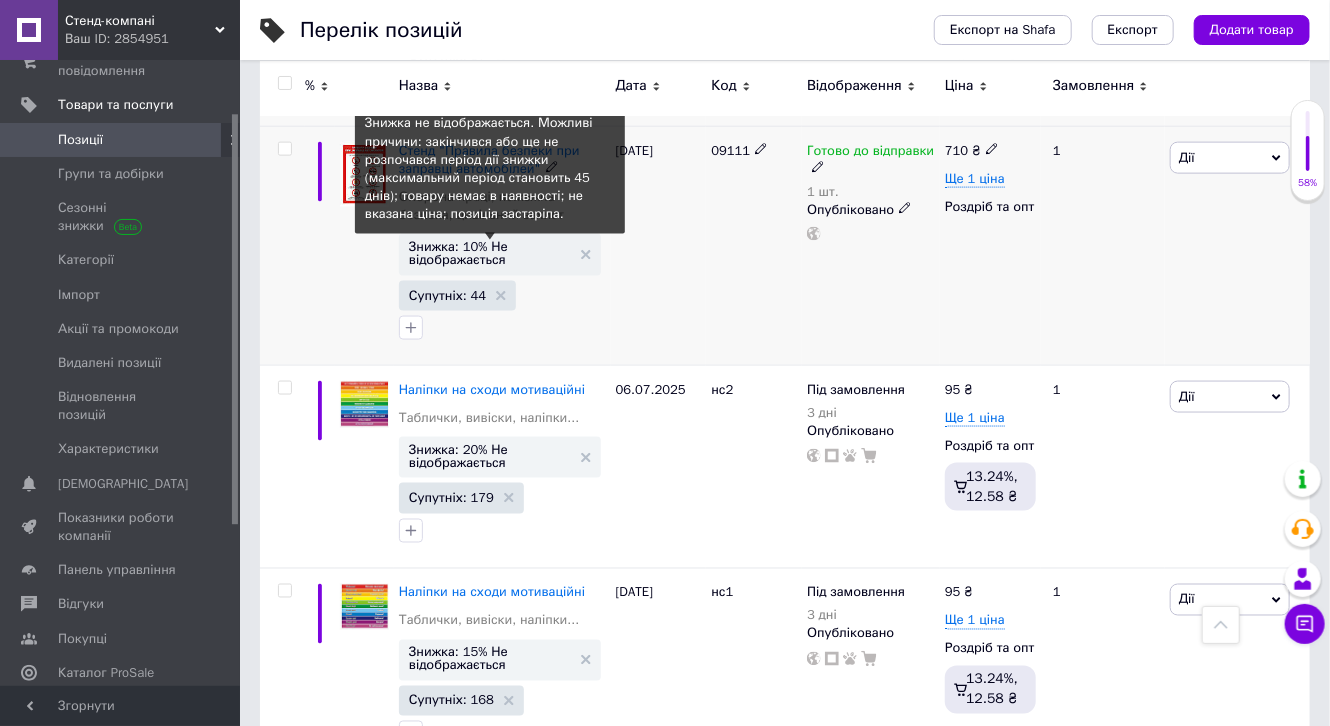 click on "Знижка: 10% Не відображається" at bounding box center (490, 253) 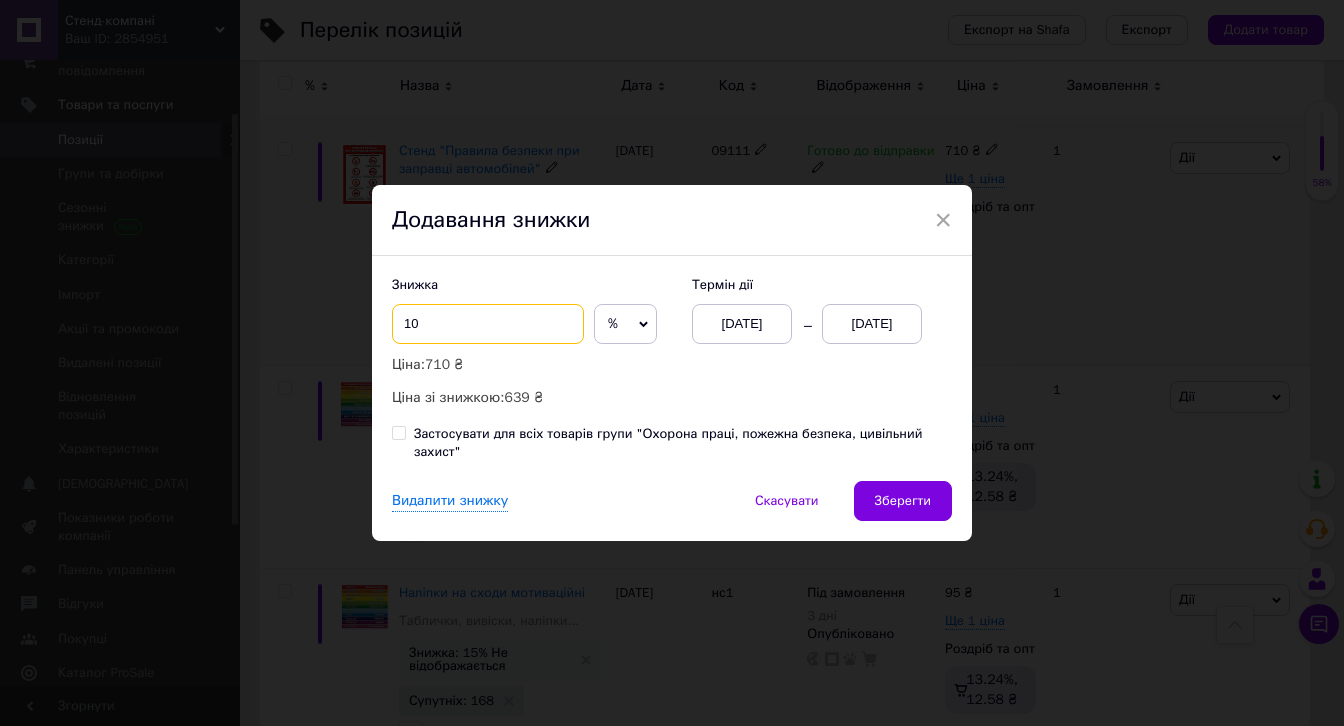click on "10" at bounding box center [488, 324] 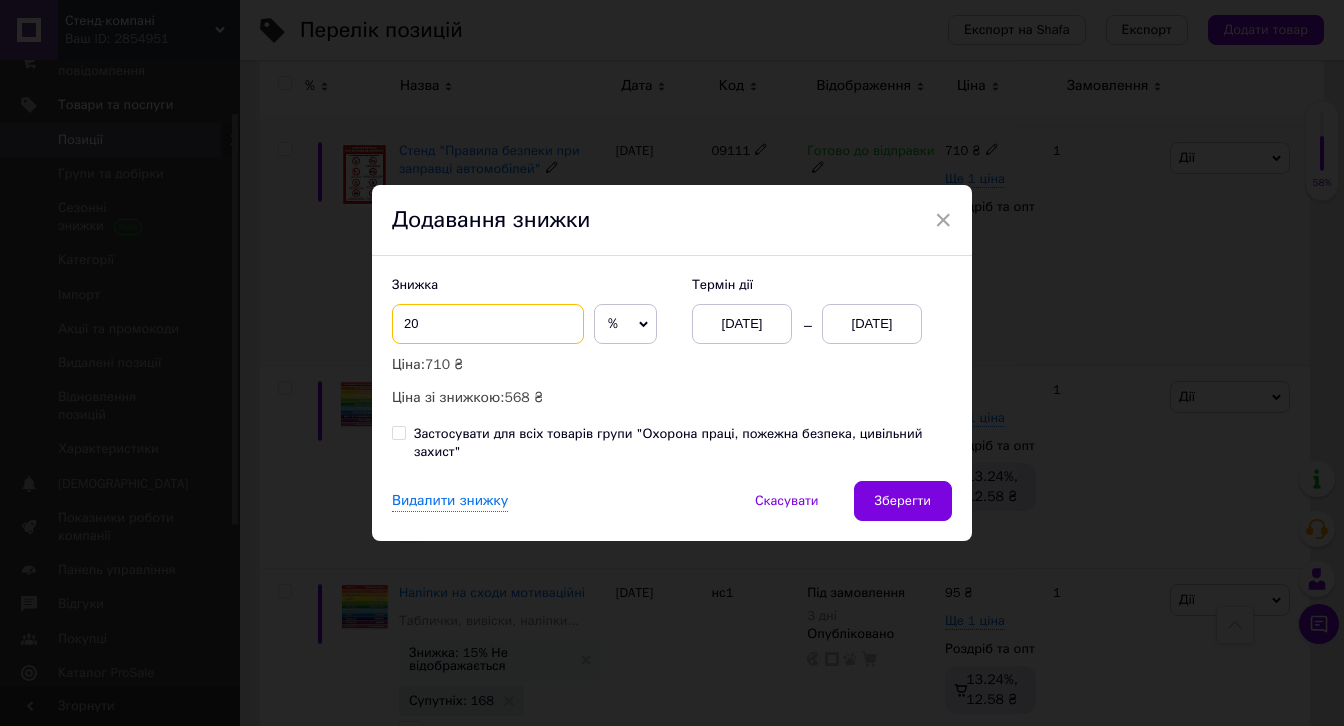 type on "20" 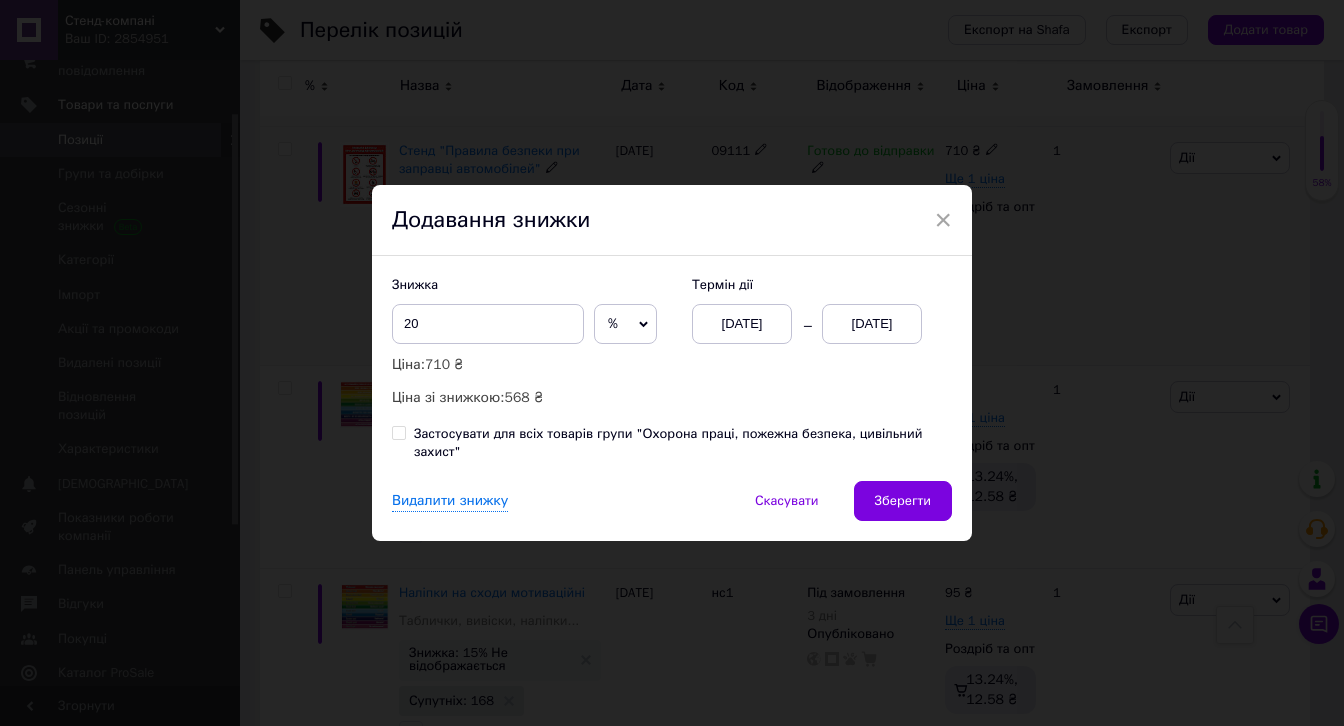 click on "[DATE]" at bounding box center (872, 324) 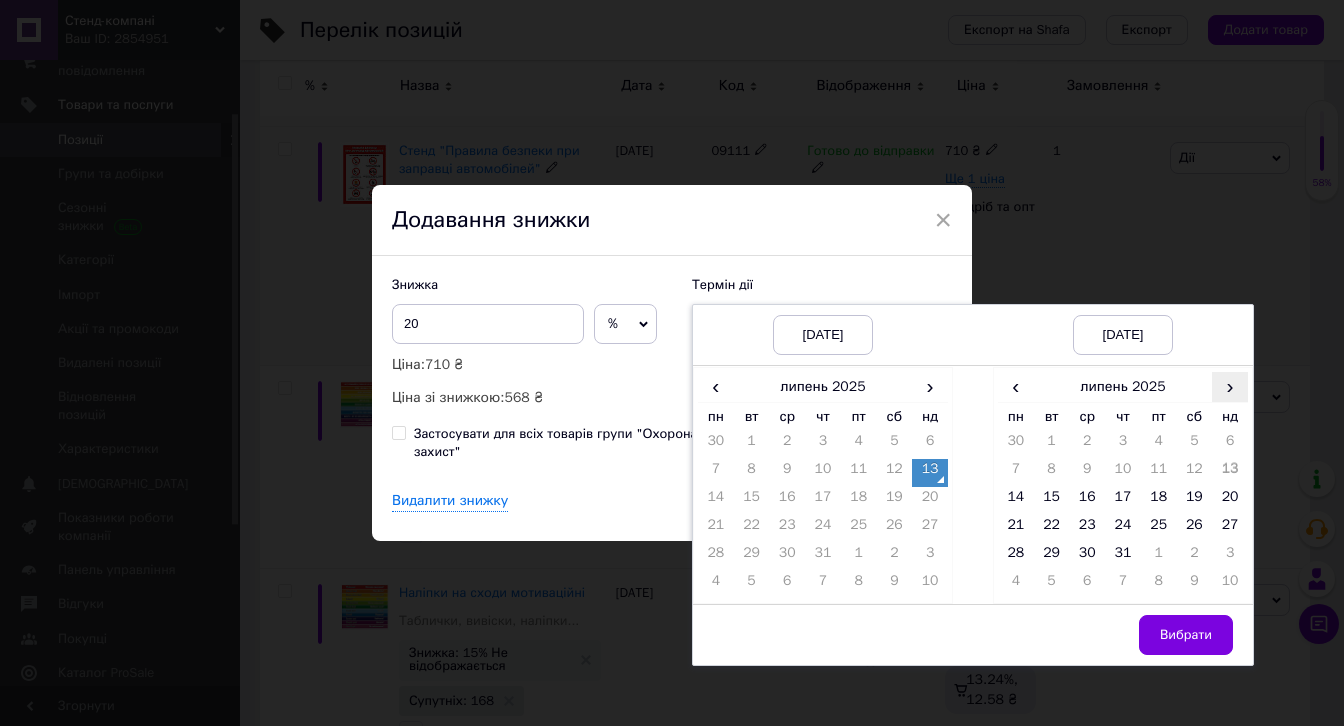 click on "›" at bounding box center [1230, 386] 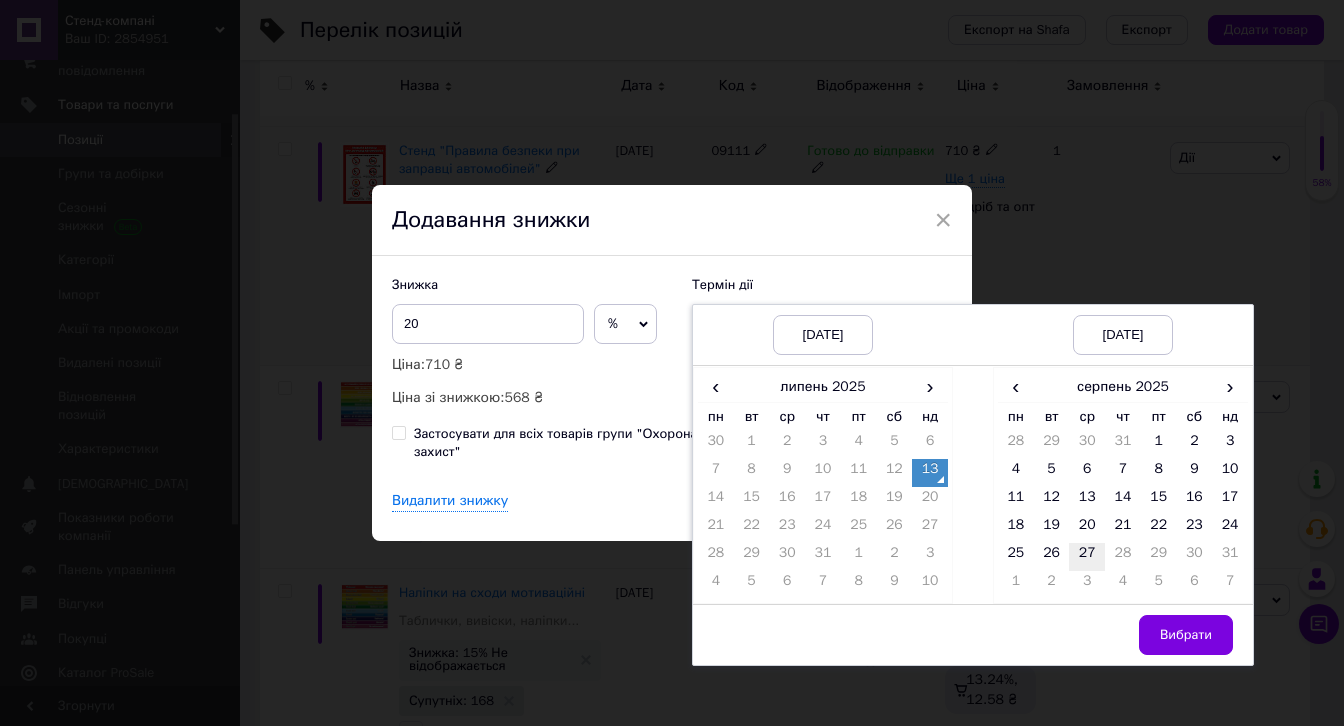 click on "27" at bounding box center (1087, 557) 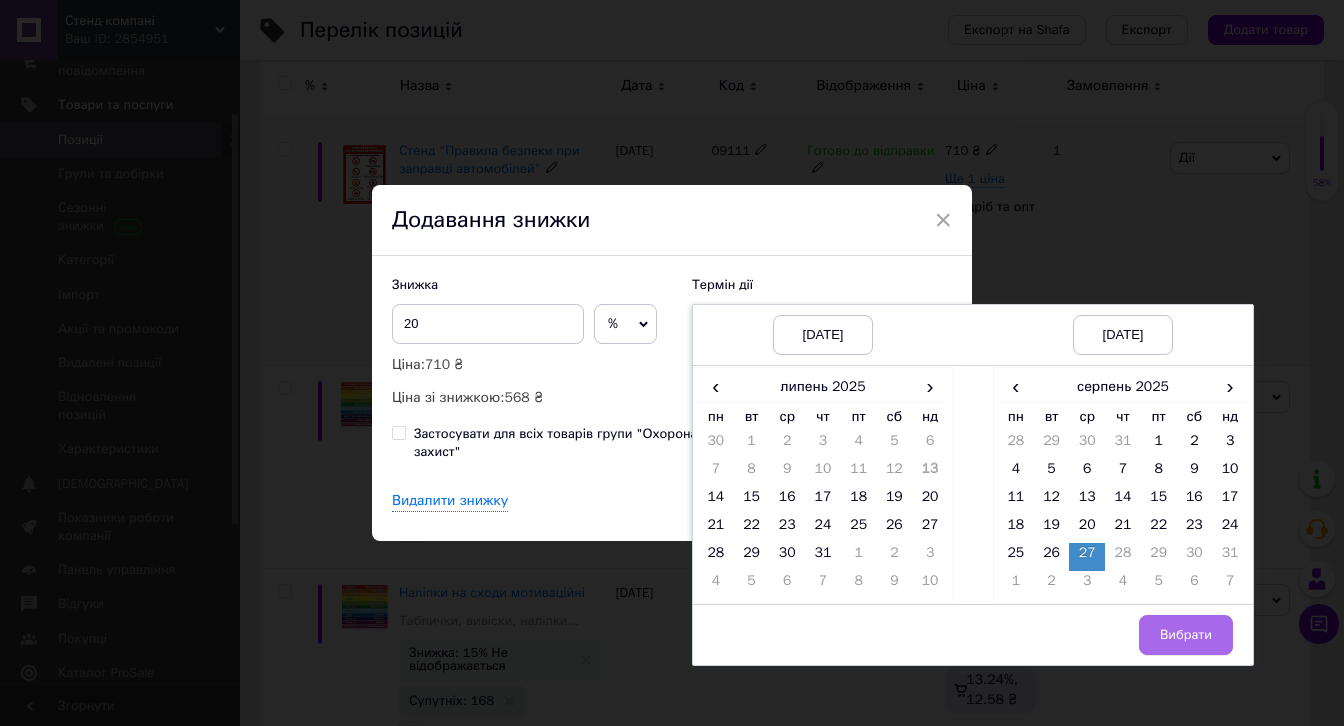 click on "Вибрати" at bounding box center [1186, 635] 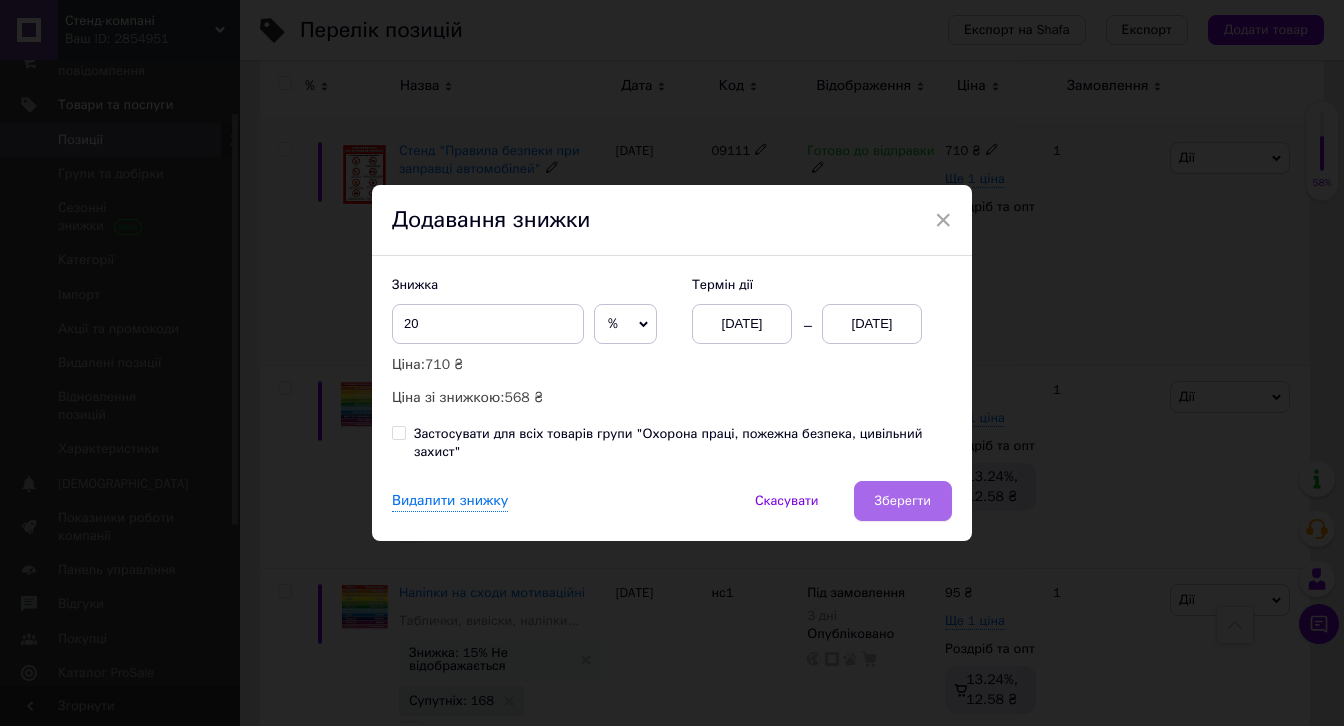 click on "Зберегти" at bounding box center [903, 501] 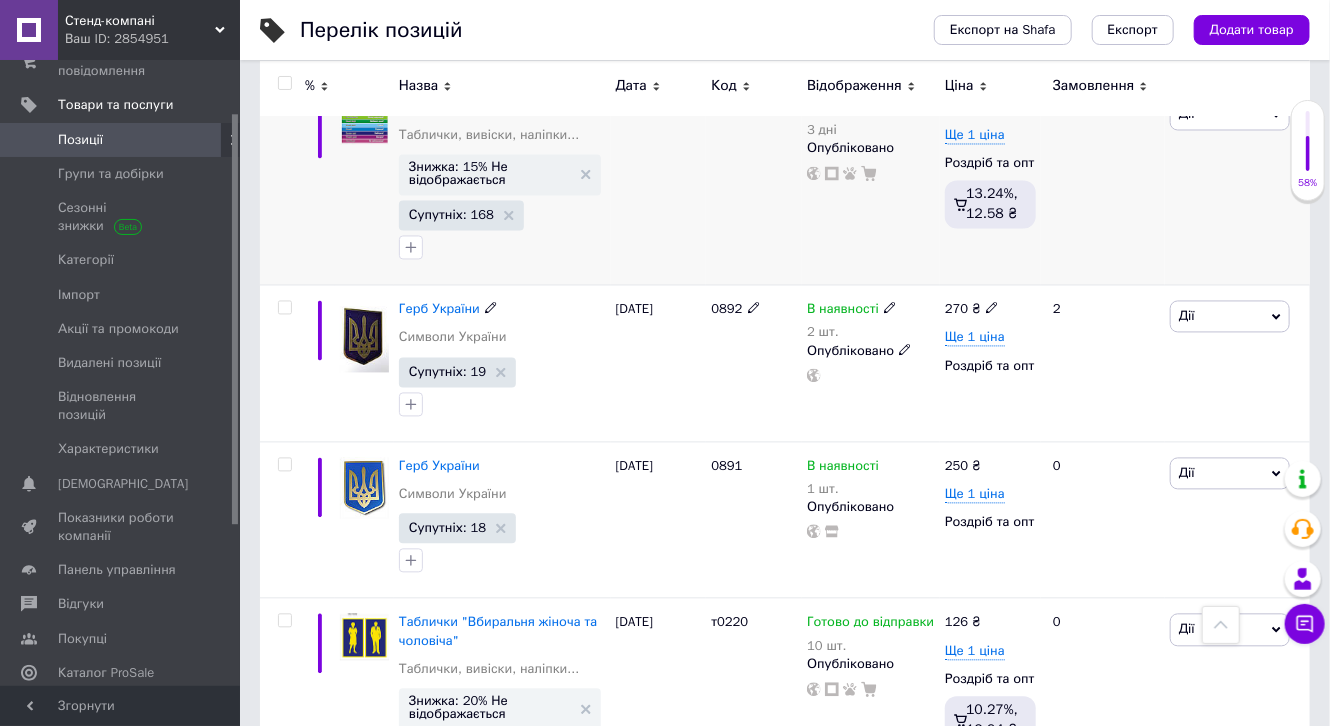 scroll, scrollTop: 1600, scrollLeft: 0, axis: vertical 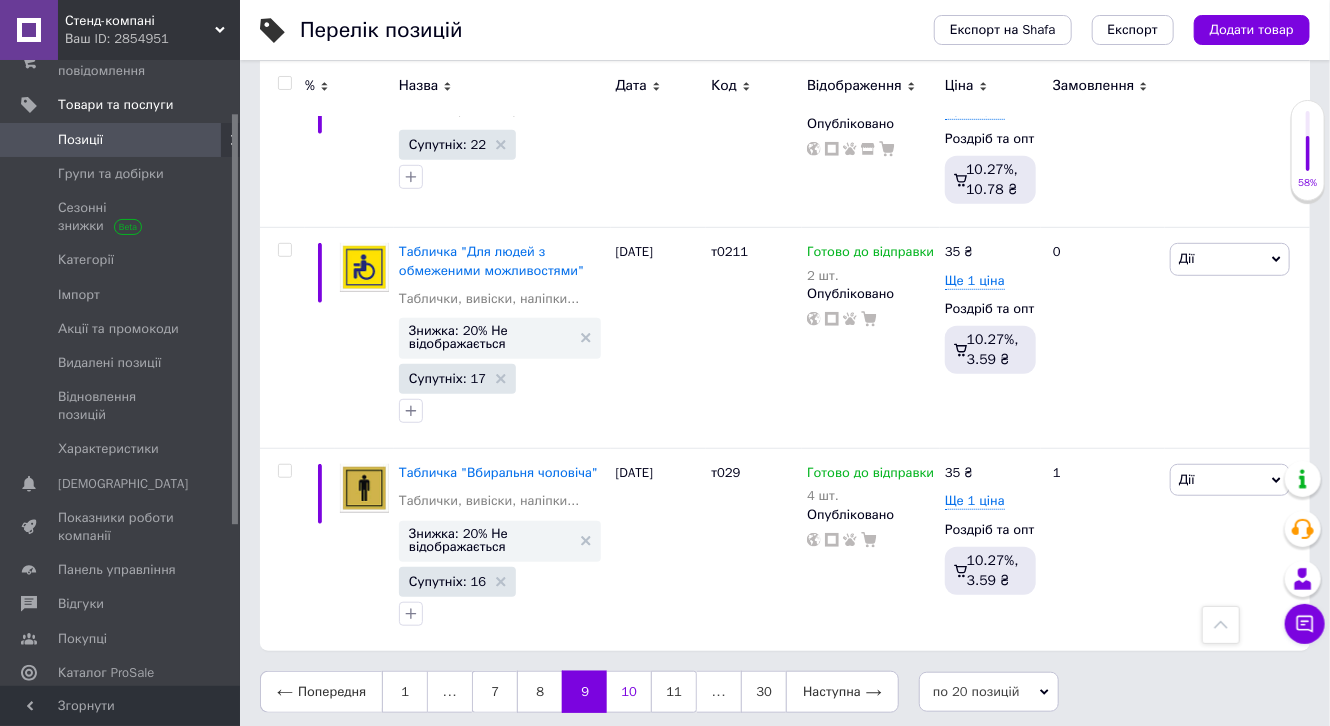 click on "10" at bounding box center [629, 692] 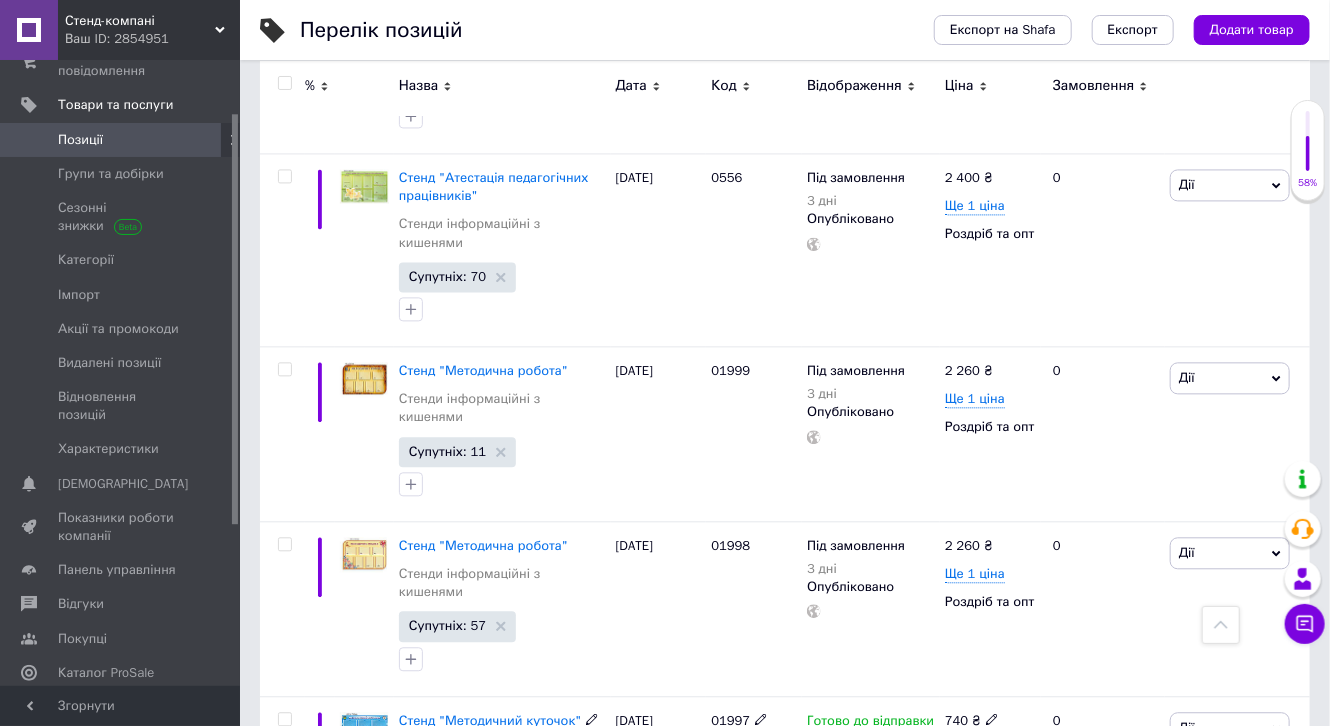 scroll, scrollTop: 2025, scrollLeft: 0, axis: vertical 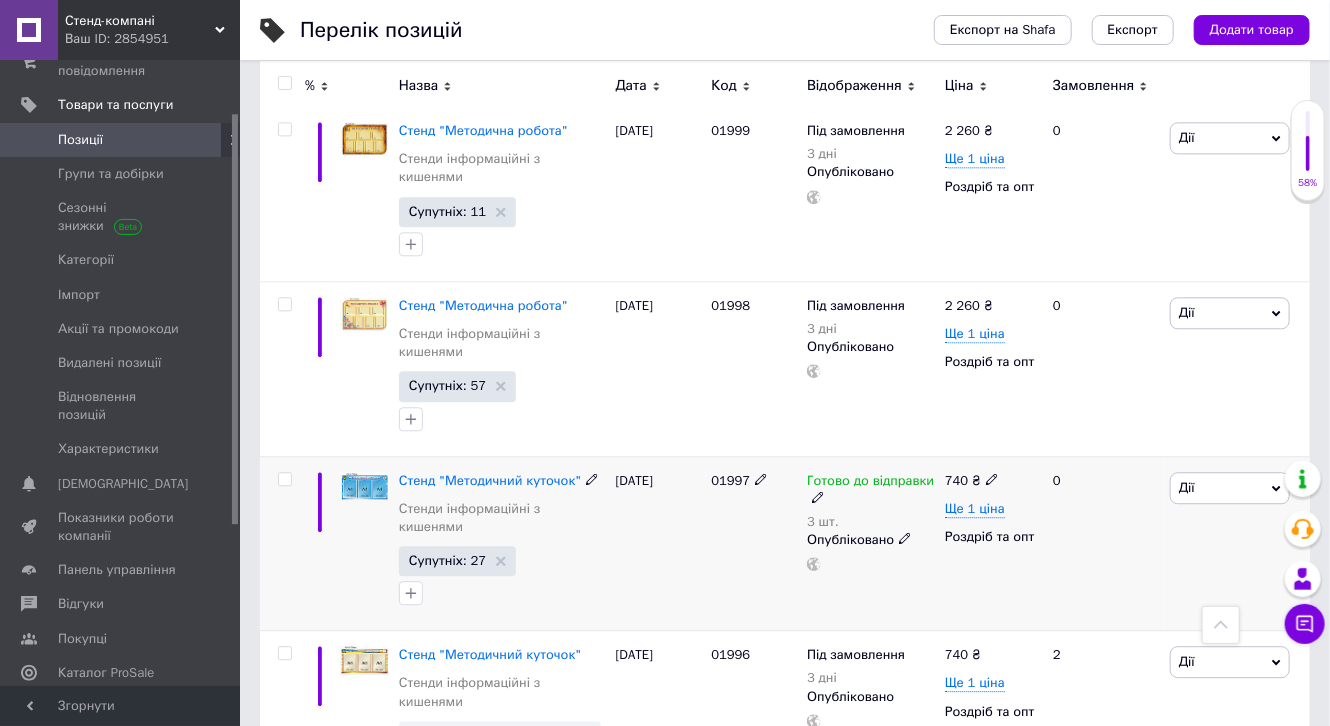 click on "Дії" at bounding box center [1230, 488] 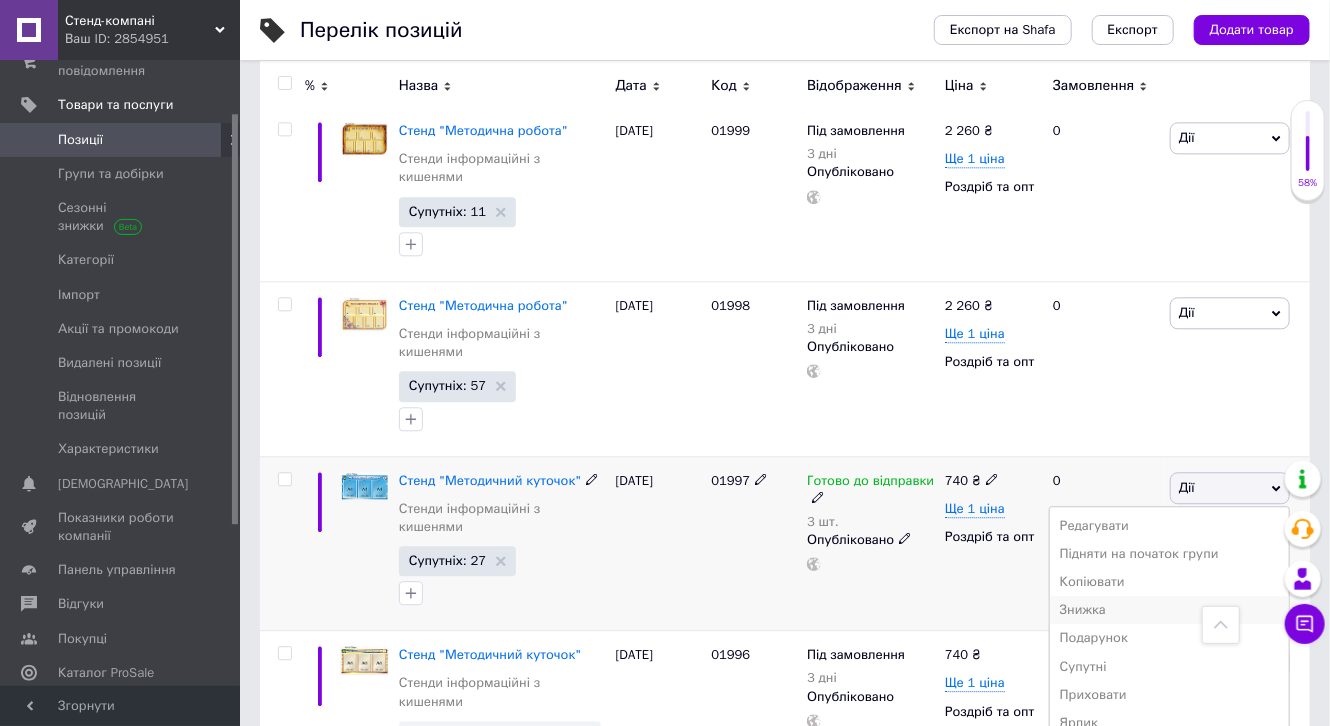 click on "Знижка" at bounding box center [1169, 610] 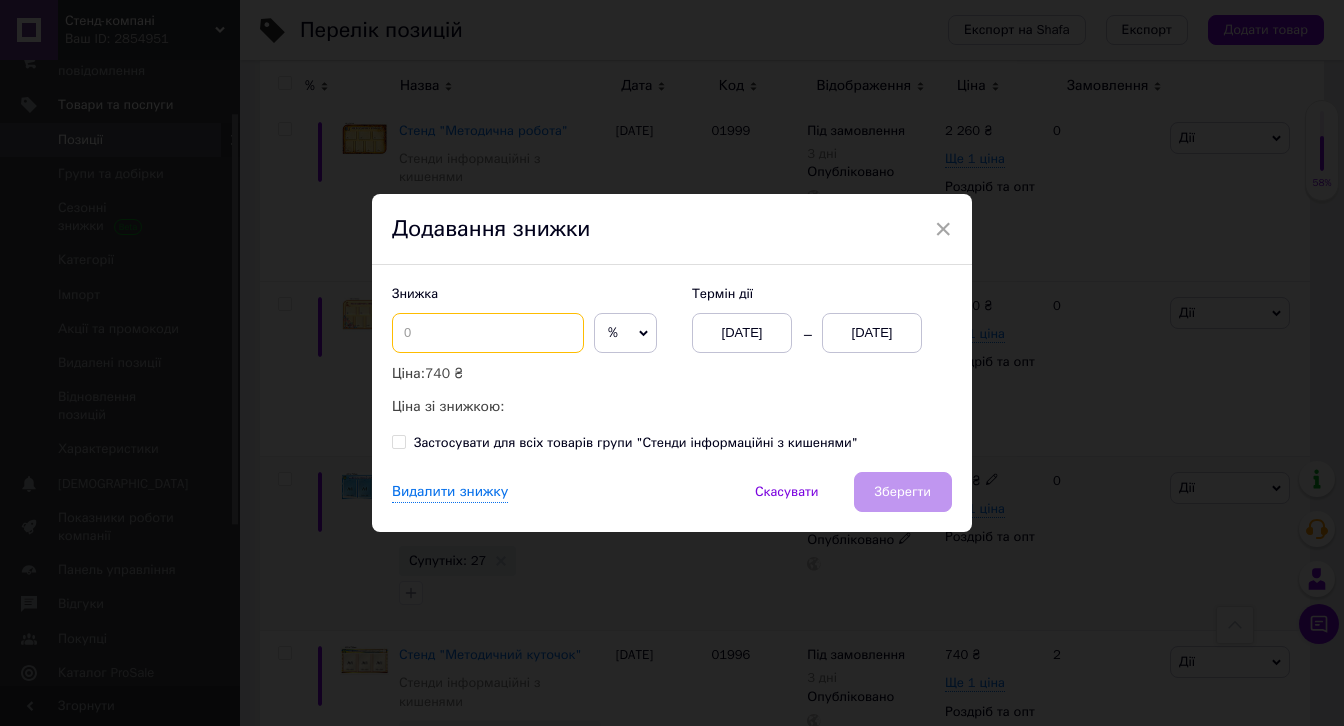 drag, startPoint x: 413, startPoint y: 336, endPoint x: 368, endPoint y: 346, distance: 46.09772 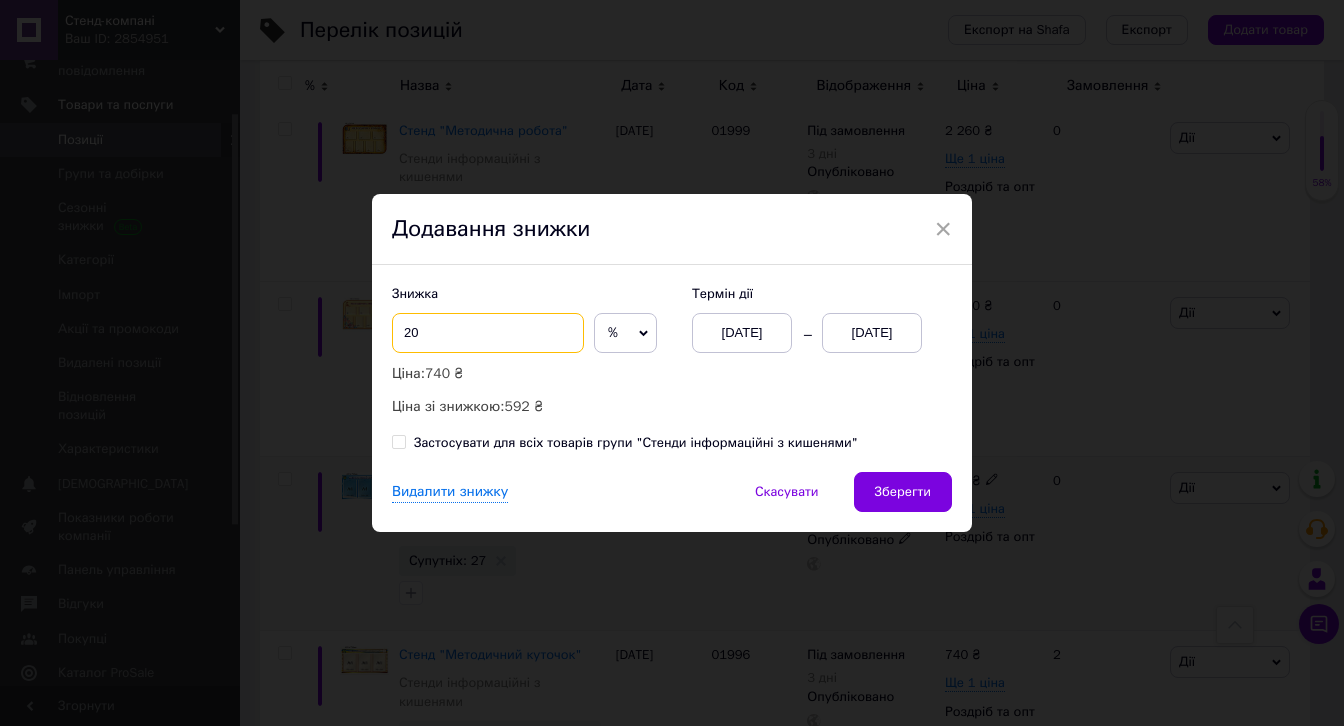 type on "20" 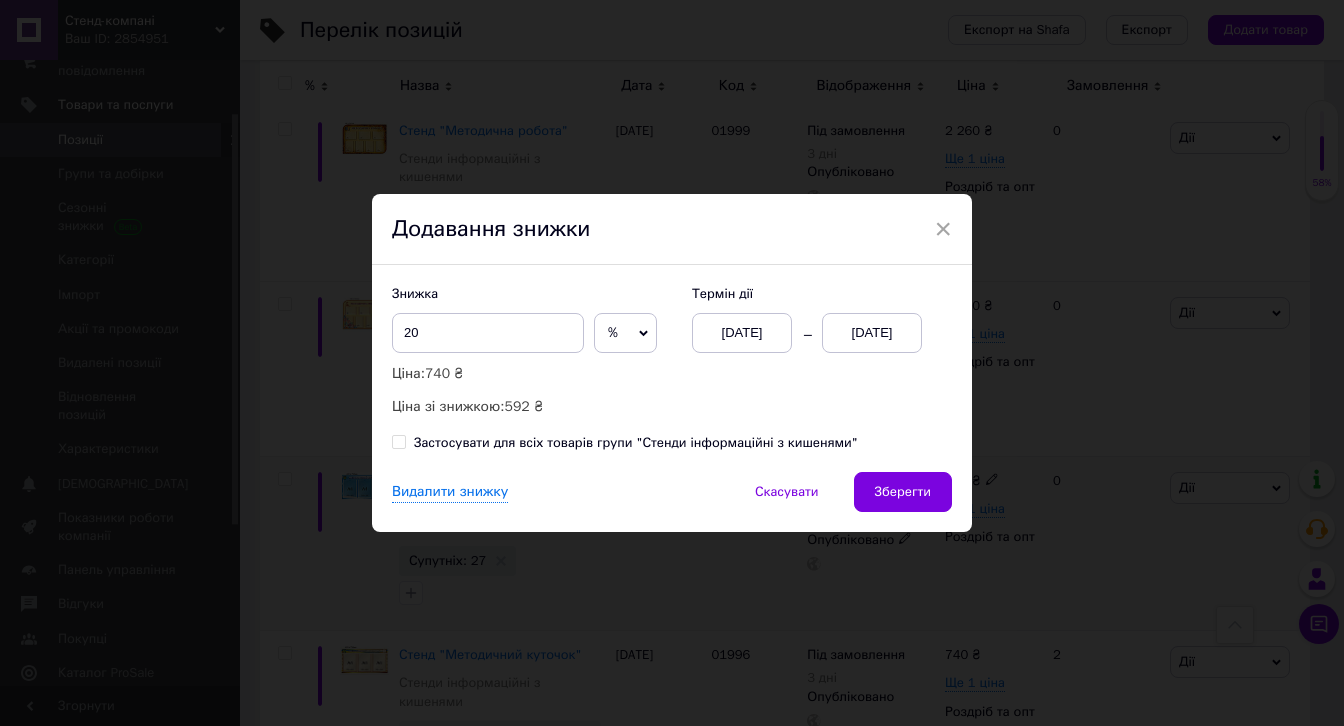 click on "[DATE]" at bounding box center [872, 333] 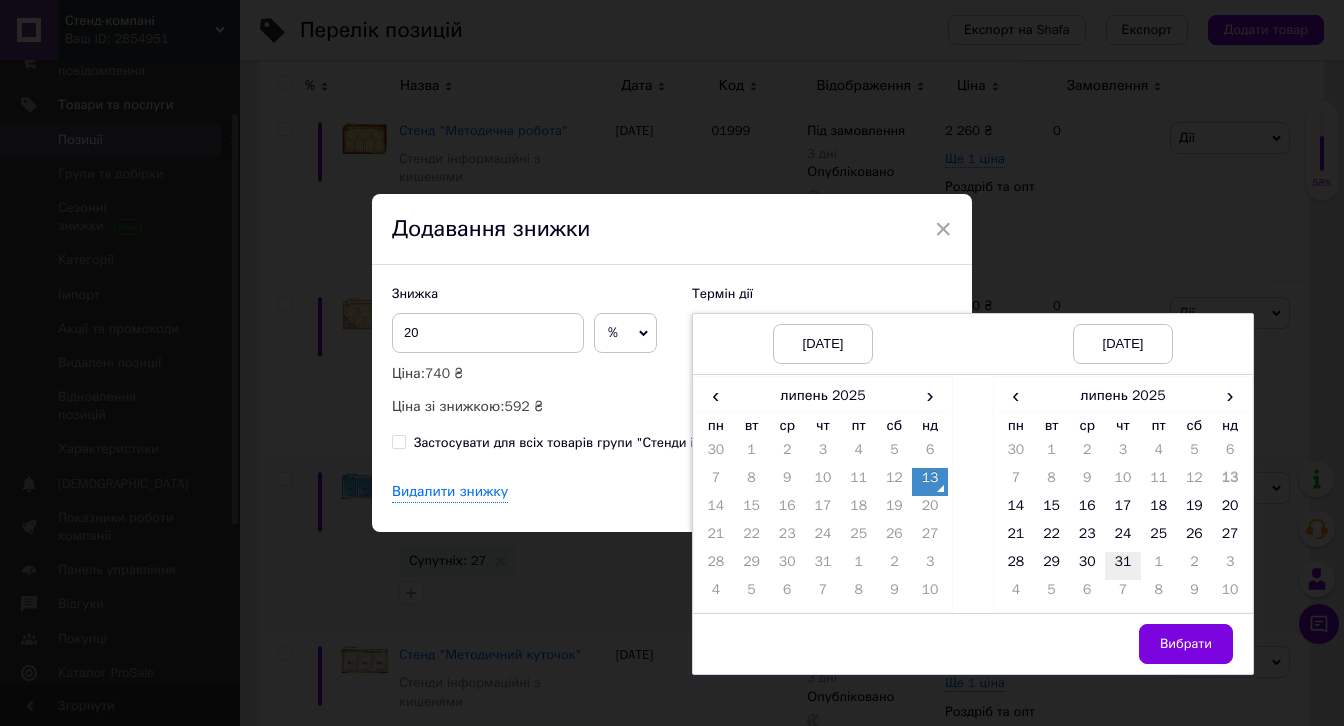 click on "31" at bounding box center [1123, 566] 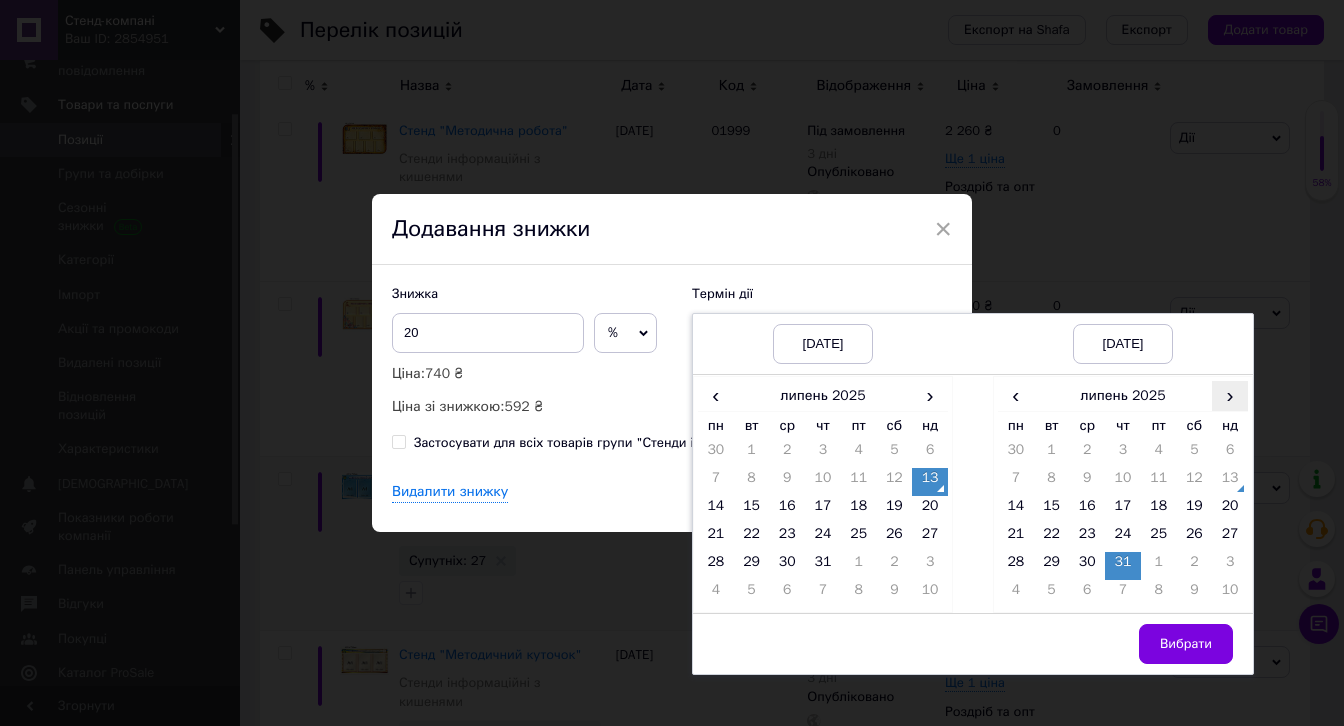 click on "›" at bounding box center (1230, 395) 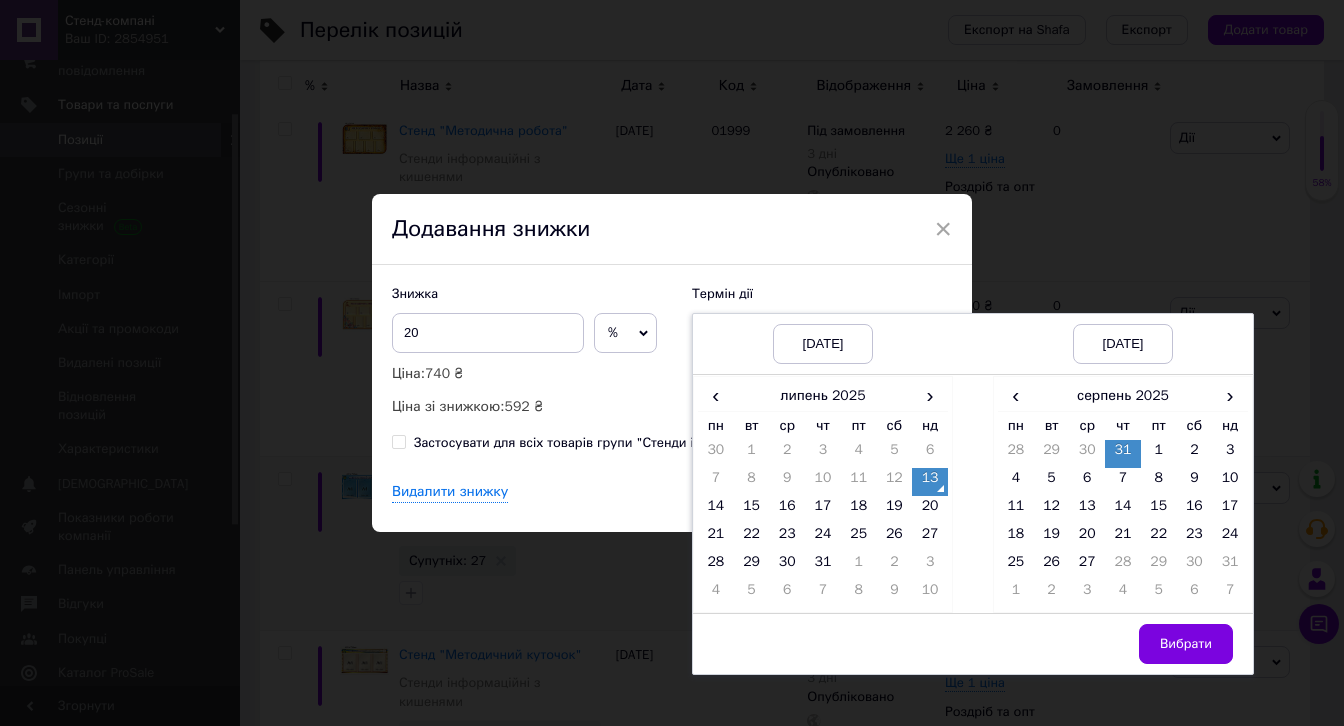 drag, startPoint x: 1081, startPoint y: 559, endPoint x: 1104, endPoint y: 623, distance: 68.007355 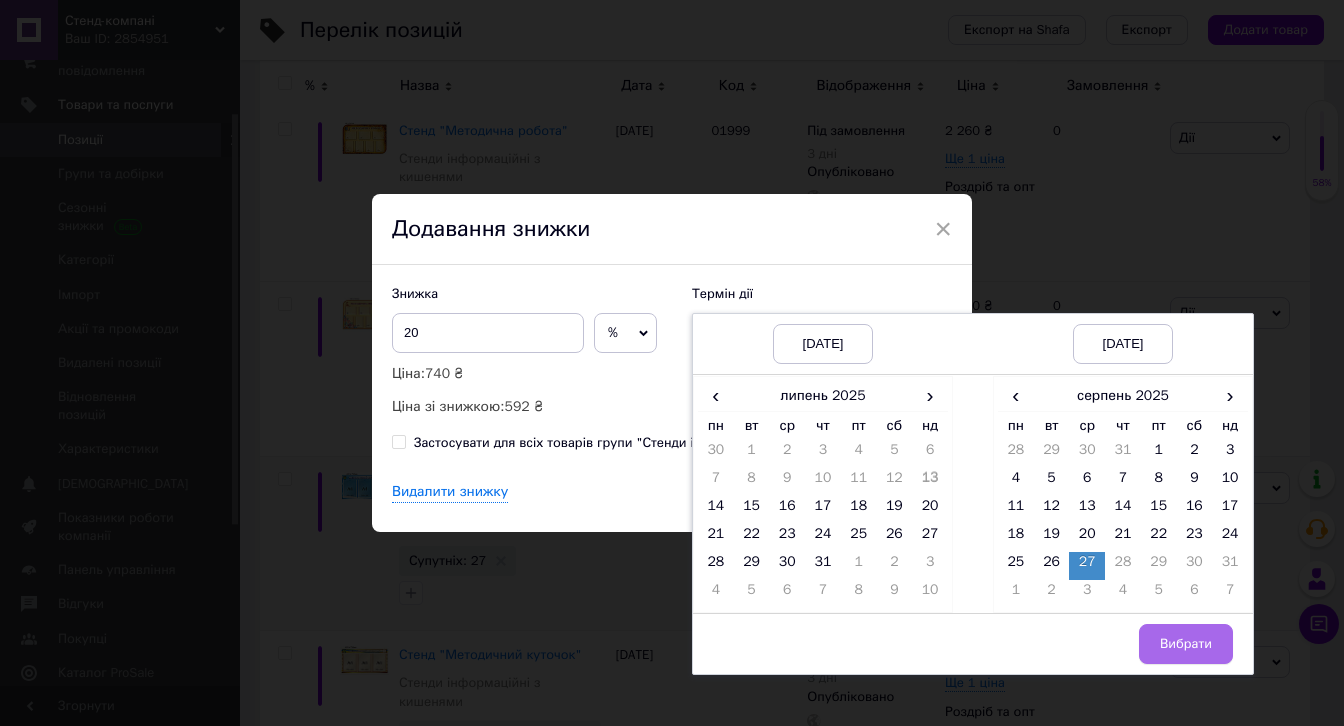 click on "Вибрати" at bounding box center [1186, 644] 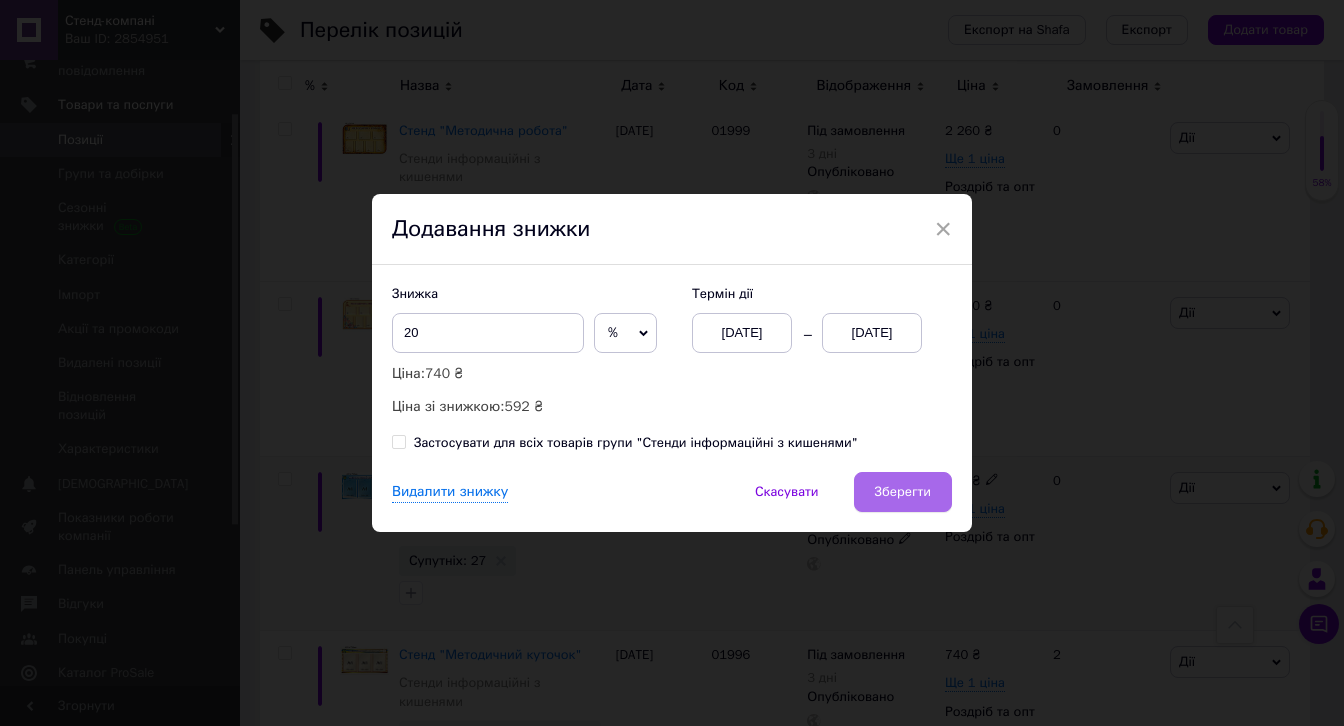 click on "Зберегти" at bounding box center [903, 492] 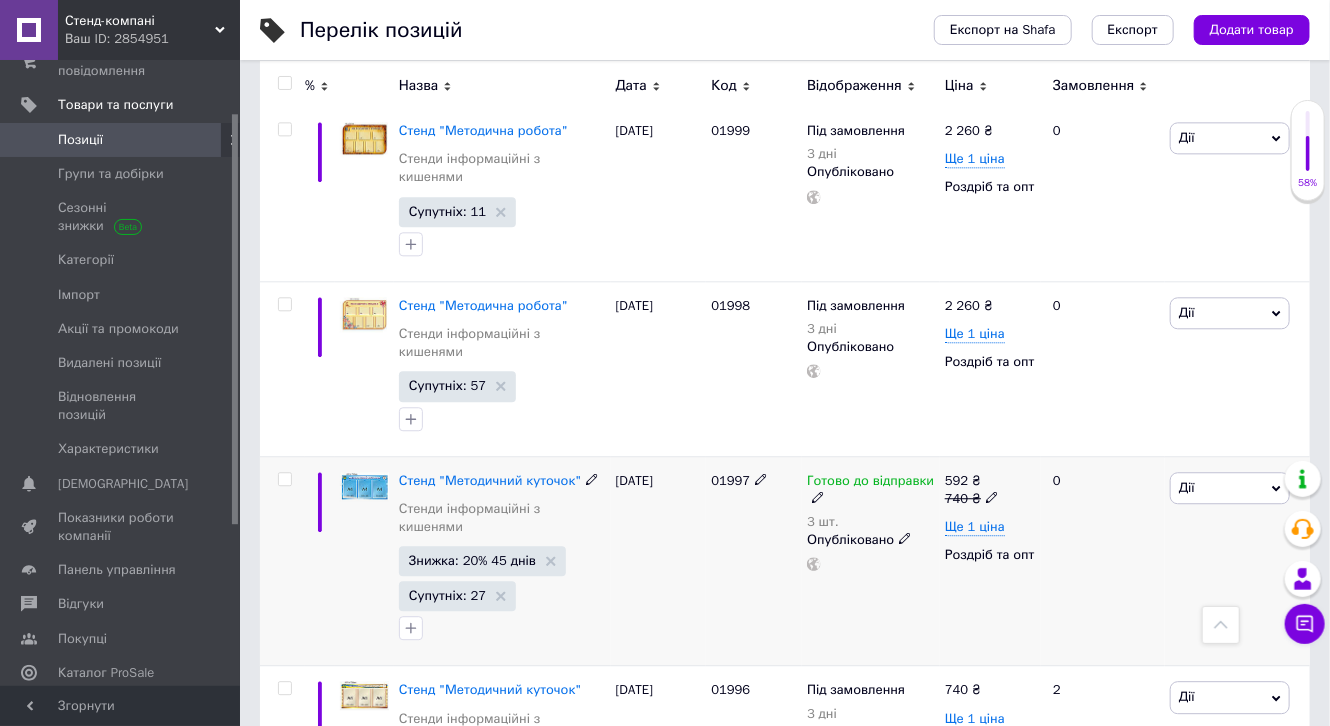 click on "Дії" at bounding box center (1230, 488) 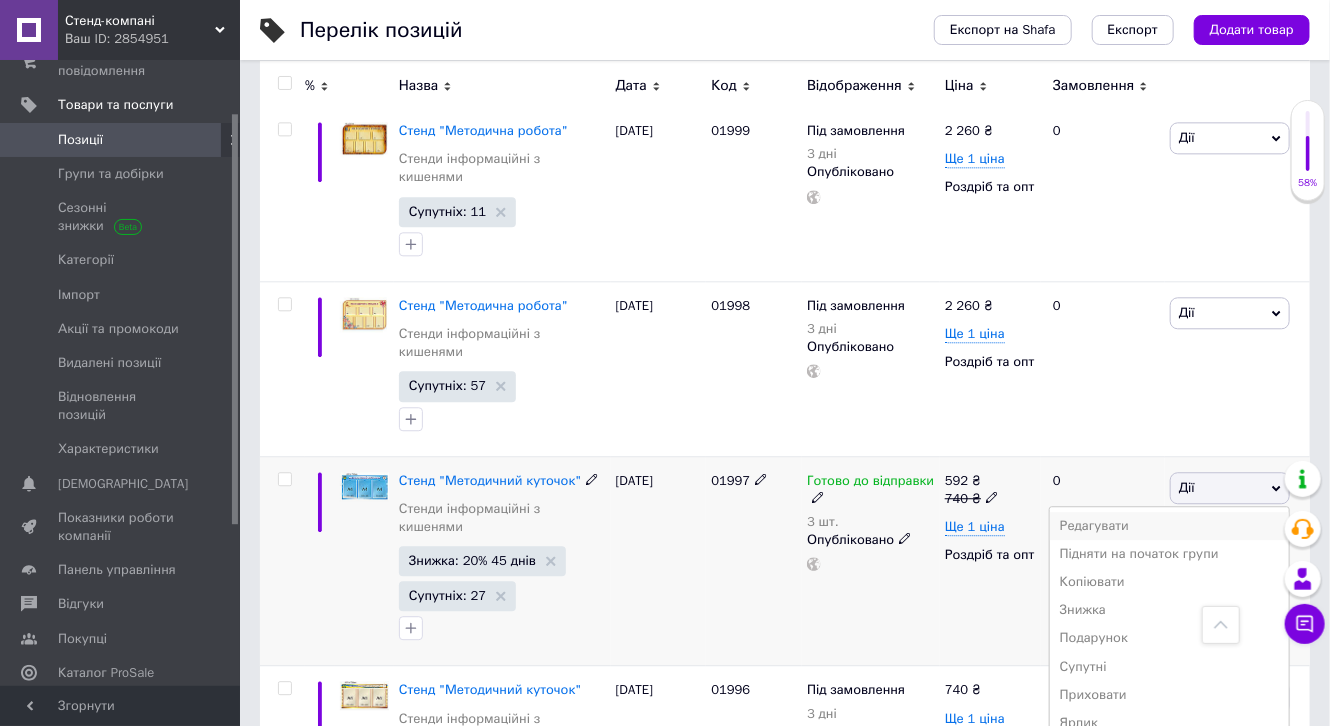 click on "Редагувати" at bounding box center (1169, 526) 